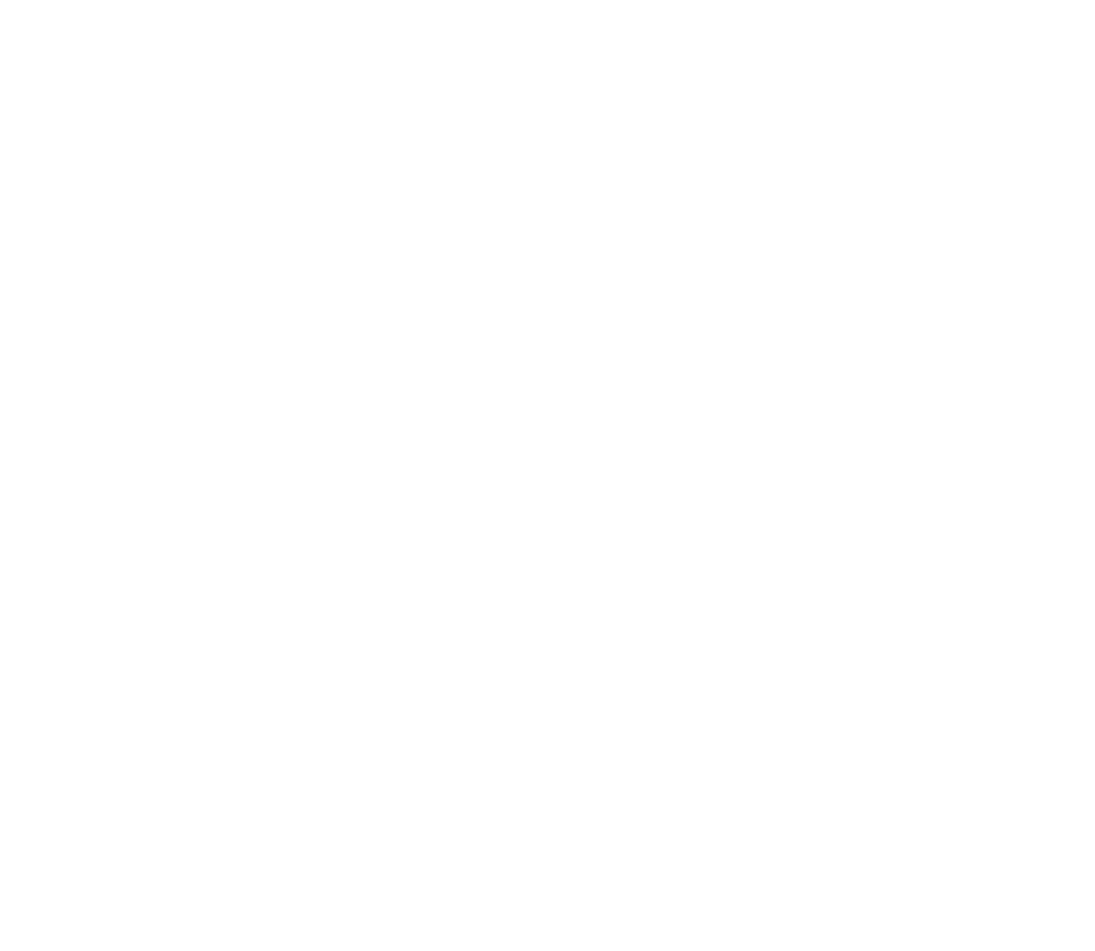 scroll, scrollTop: 0, scrollLeft: 0, axis: both 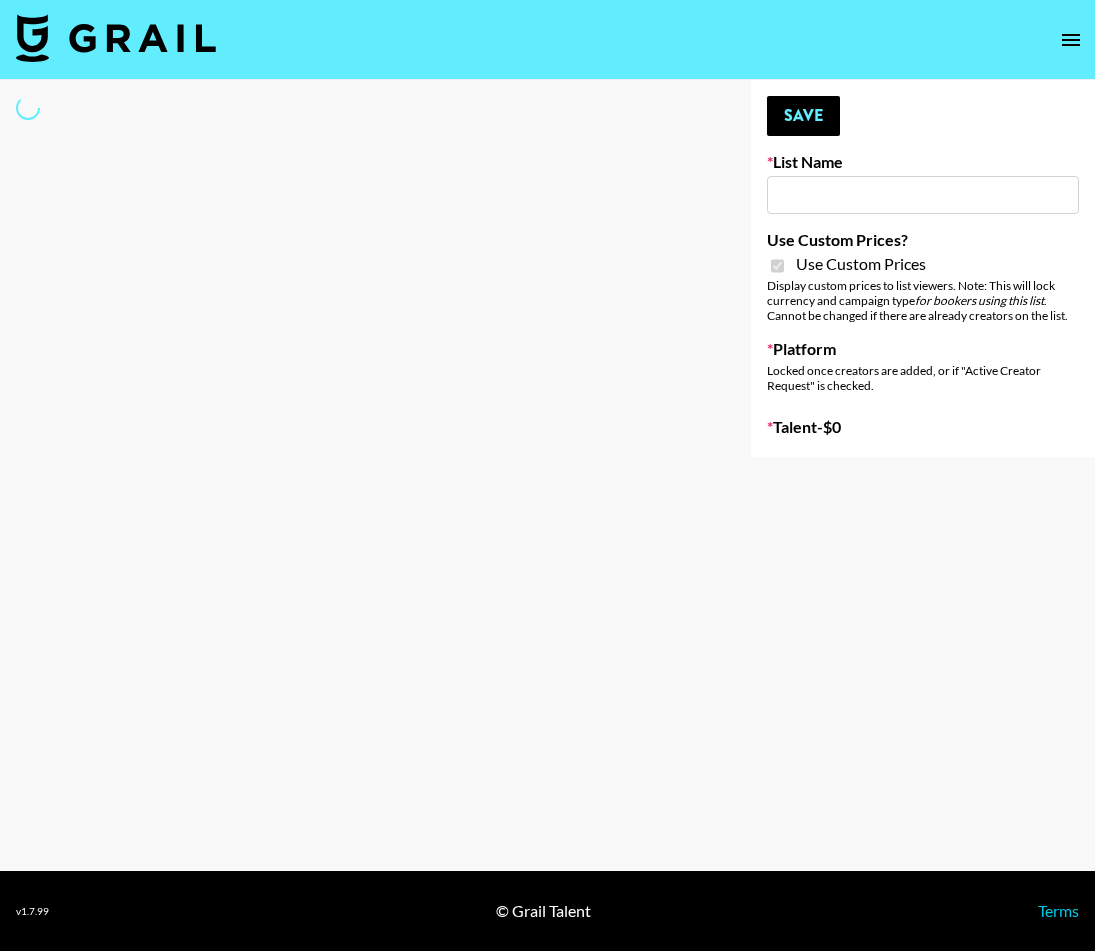 select on "Brand" 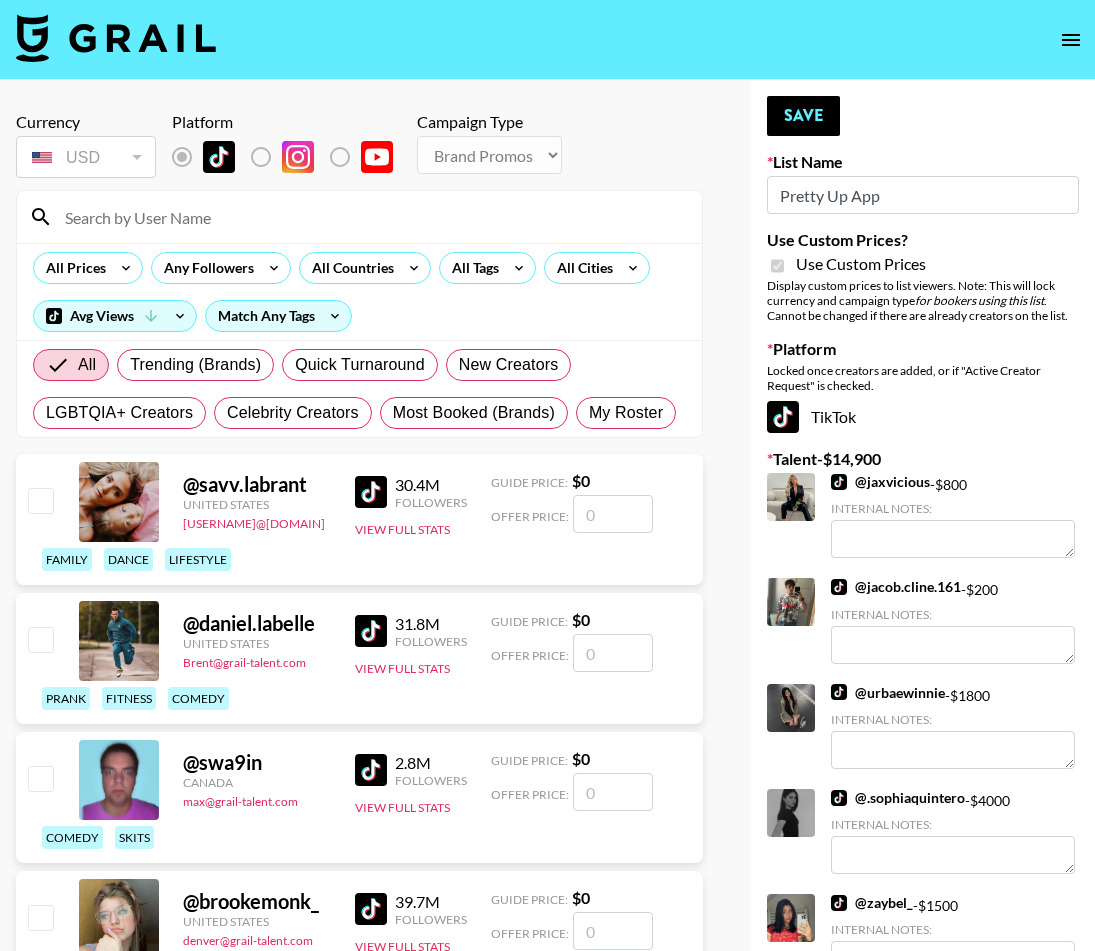 type on "Pretty Up App" 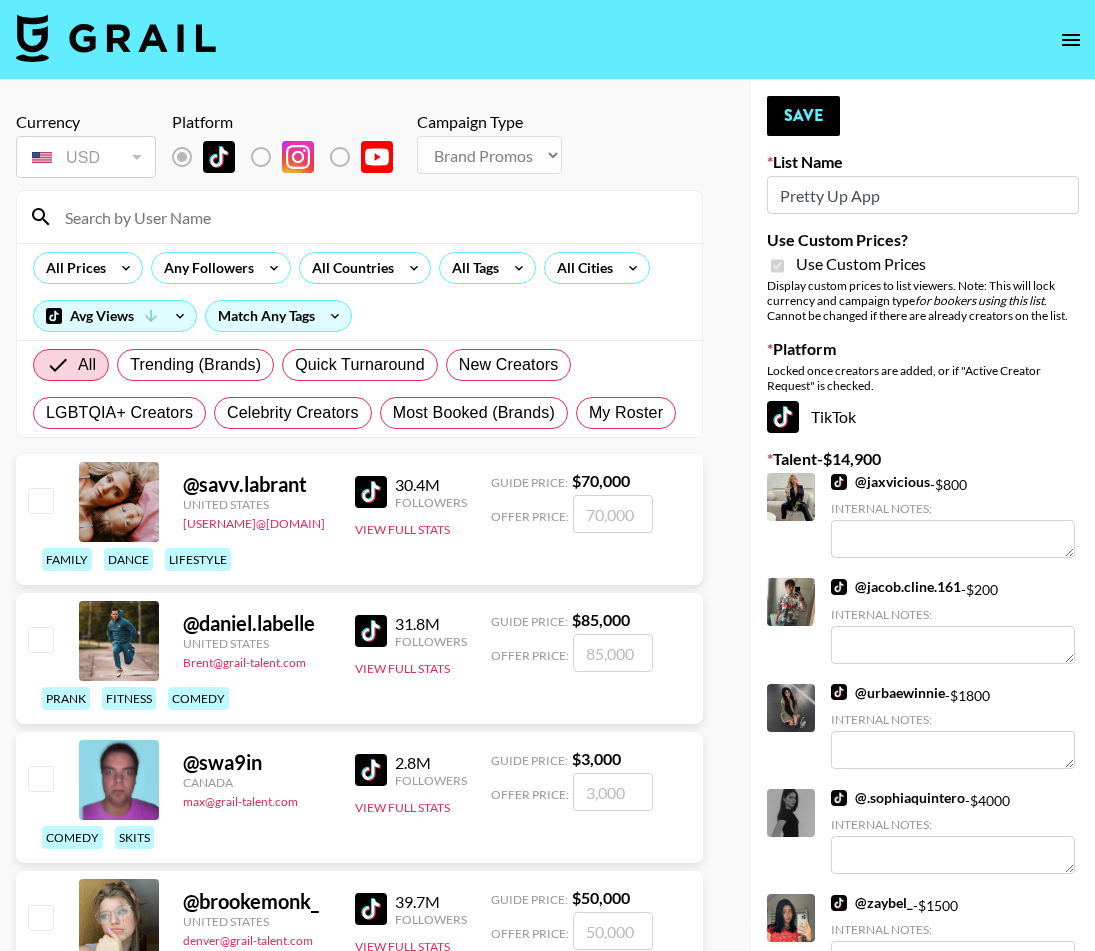 click at bounding box center (371, 217) 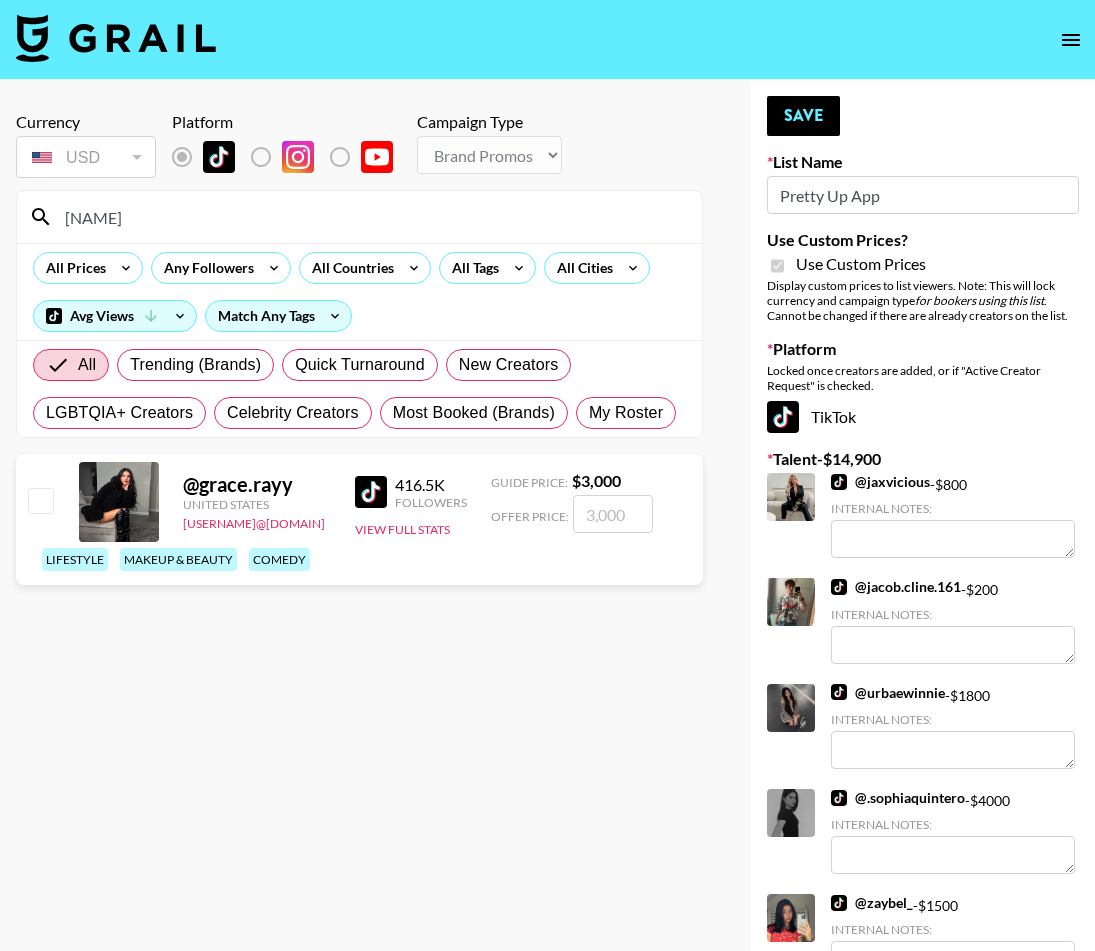 type on "[NAME]" 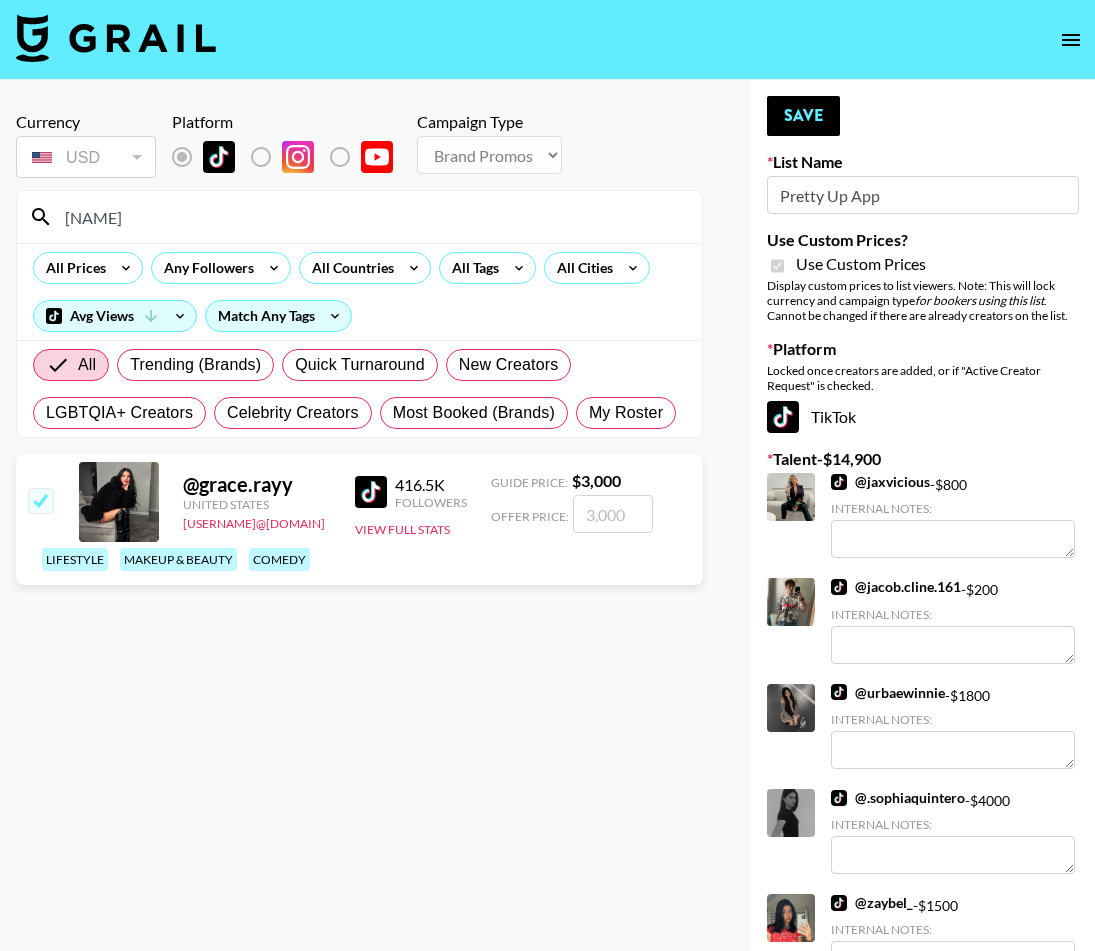 checkbox on "true" 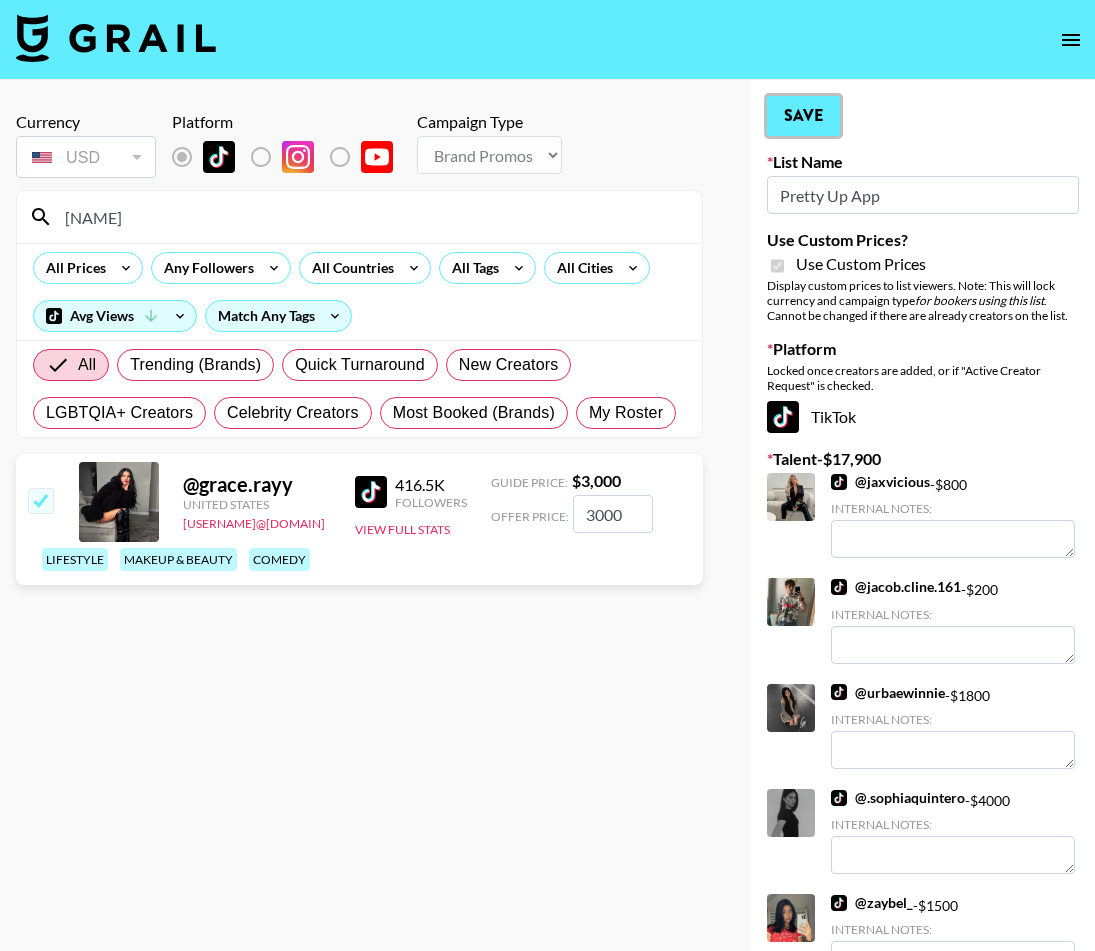 click on "Save" at bounding box center [803, 116] 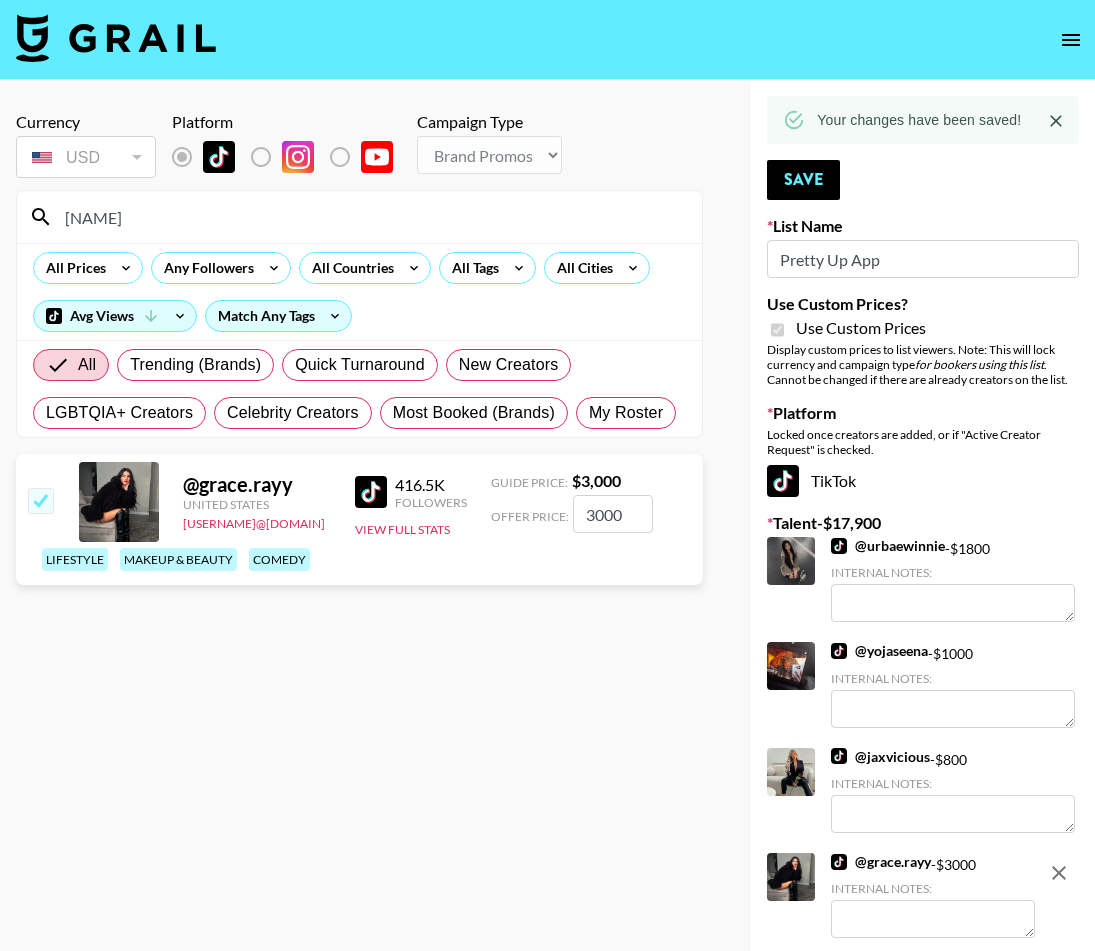 click on "[NAME]" at bounding box center [371, 217] 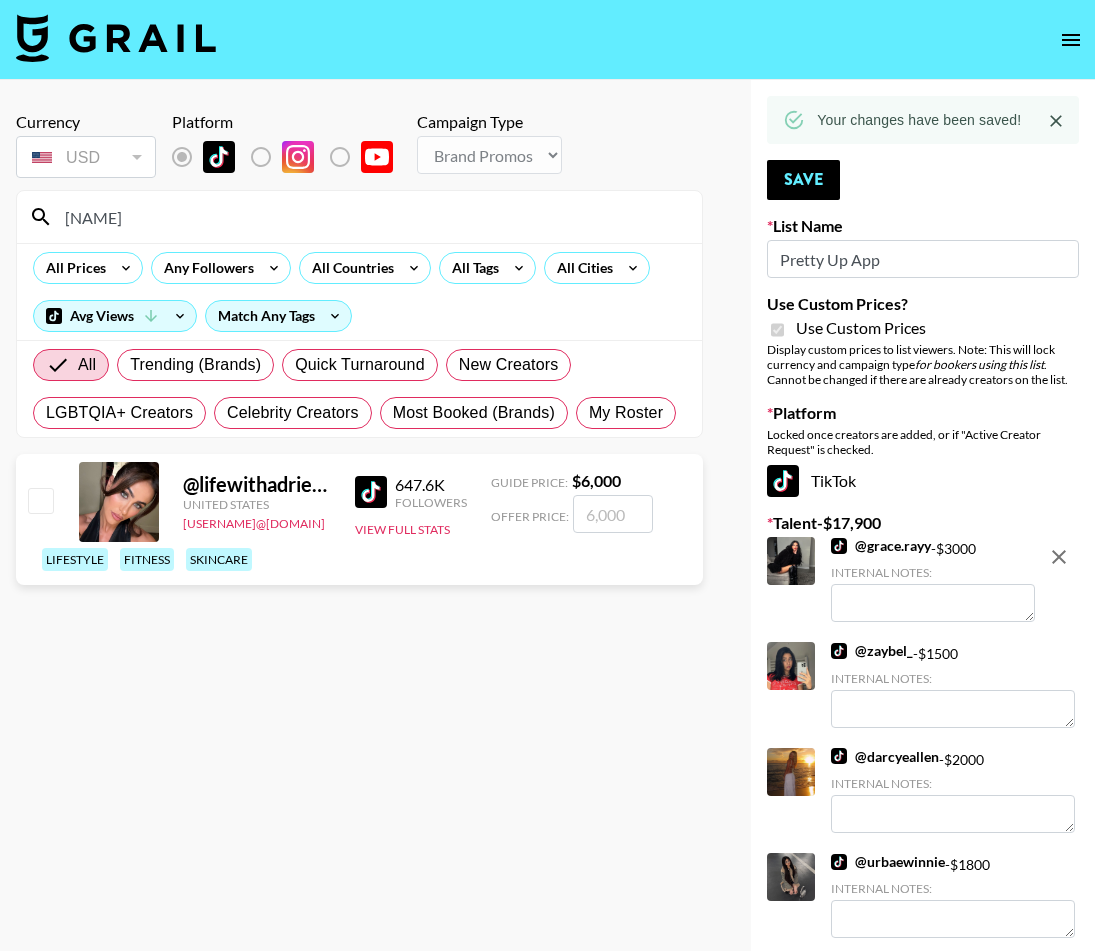 type on "[NAME]" 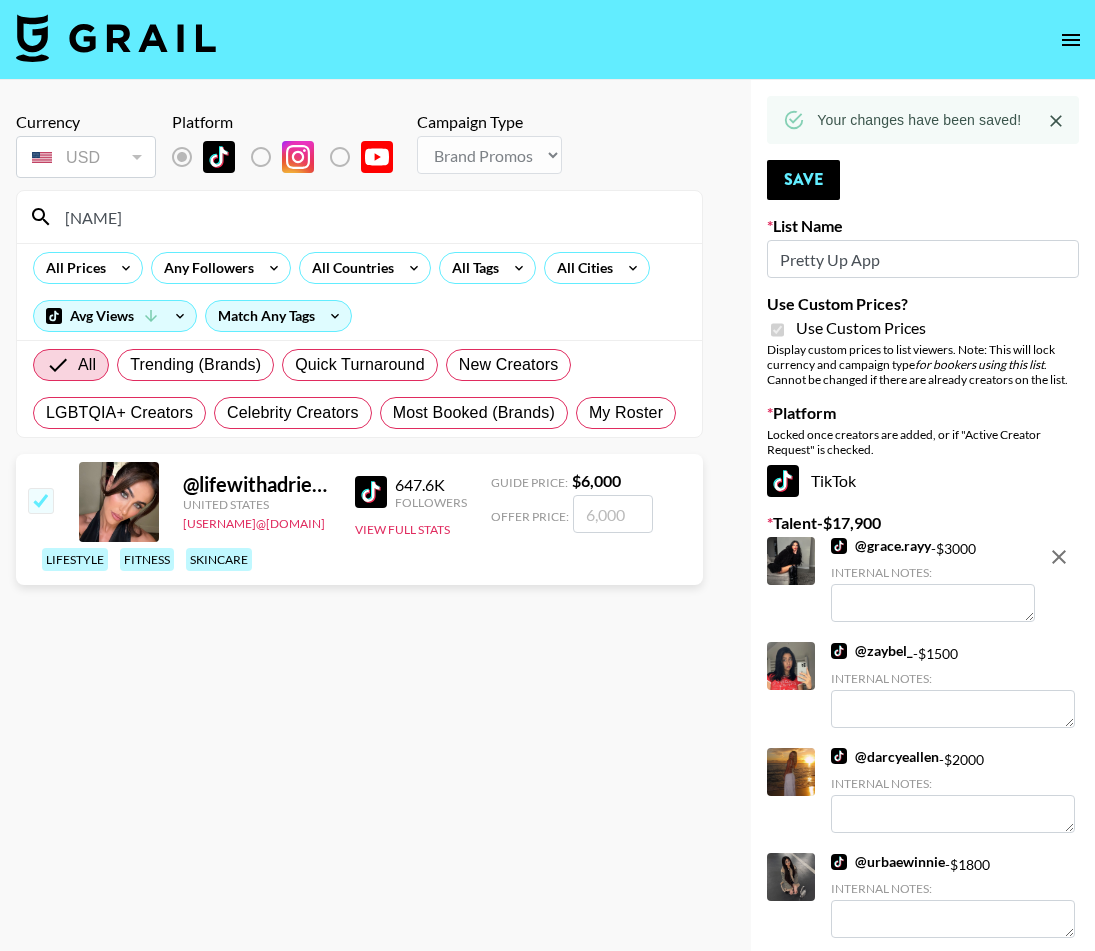 checkbox on "true" 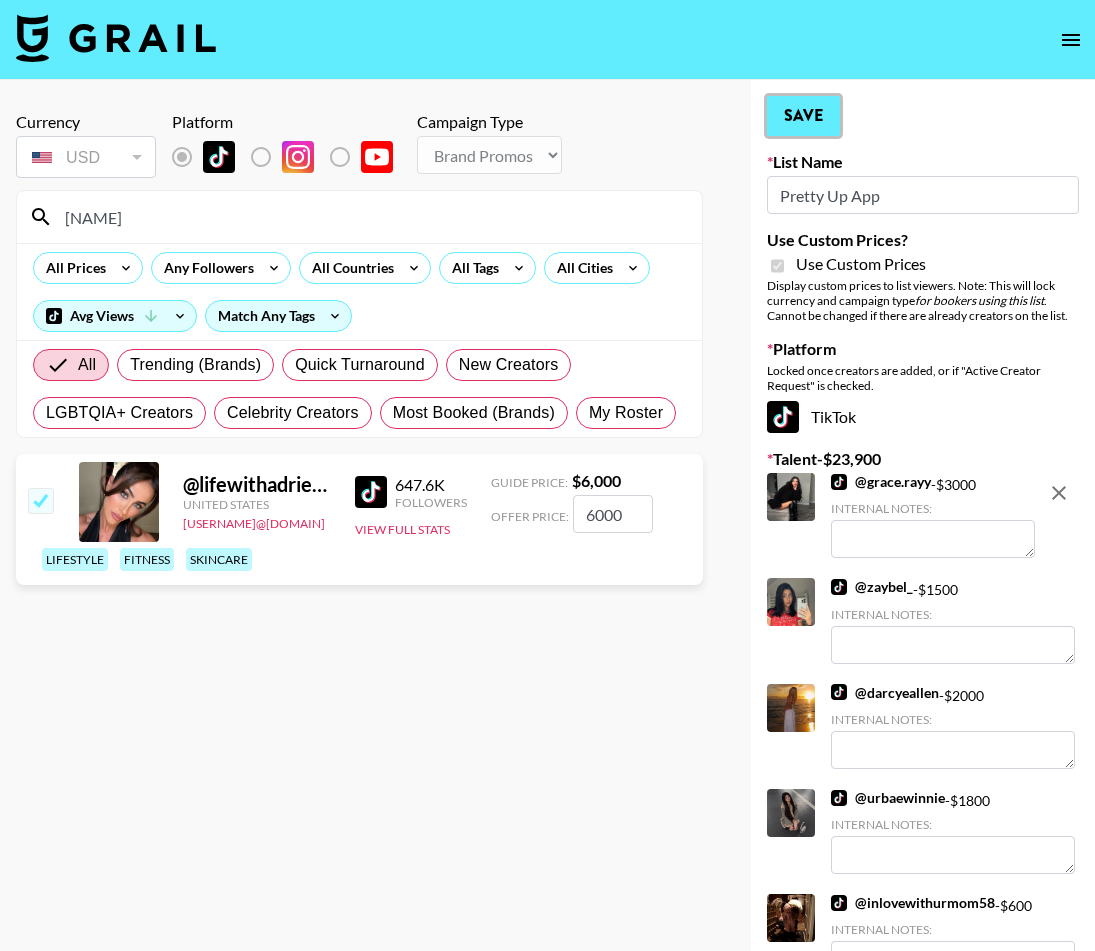 click on "Save" at bounding box center [803, 116] 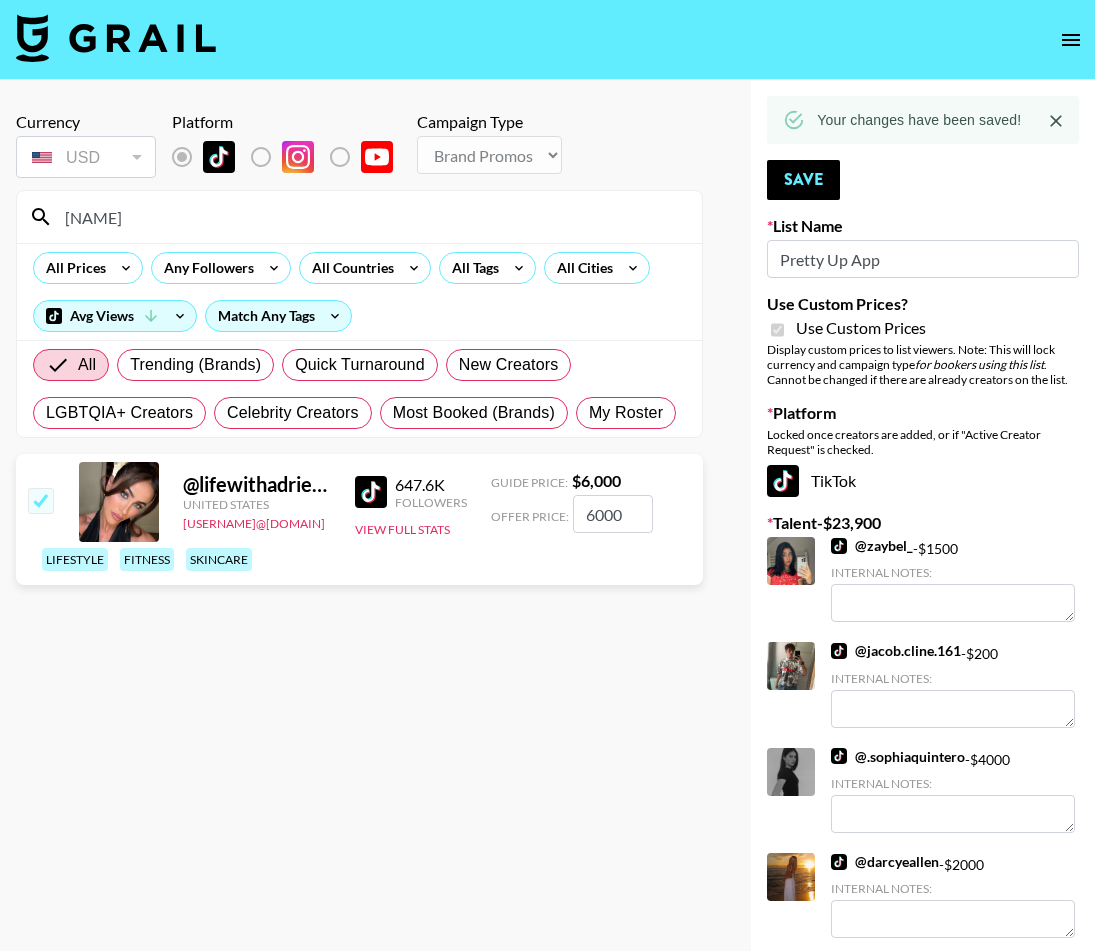 click on "lifewithad" at bounding box center (371, 217) 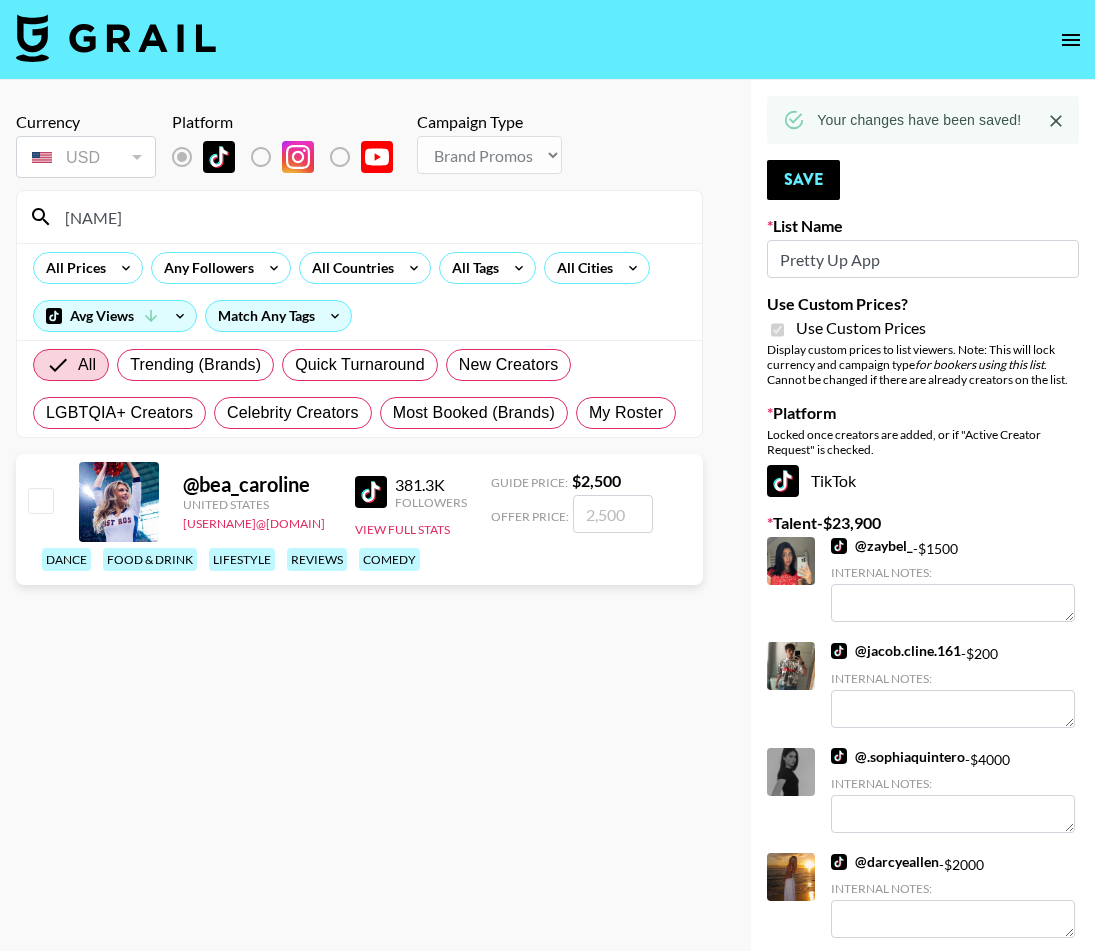 type on "bea_ca" 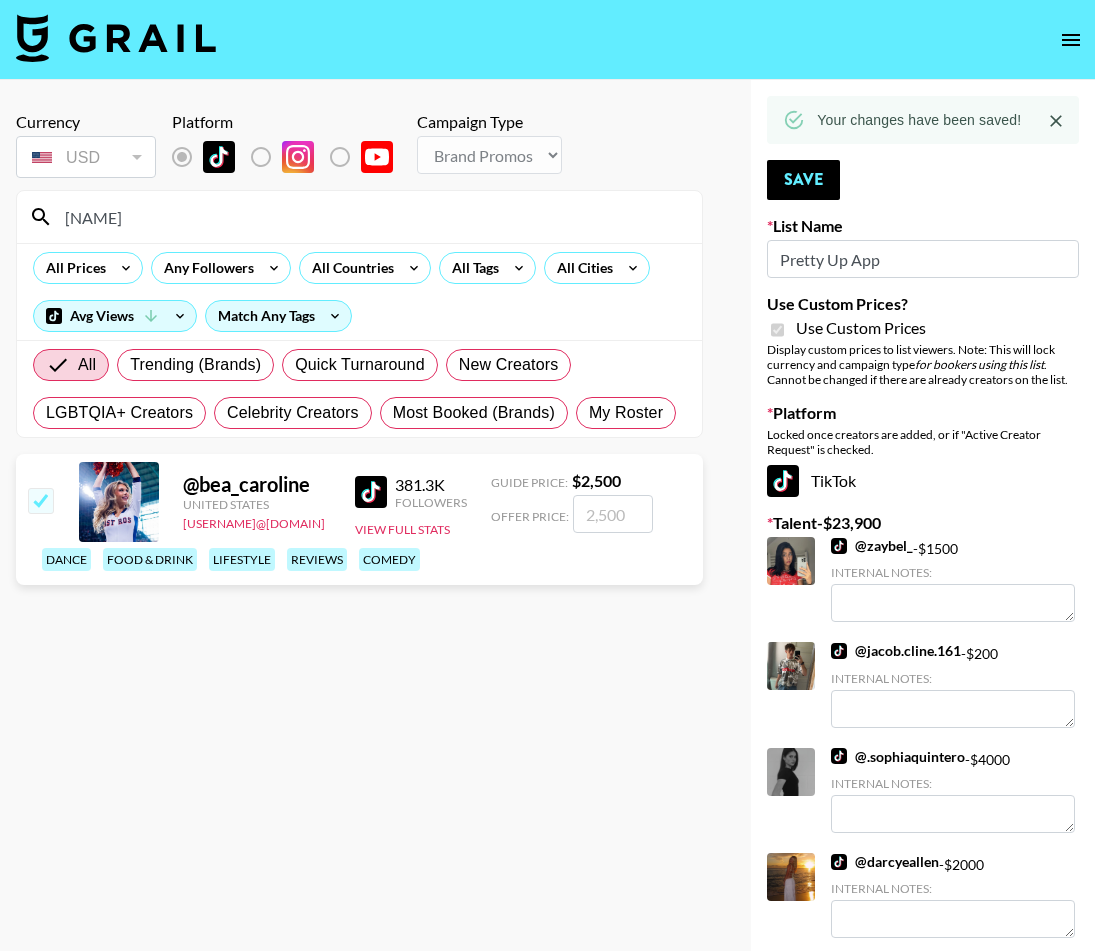 checkbox on "true" 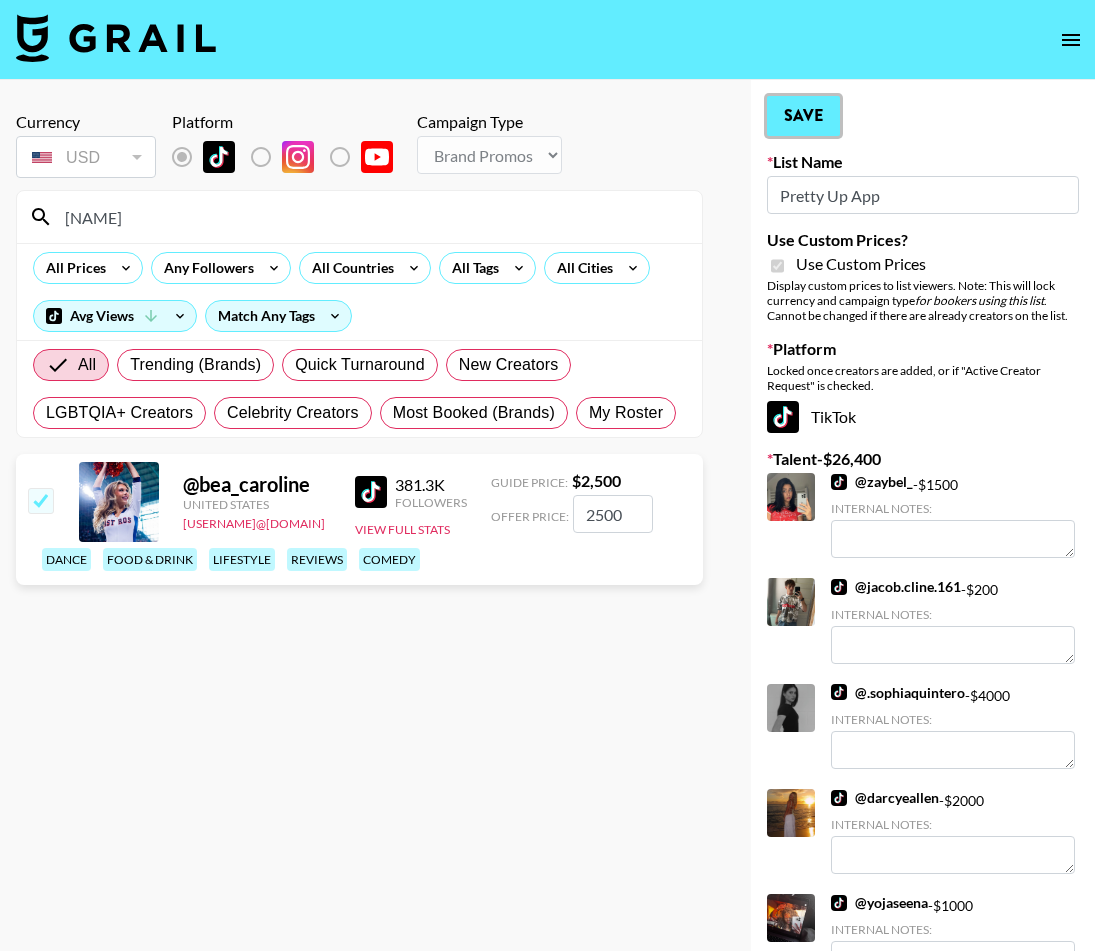 click on "Save" at bounding box center [803, 116] 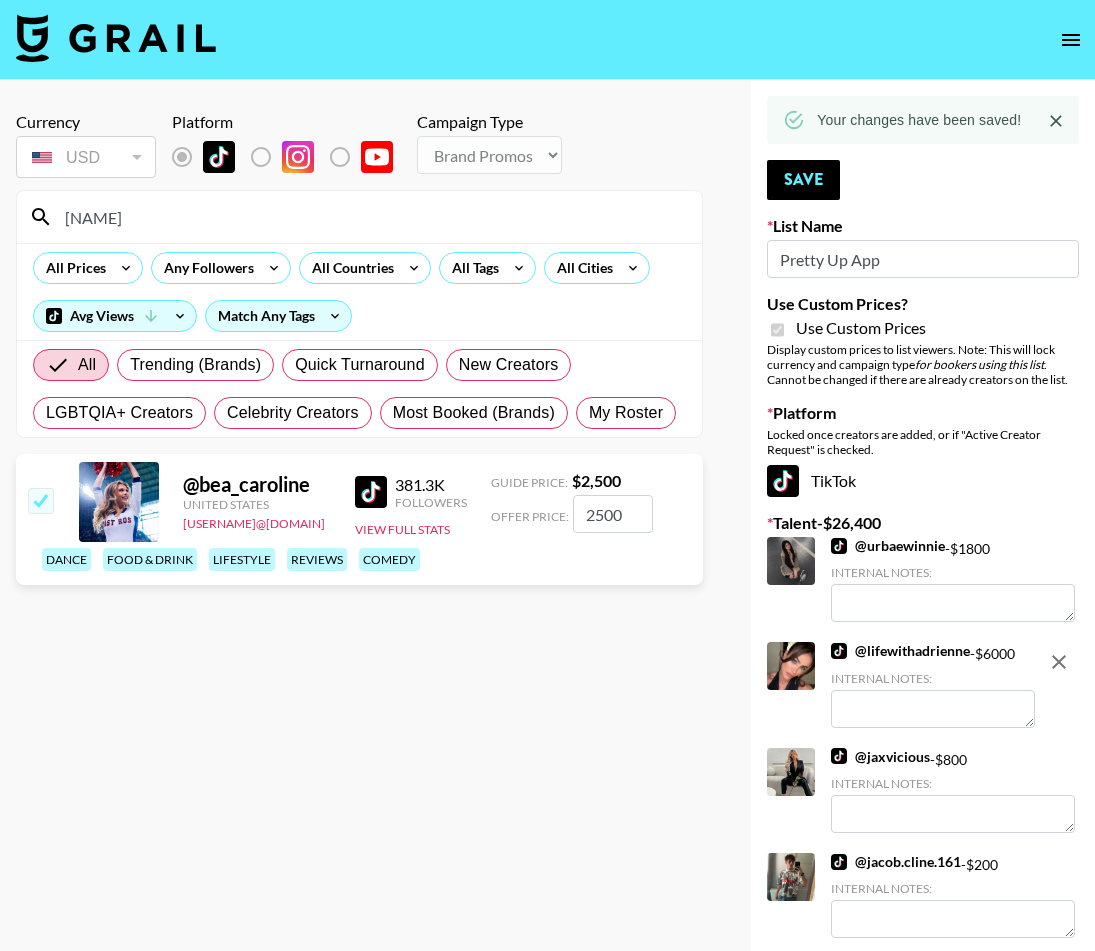 click on "bea_ca" at bounding box center [359, 217] 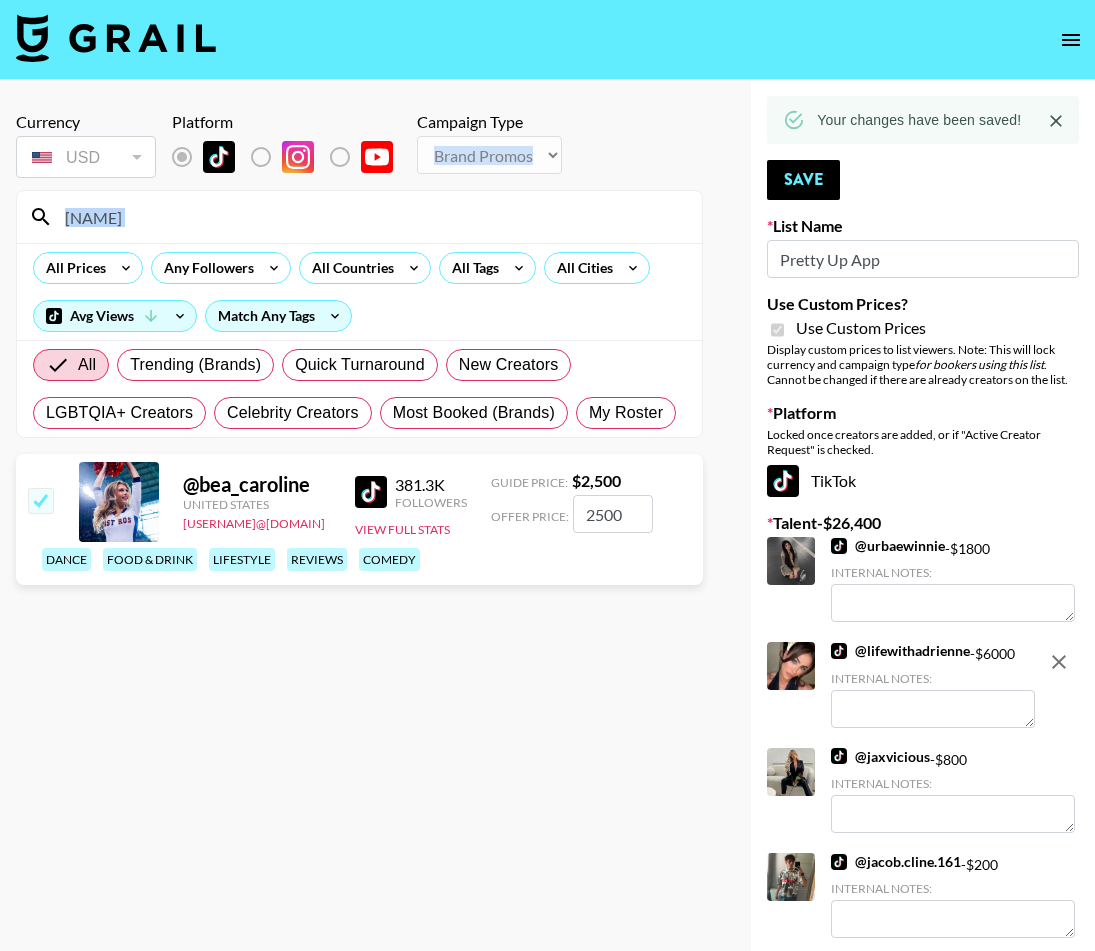 click on "bea_ca" at bounding box center [359, 217] 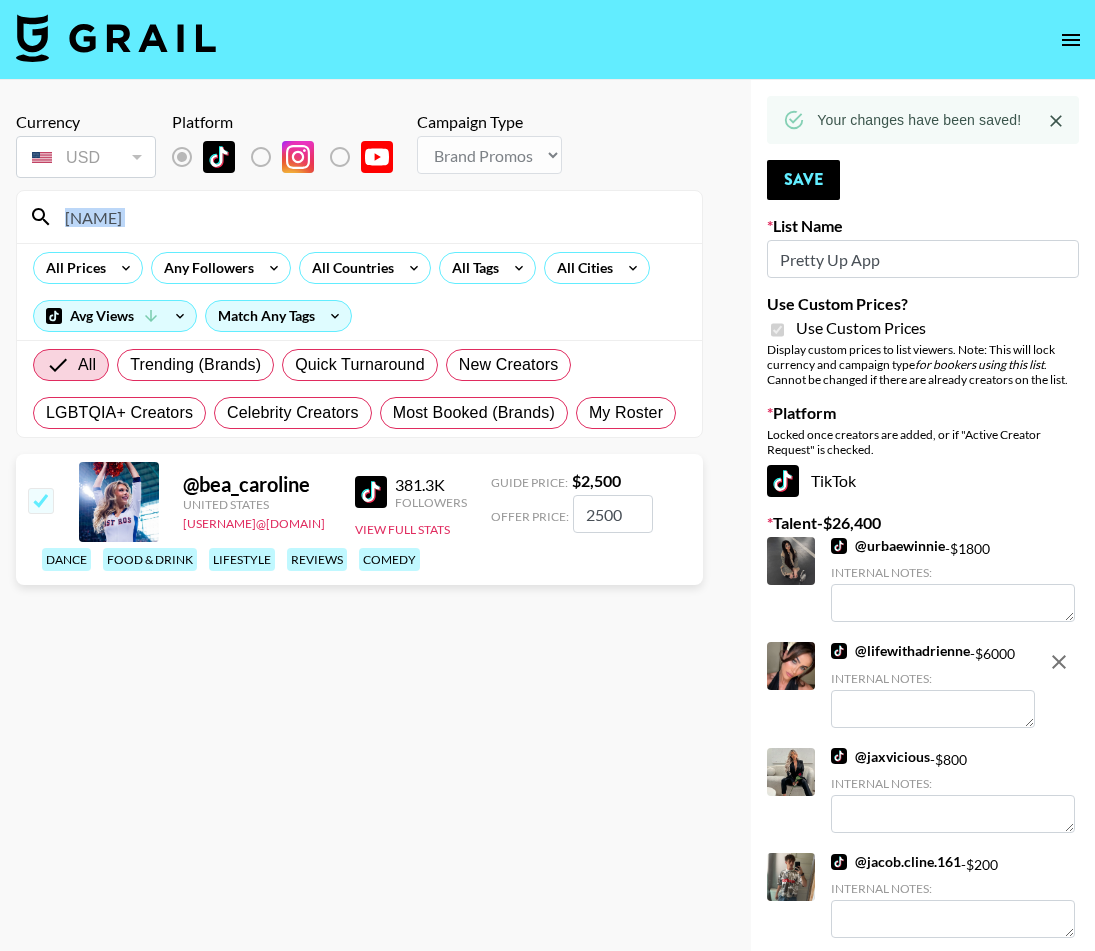 click on "bea_ca" at bounding box center [359, 217] 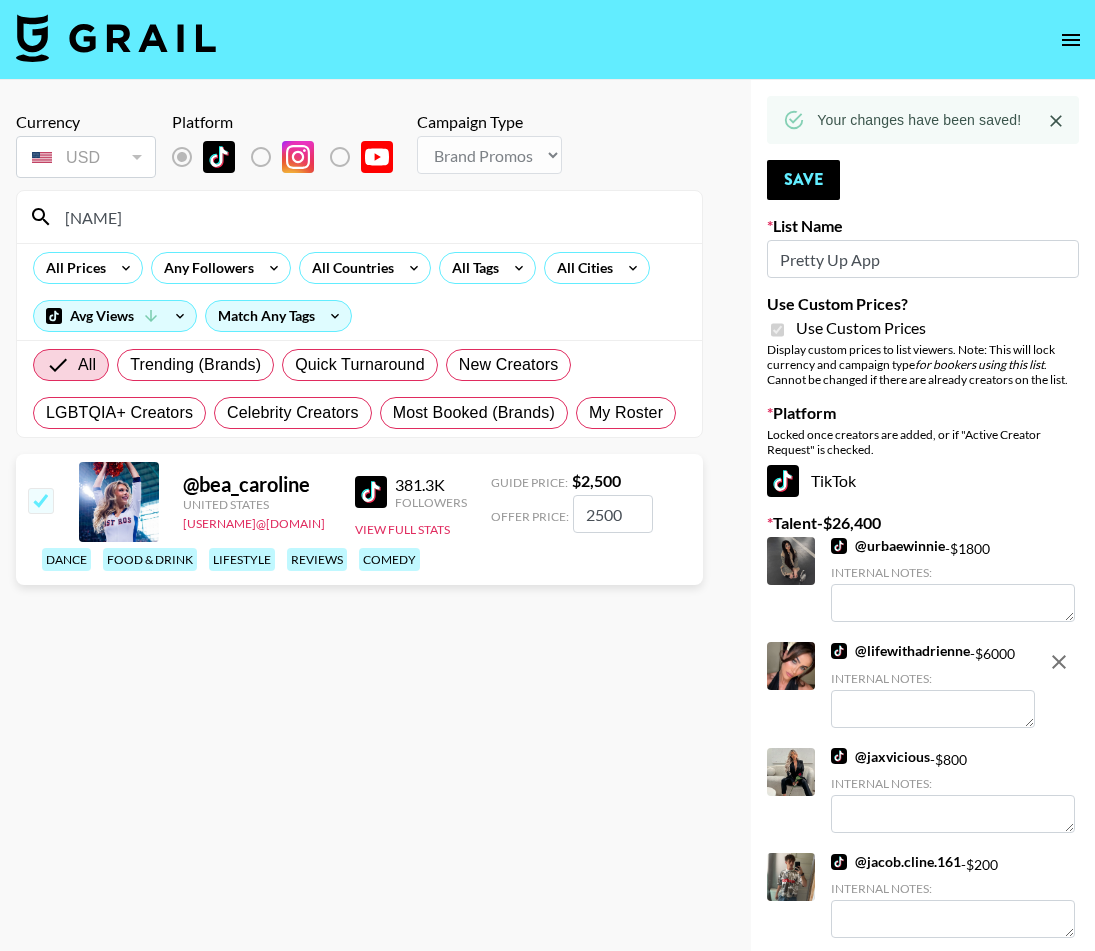 click on "bea_ca" at bounding box center (371, 217) 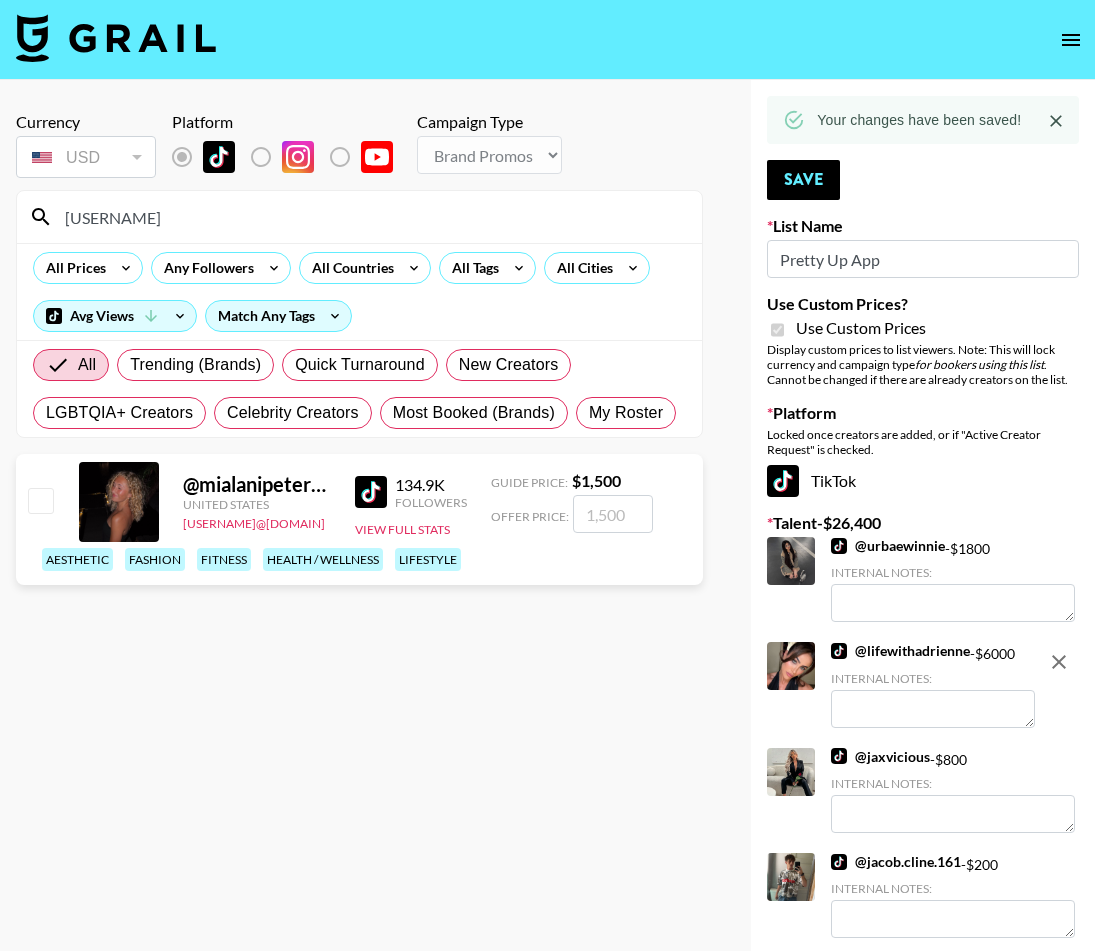 type on "mialan" 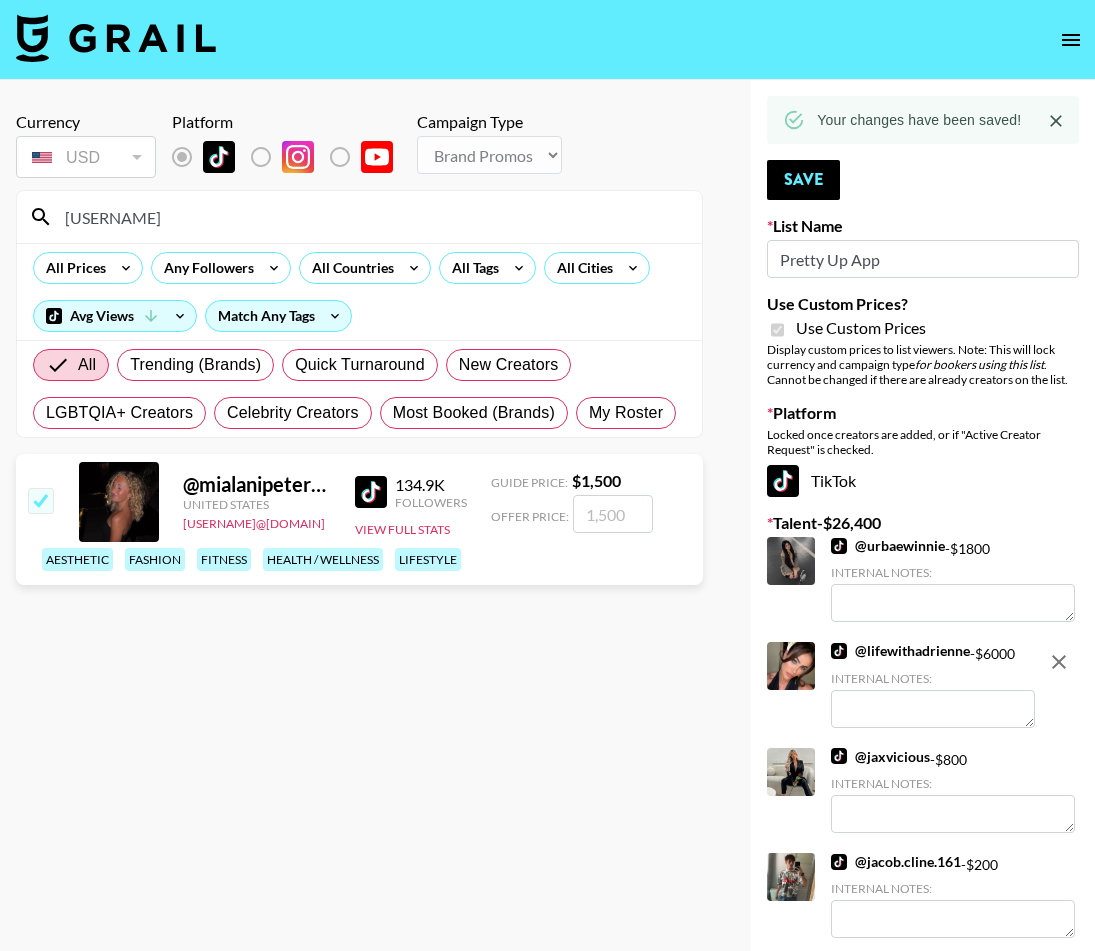 checkbox on "true" 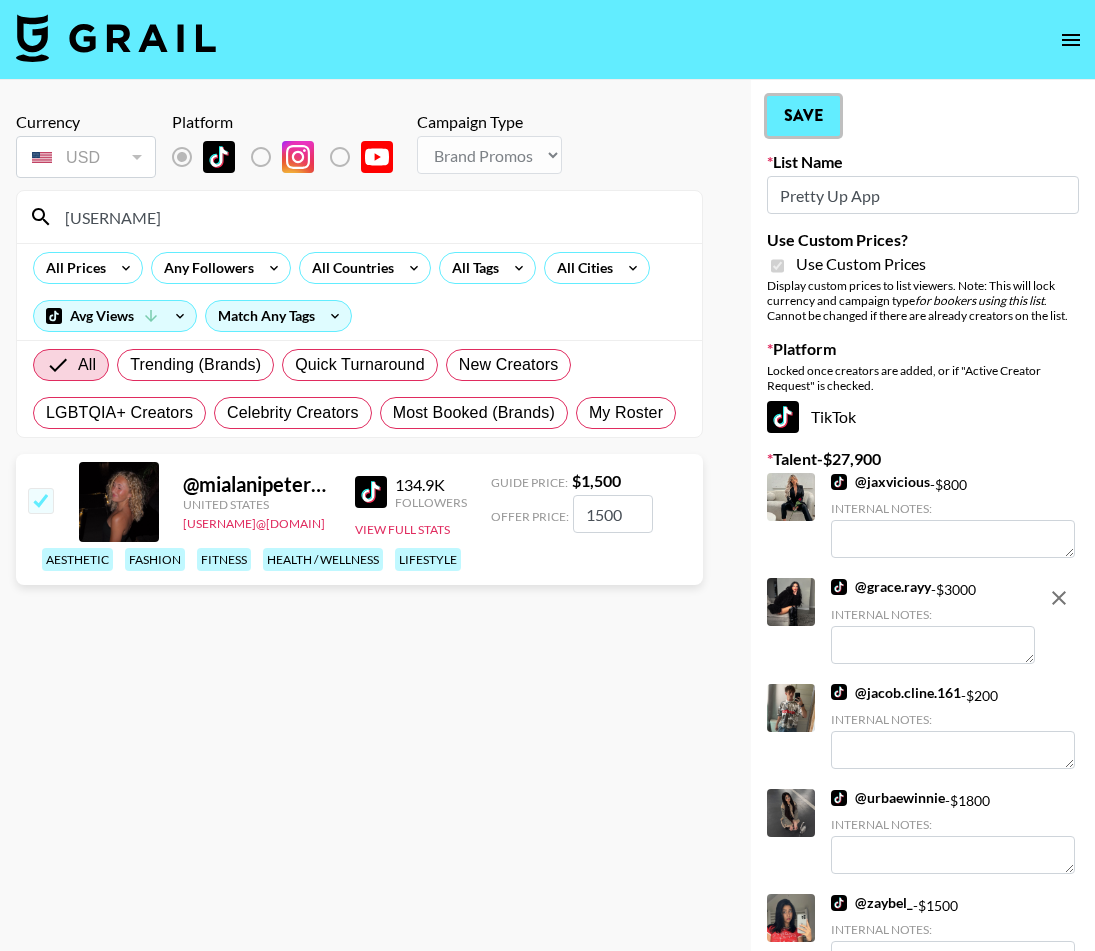 click on "Save" at bounding box center (803, 116) 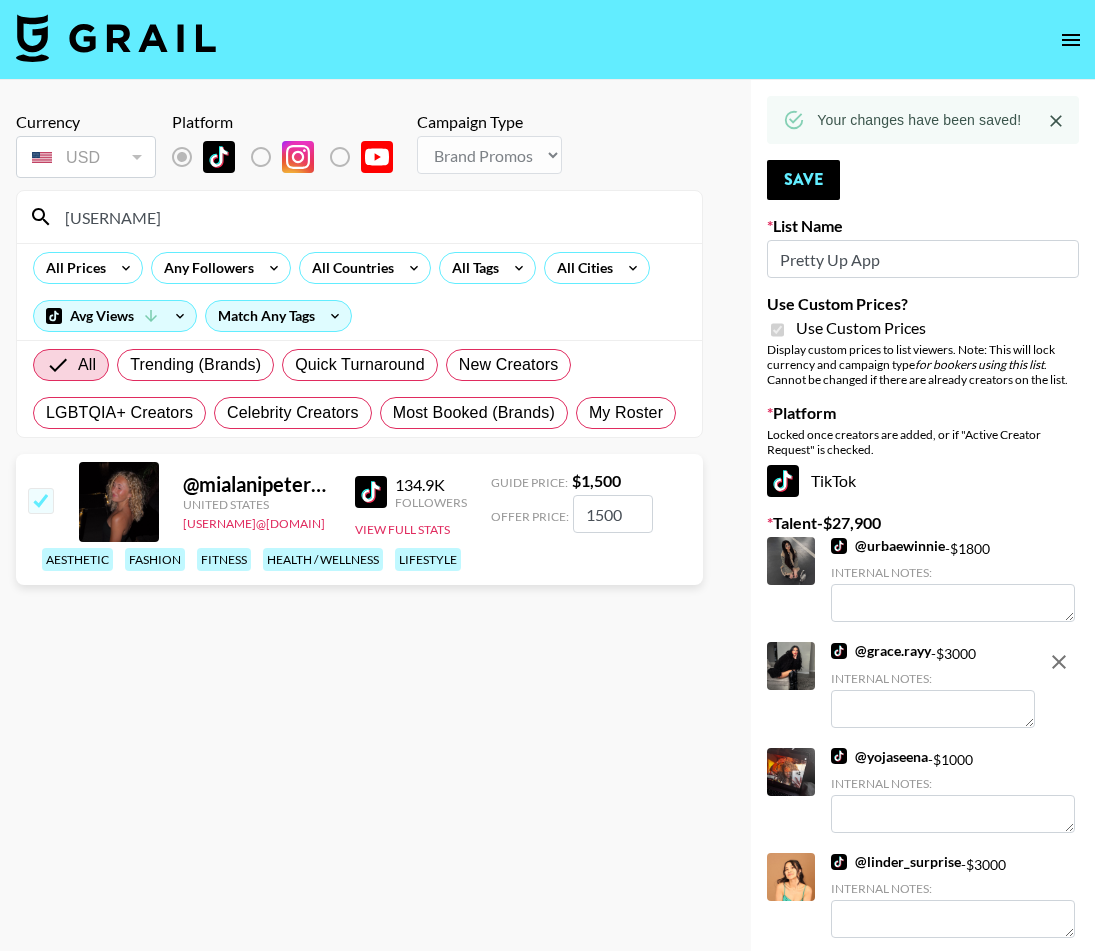 click on "mialan" at bounding box center [371, 217] 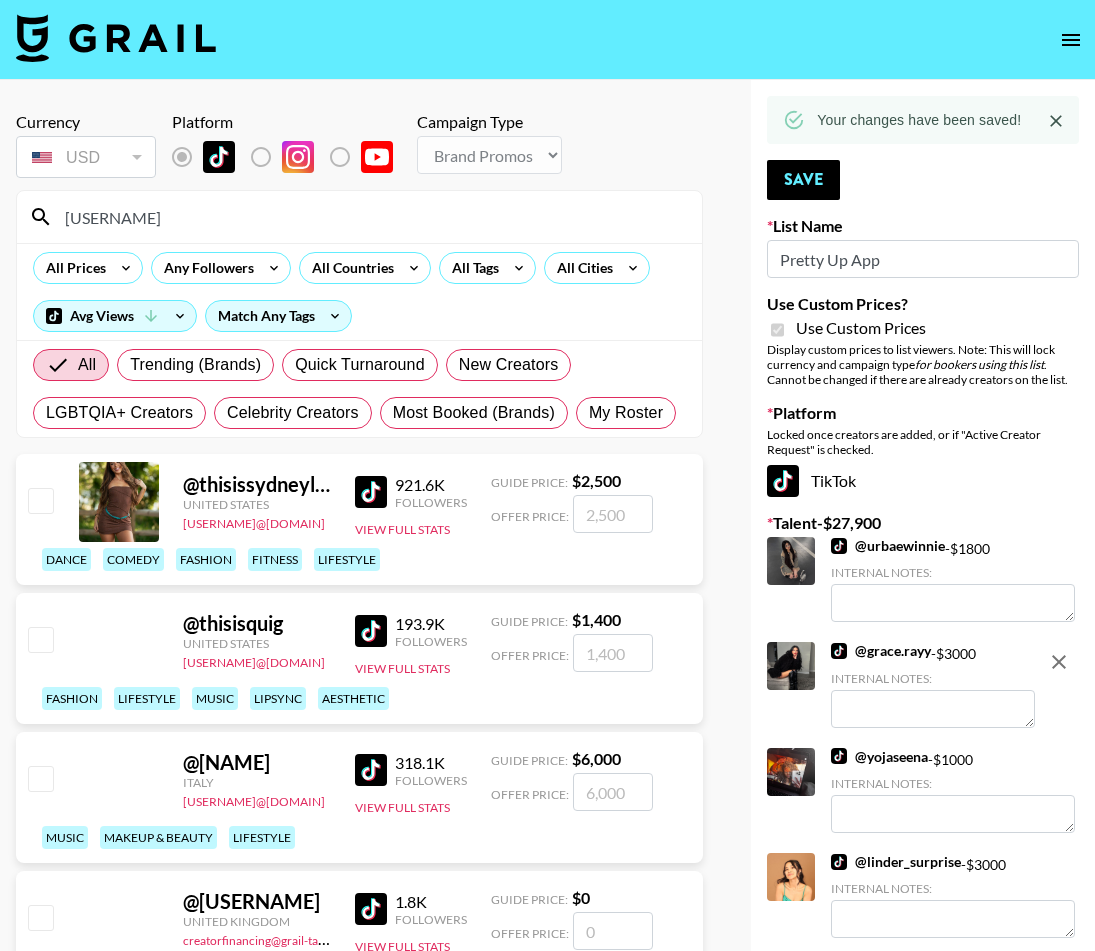 type on "thisis" 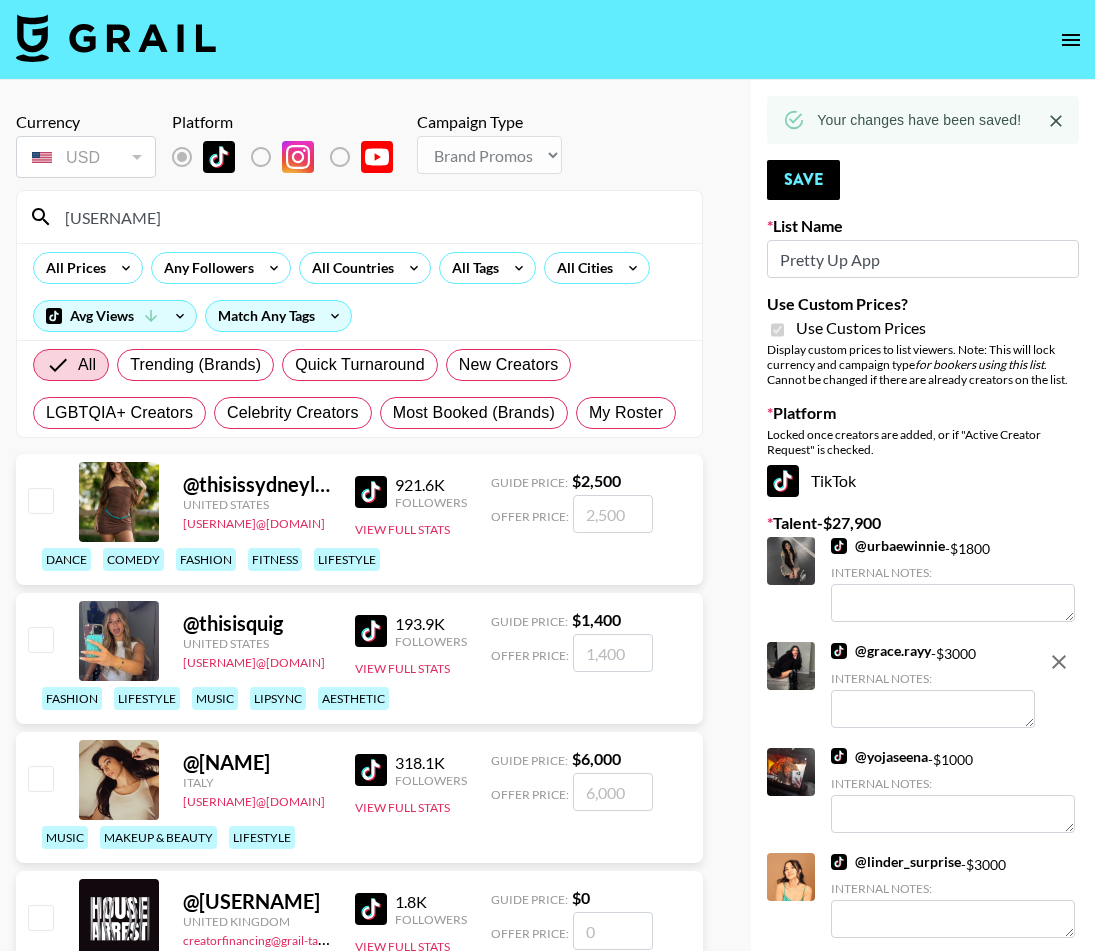 click at bounding box center (40, 500) 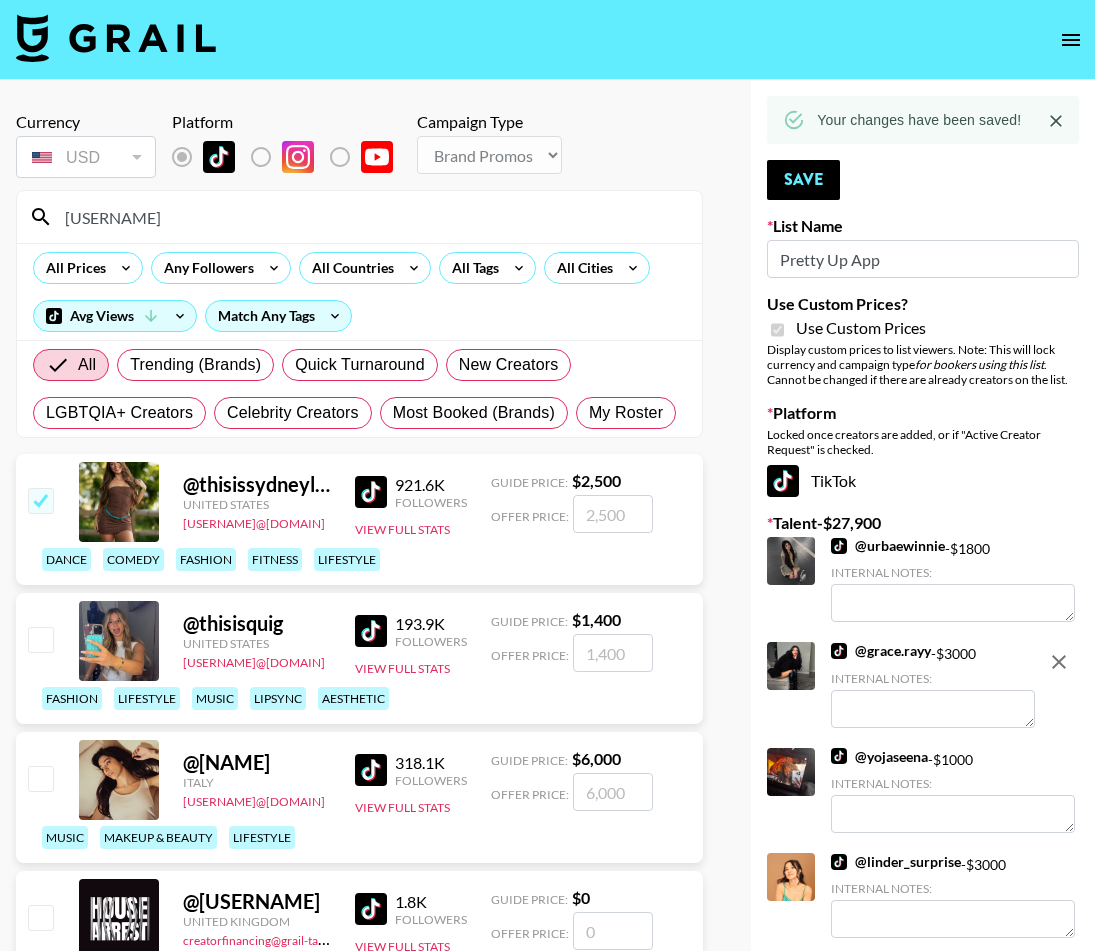 checkbox on "true" 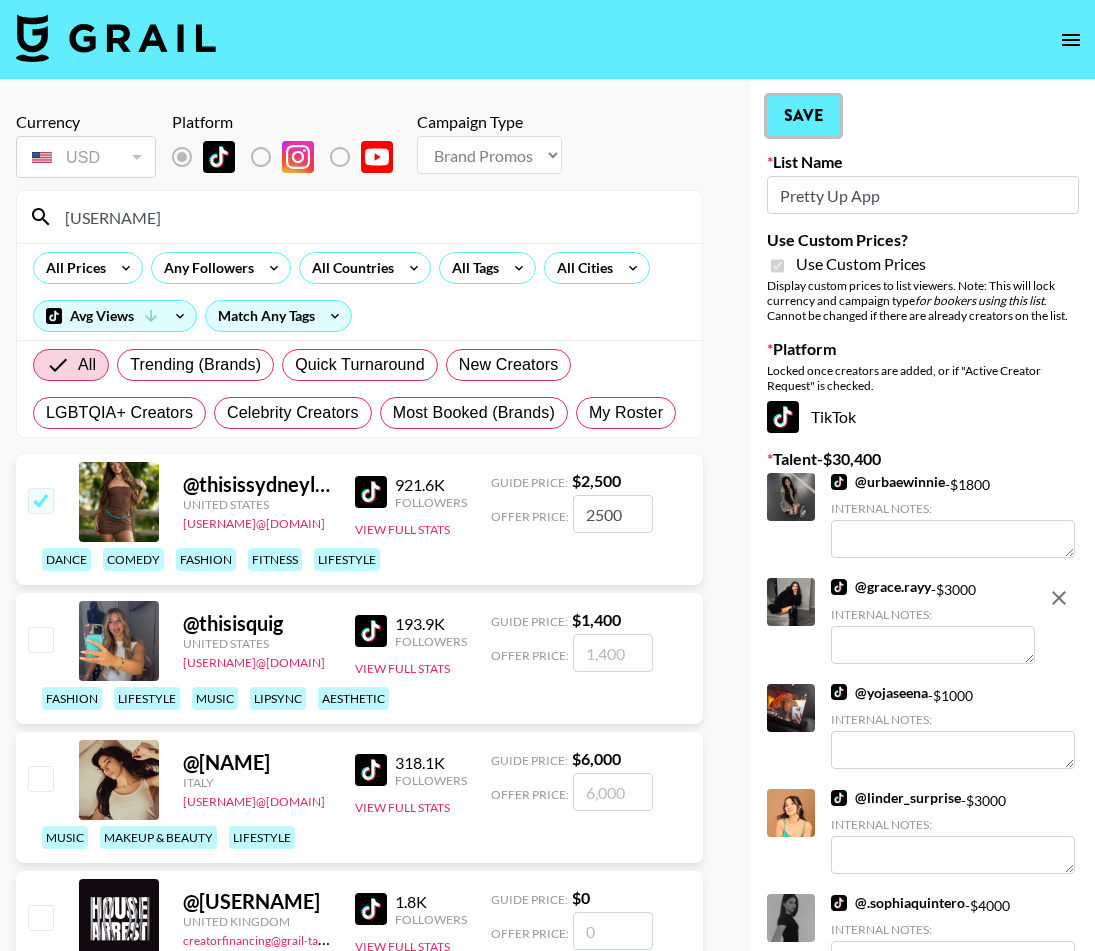 click on "Save" at bounding box center (803, 116) 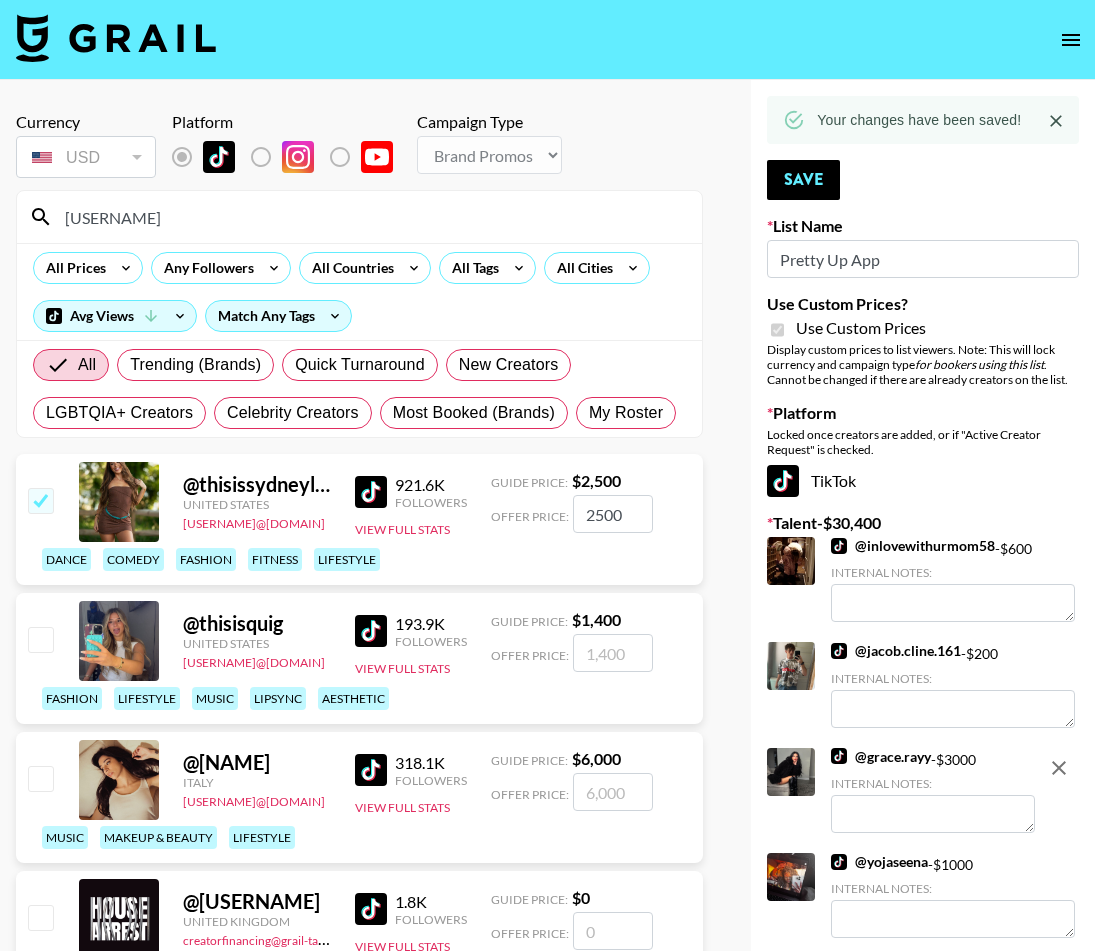 click on "thisis" at bounding box center (371, 217) 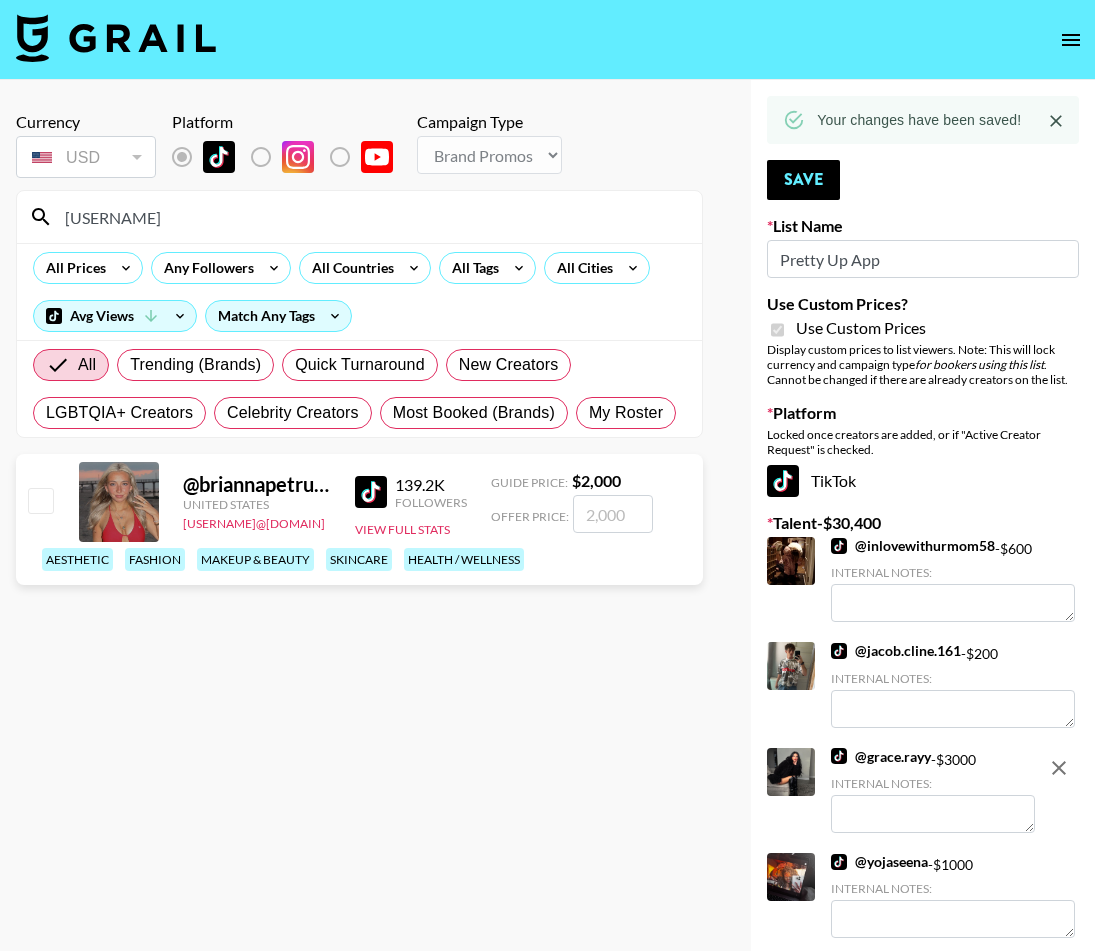 type on "briannape" 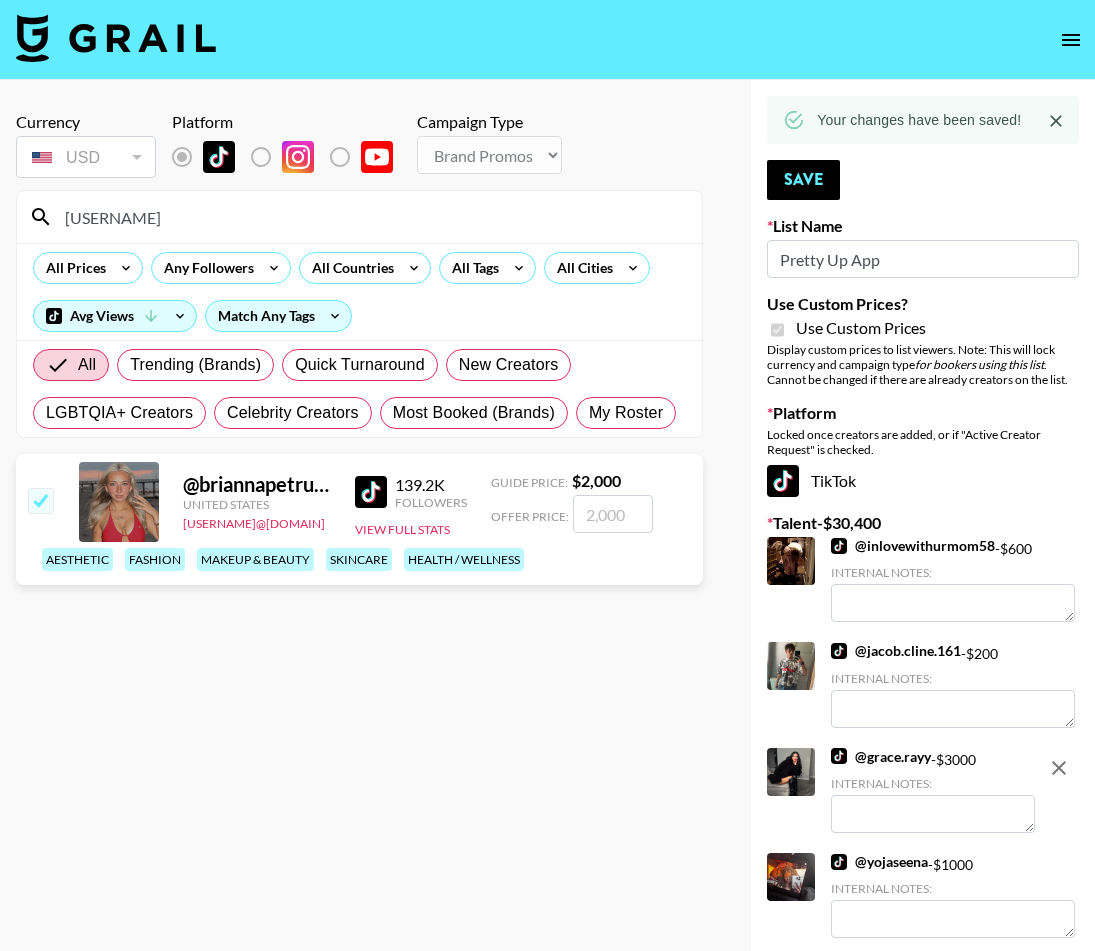 checkbox on "true" 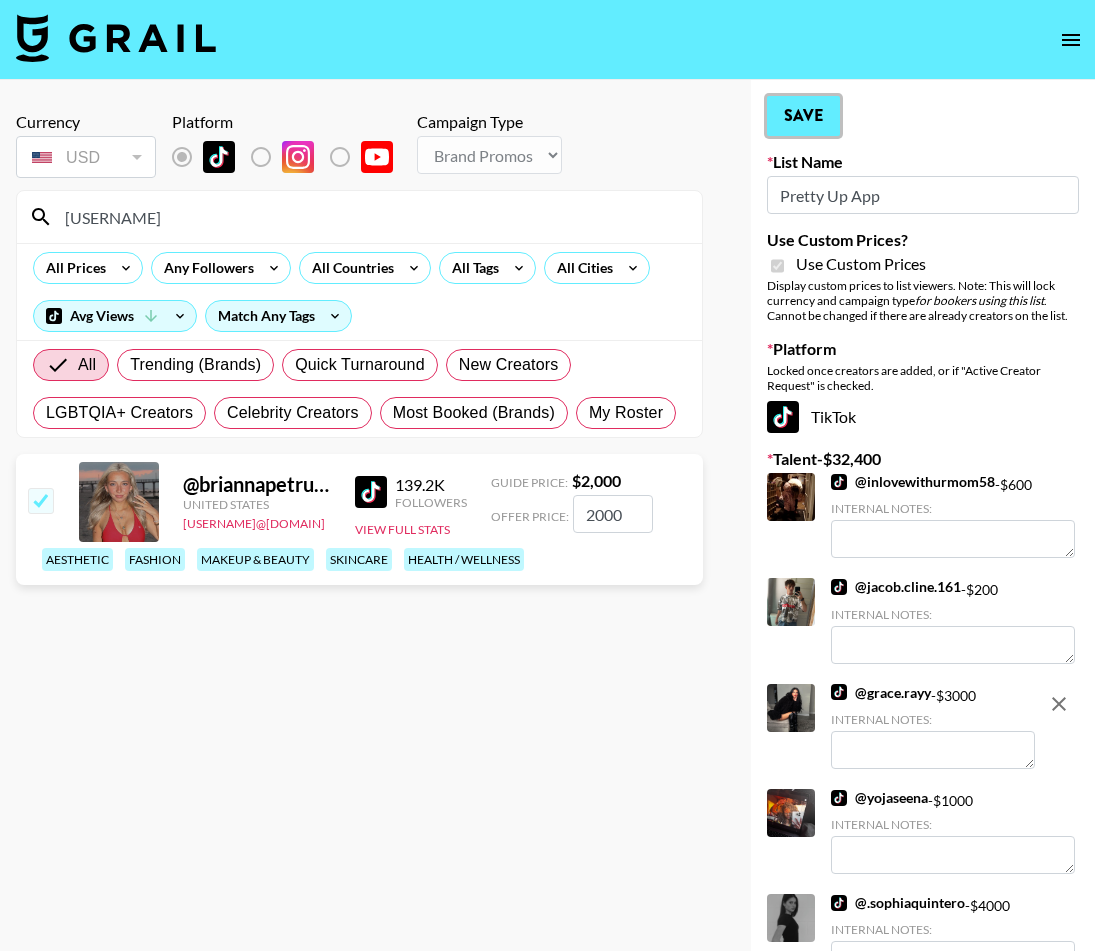 click on "Save" at bounding box center (803, 116) 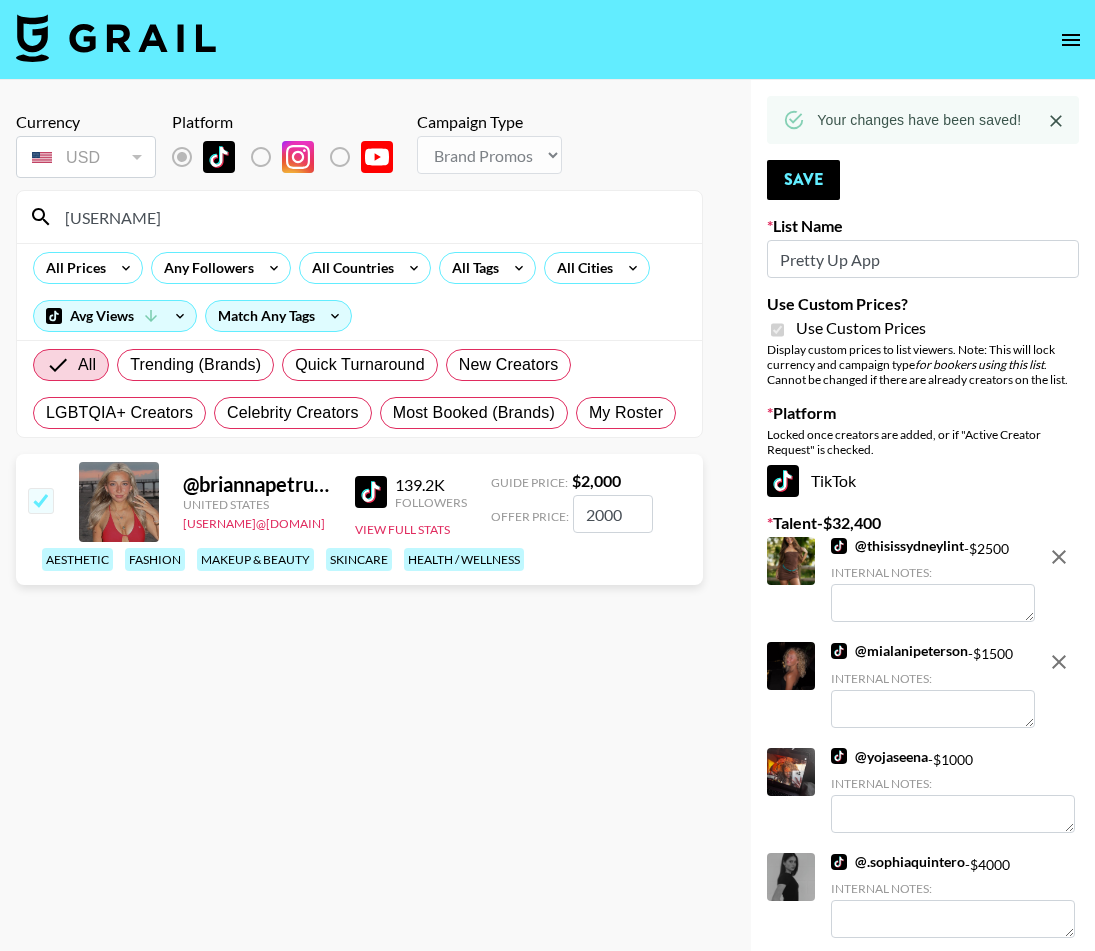 click on "briannape" at bounding box center (371, 217) 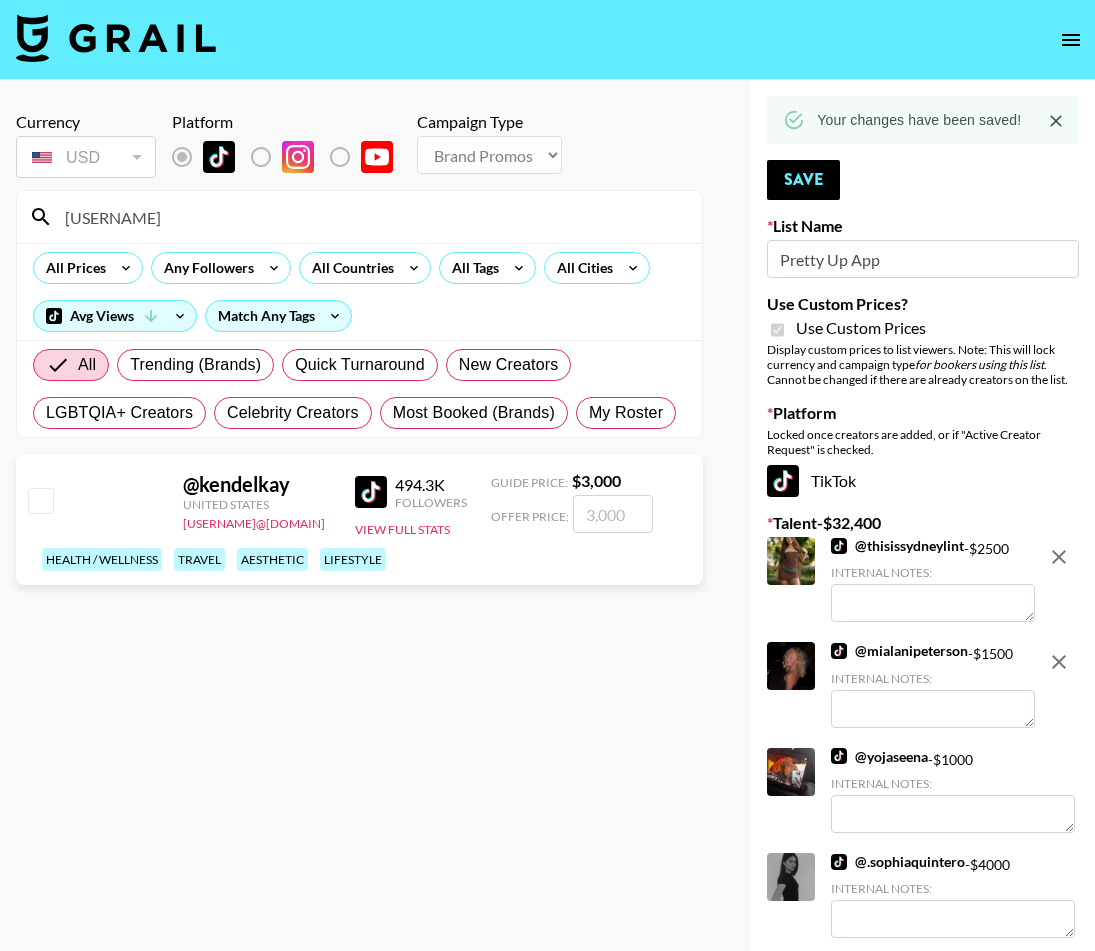 type on "kendelk" 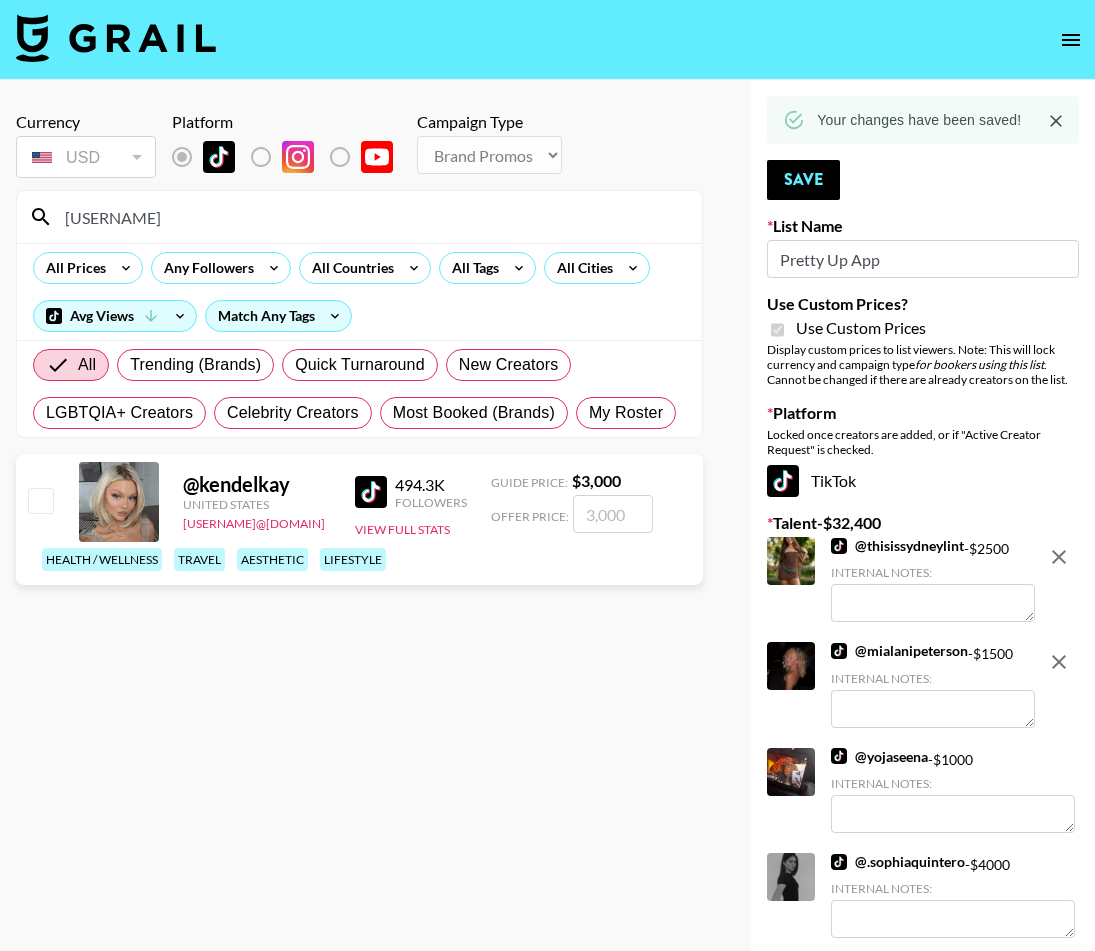 click at bounding box center (40, 500) 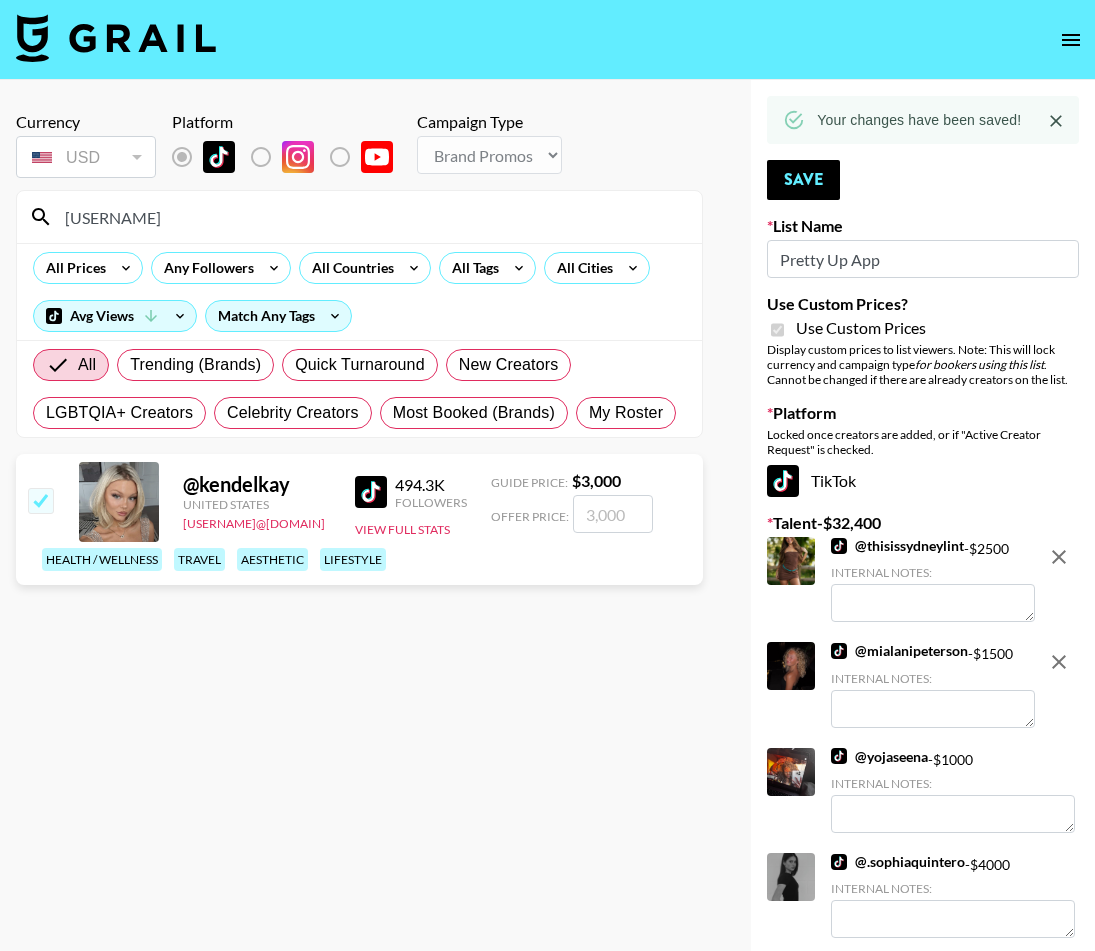 checkbox on "true" 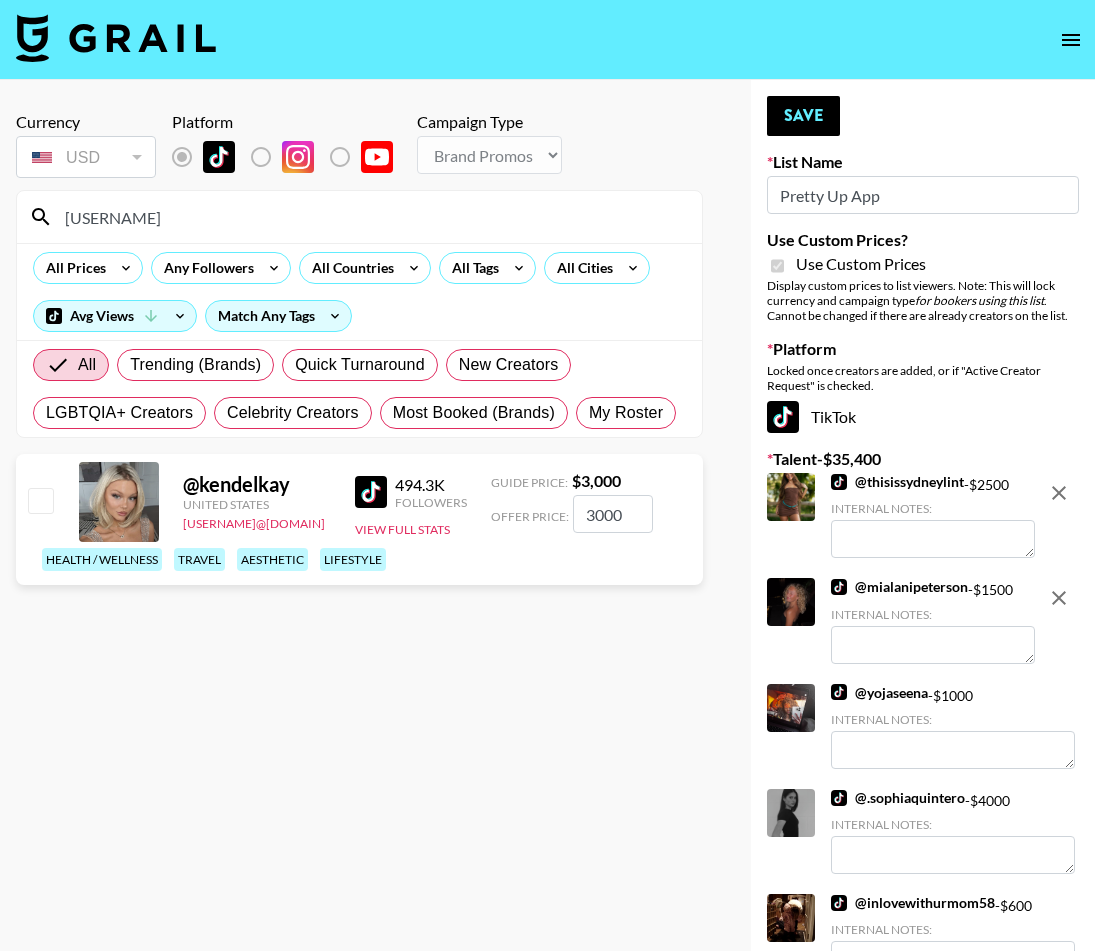 checkbox on "false" 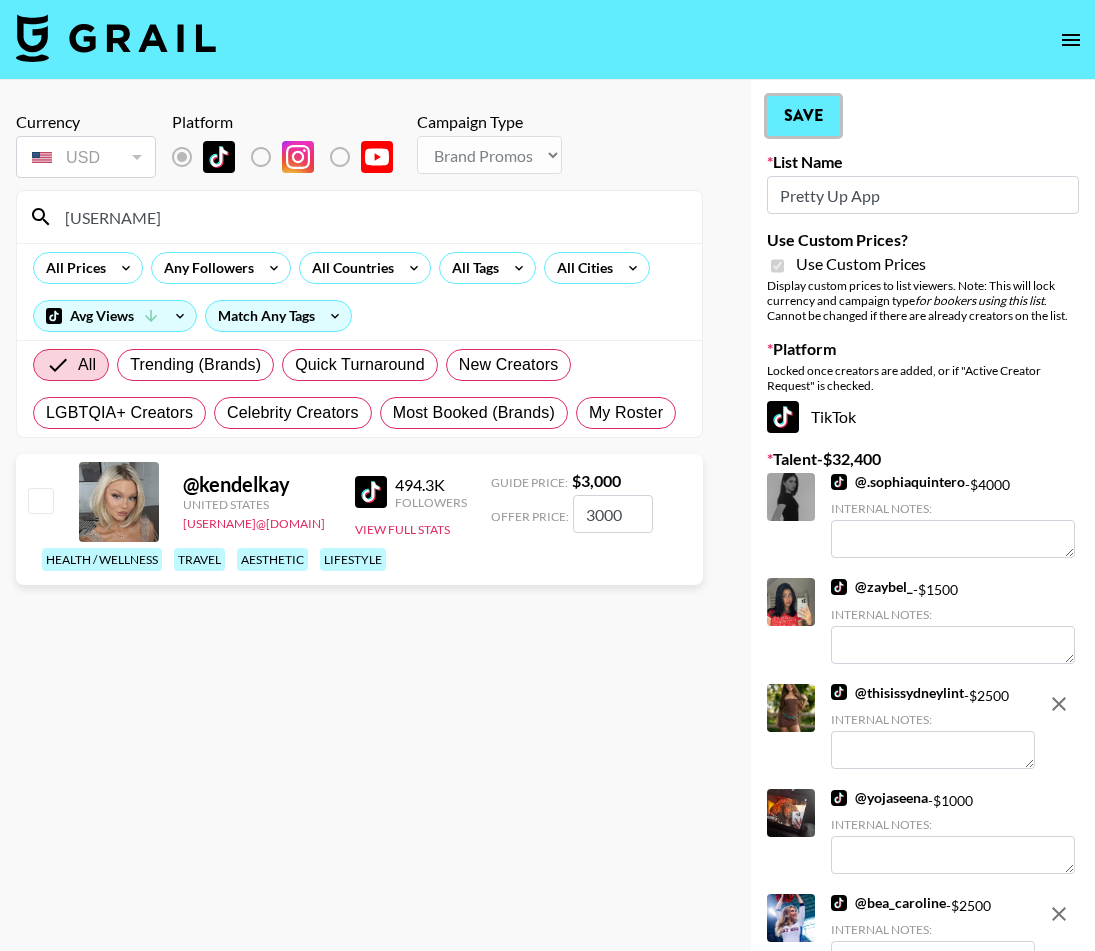 click on "Save" at bounding box center (803, 116) 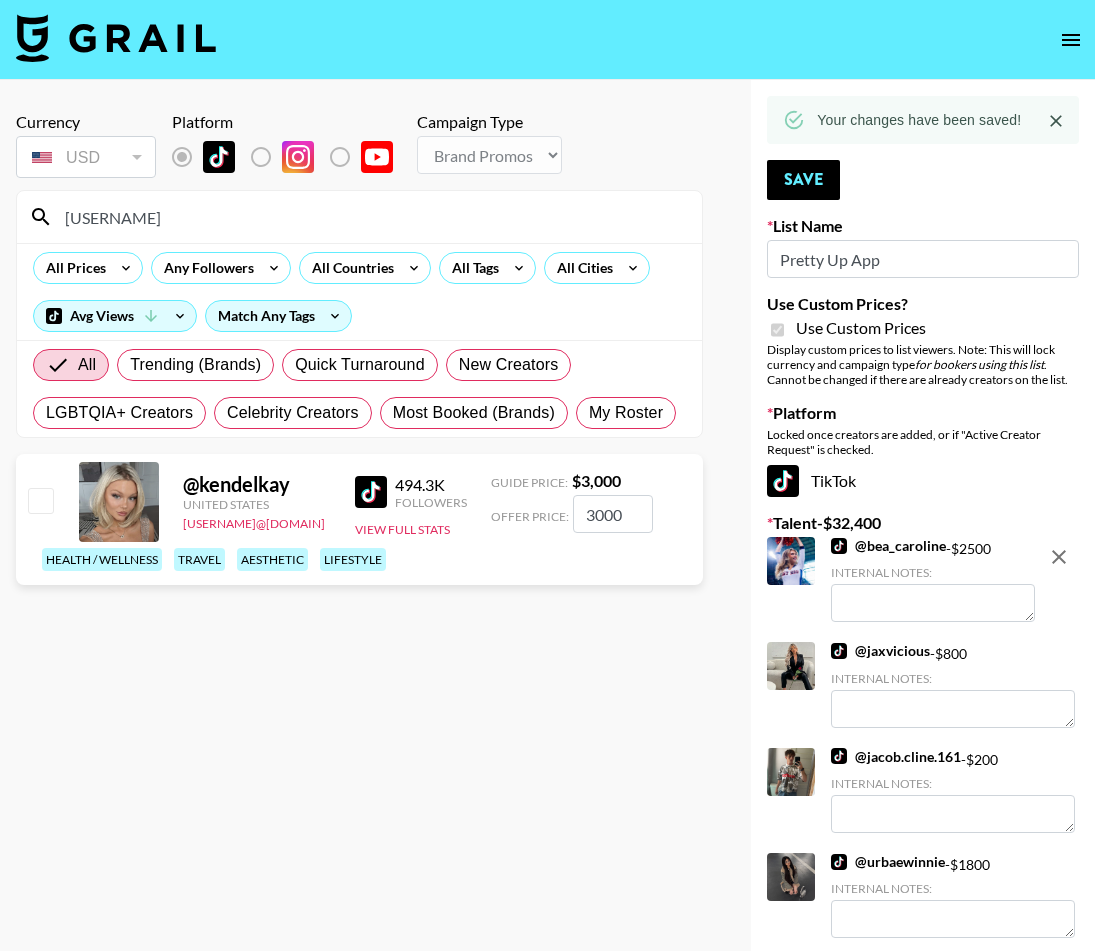 click on "kendelk" at bounding box center (371, 217) 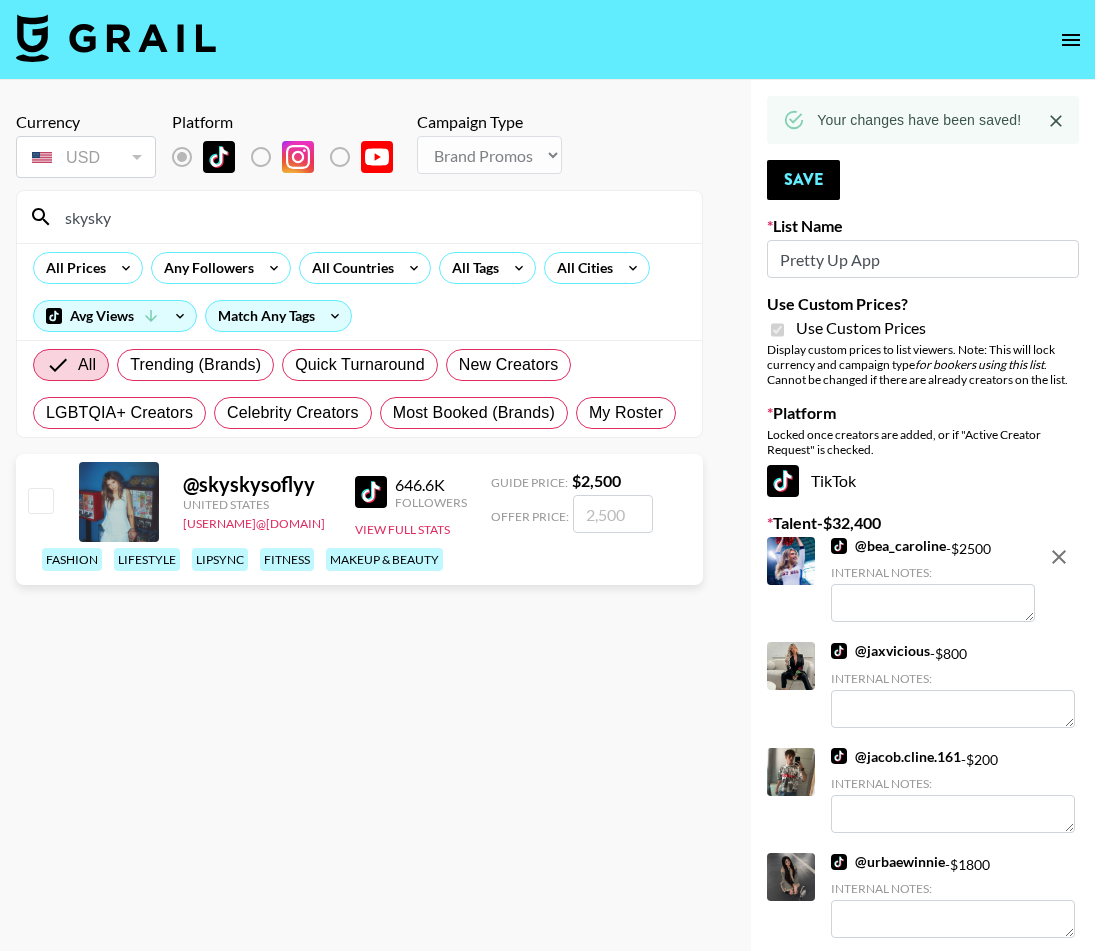 type on "skysky" 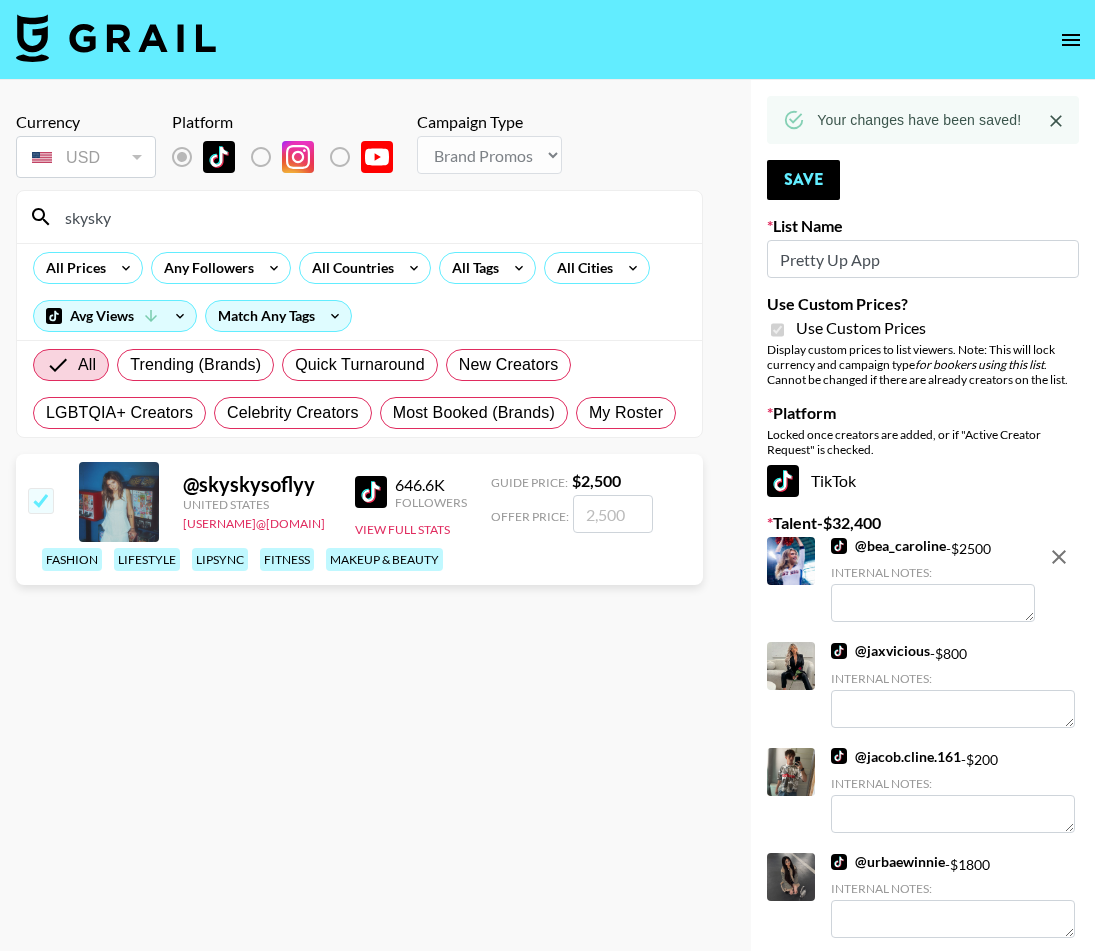 checkbox on "true" 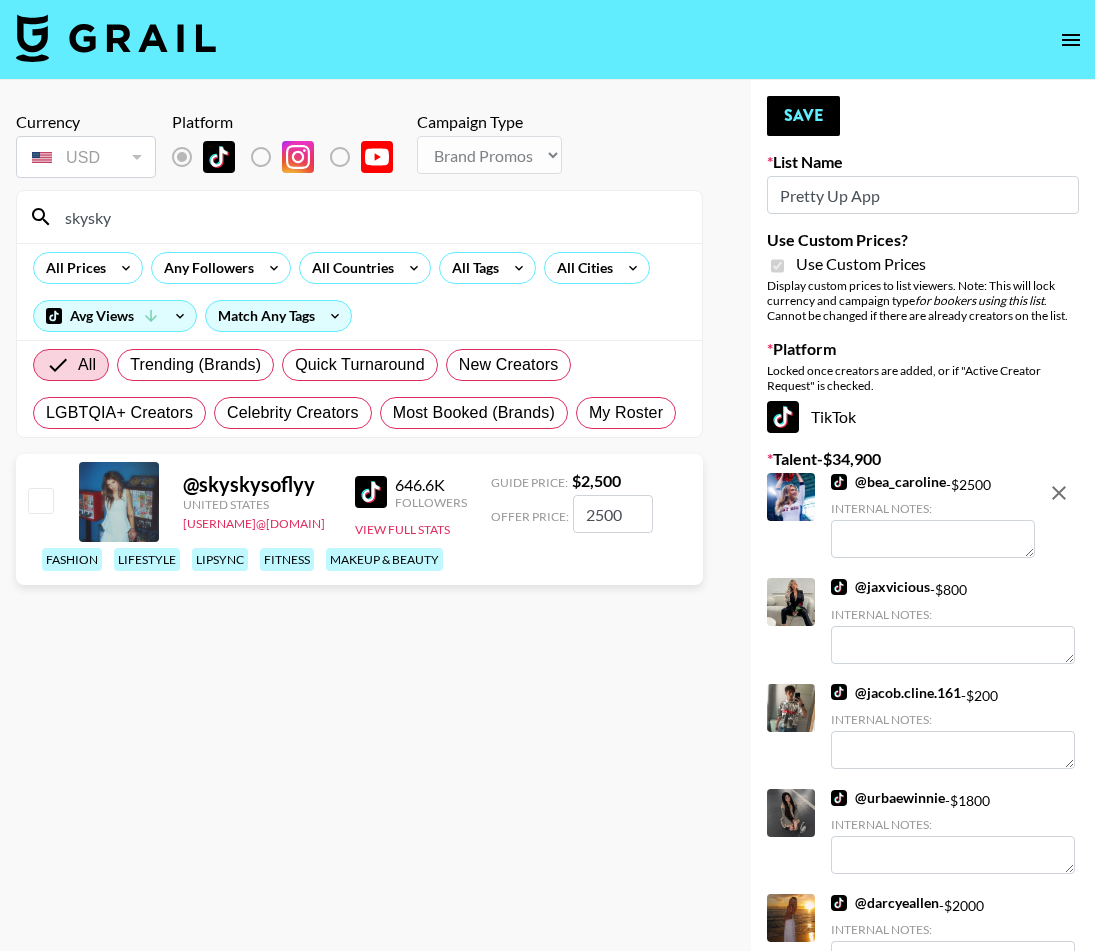 checkbox on "false" 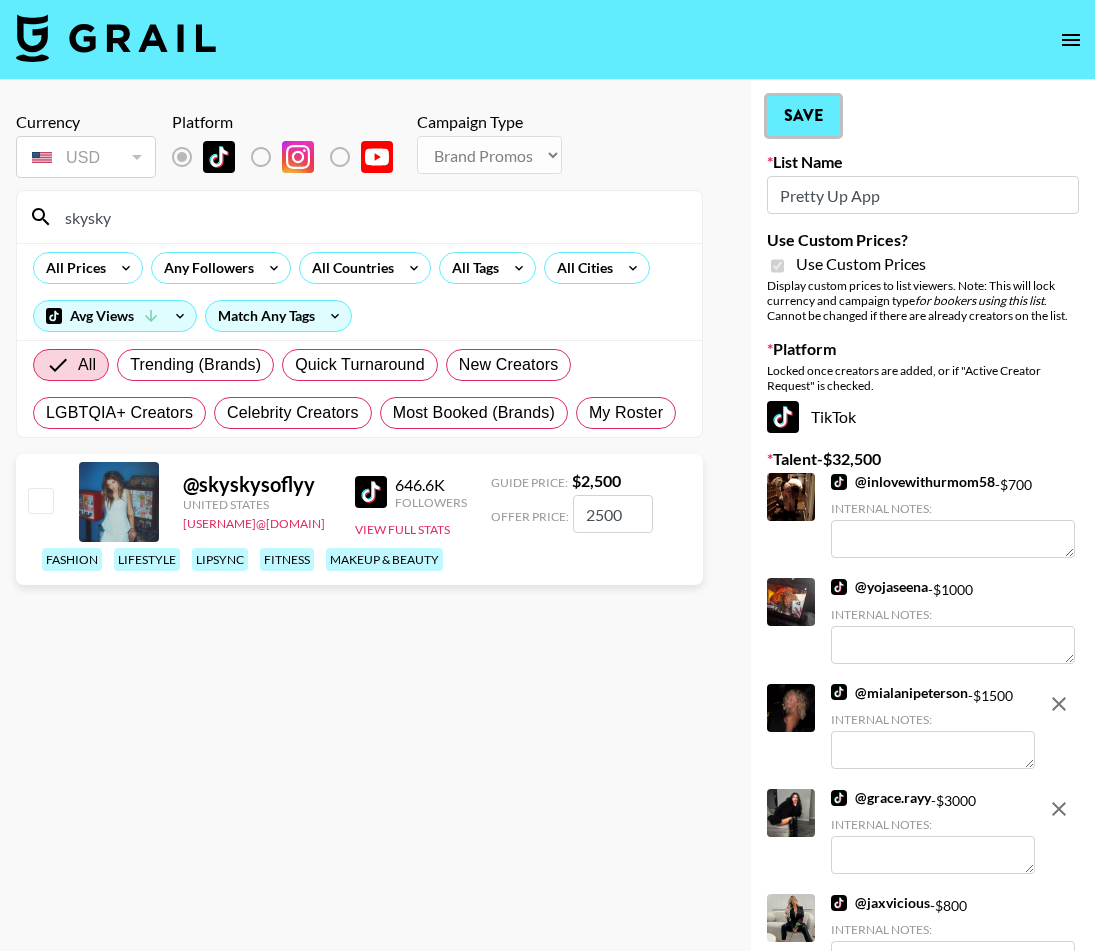 click on "Save" at bounding box center (803, 116) 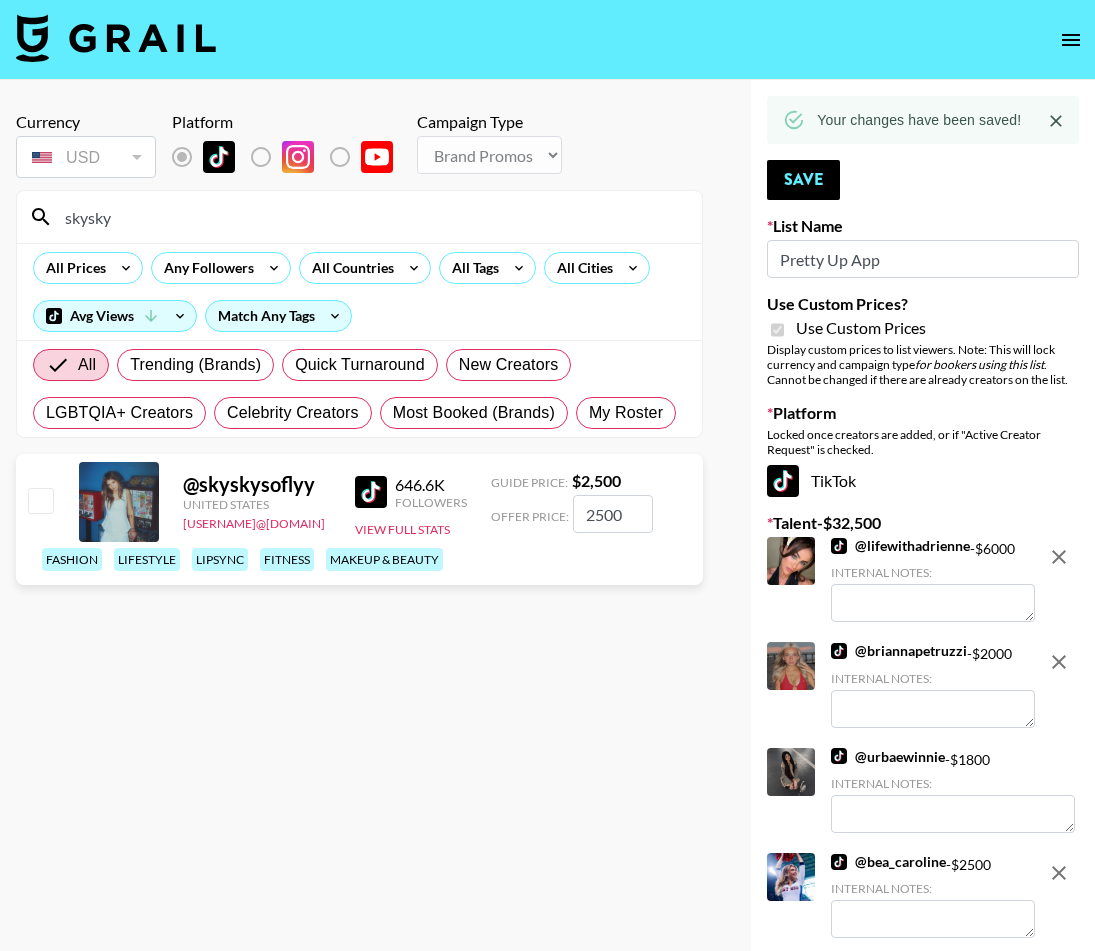 click on "skysky" at bounding box center [371, 217] 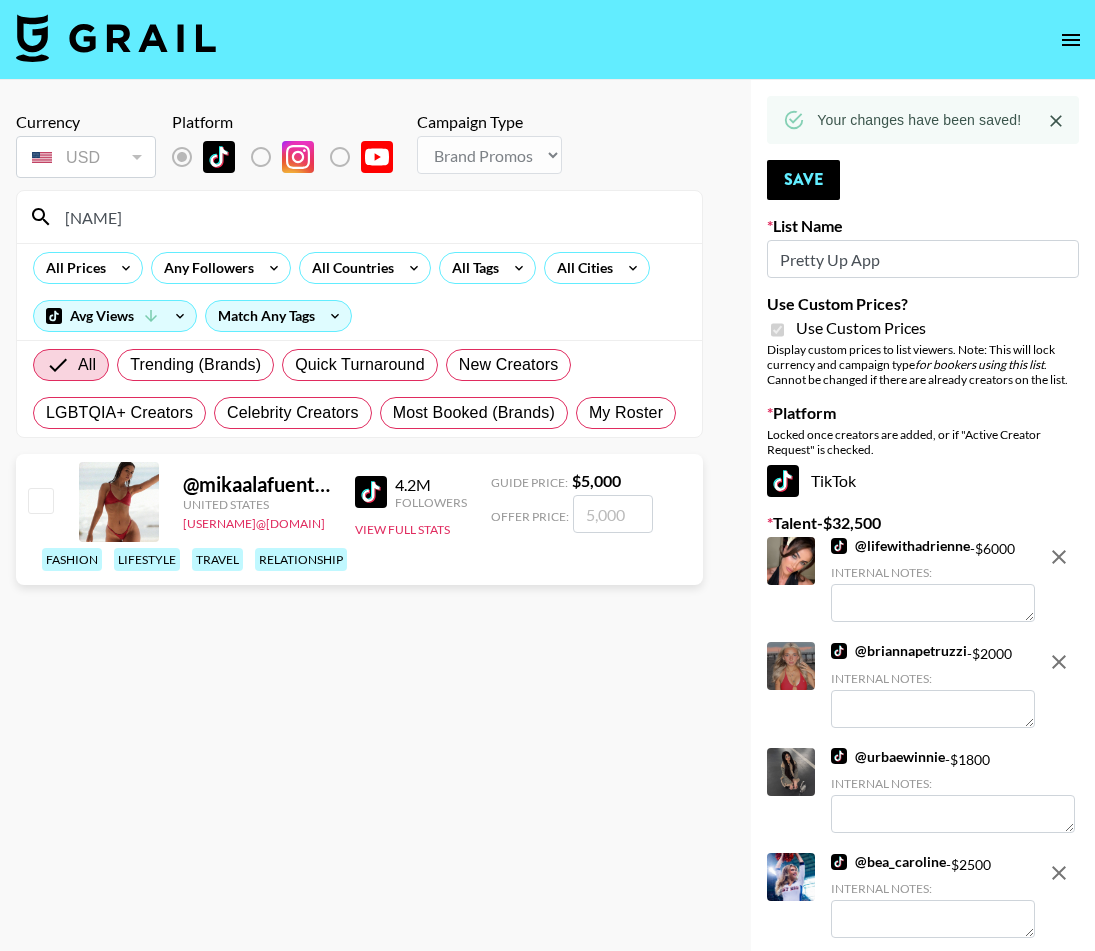 type on "mikaa" 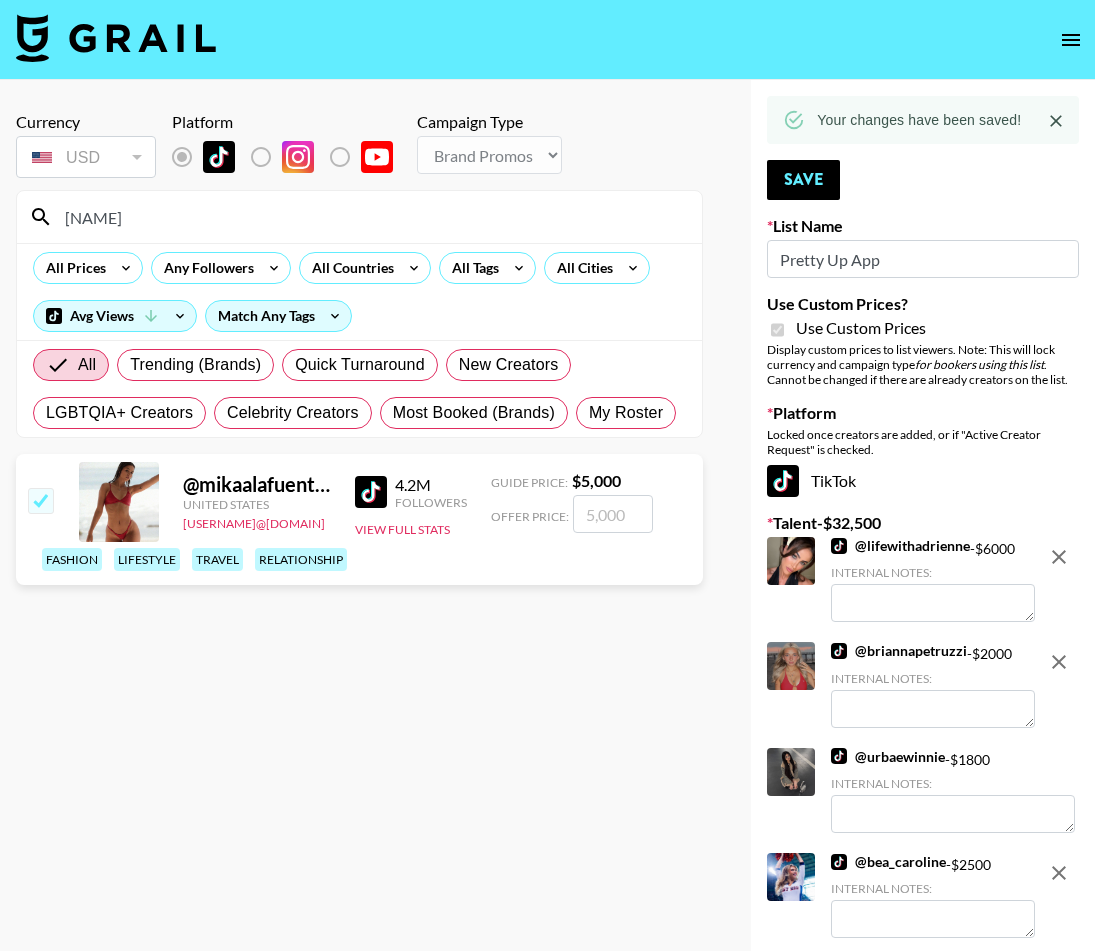 checkbox on "true" 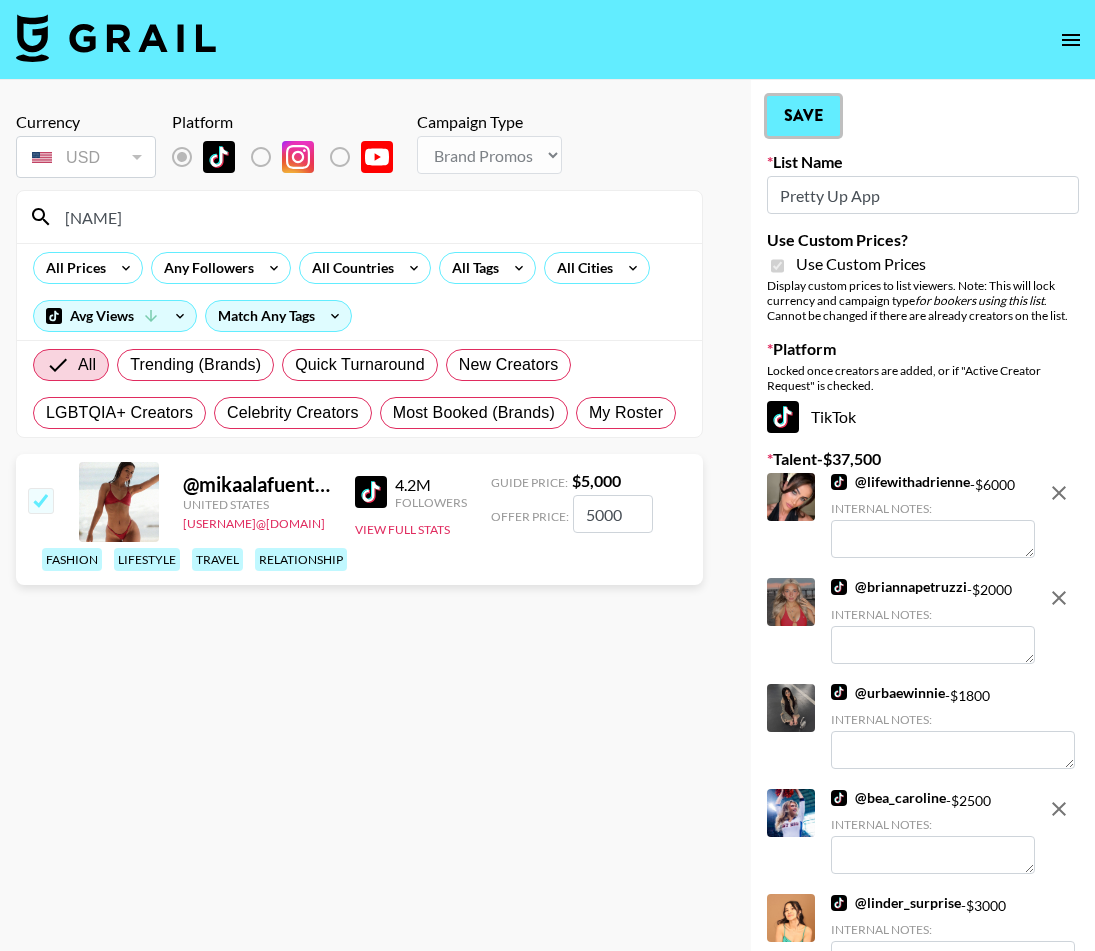 click on "Save" at bounding box center [803, 116] 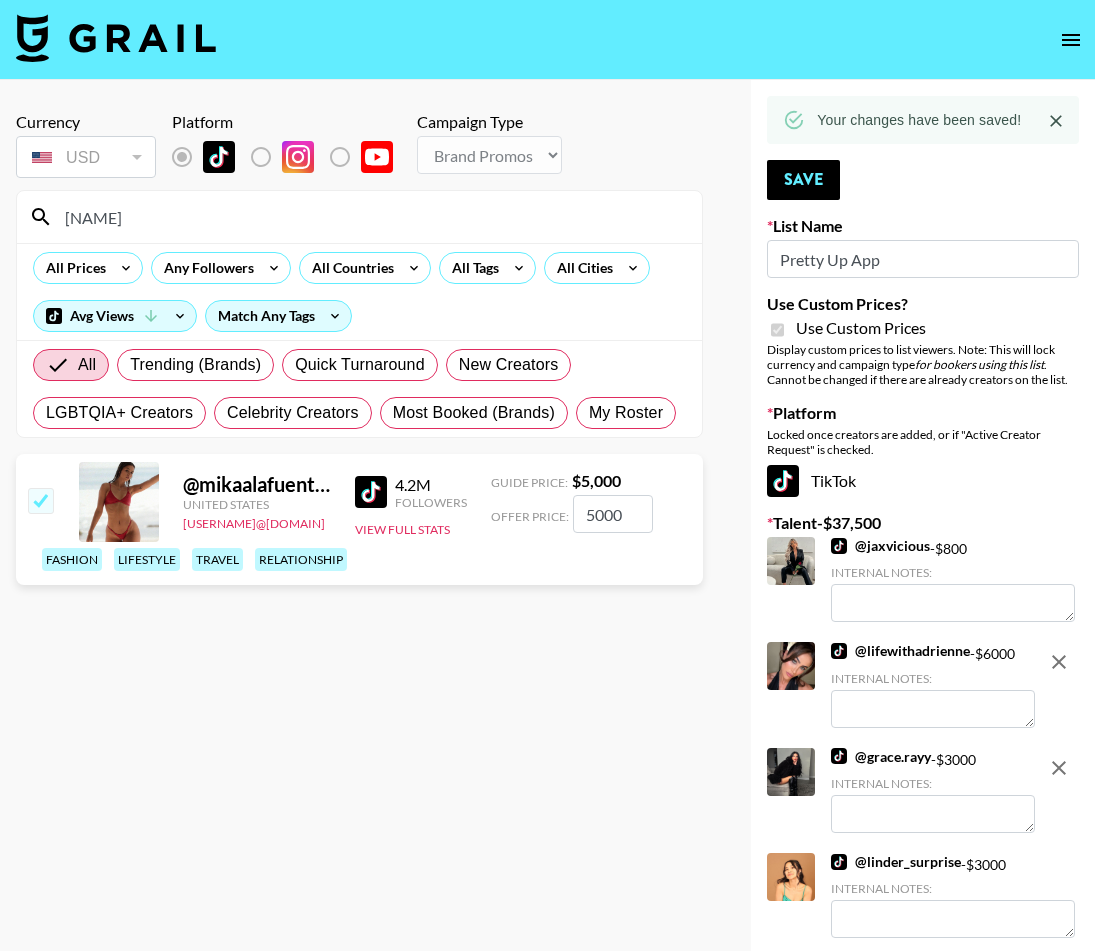 click on "mikaa" at bounding box center (371, 217) 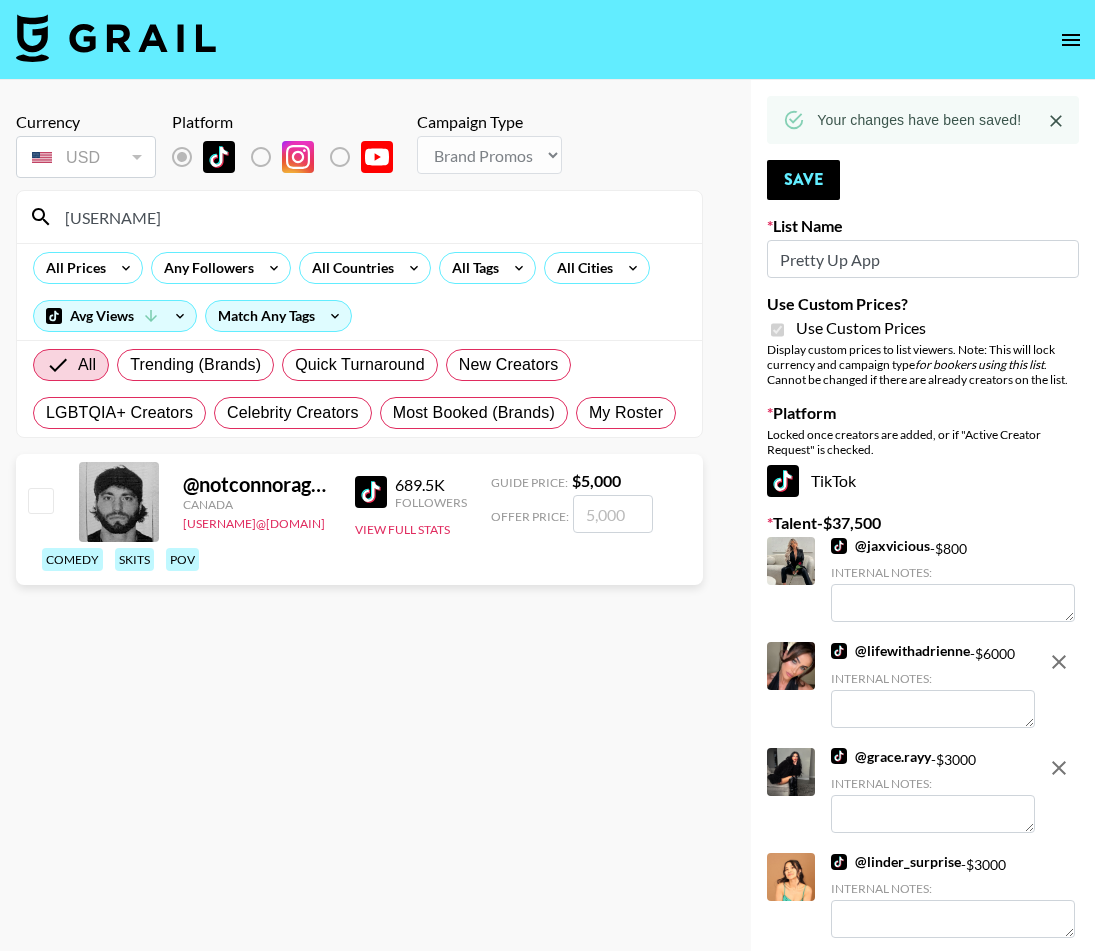 type on "notcon" 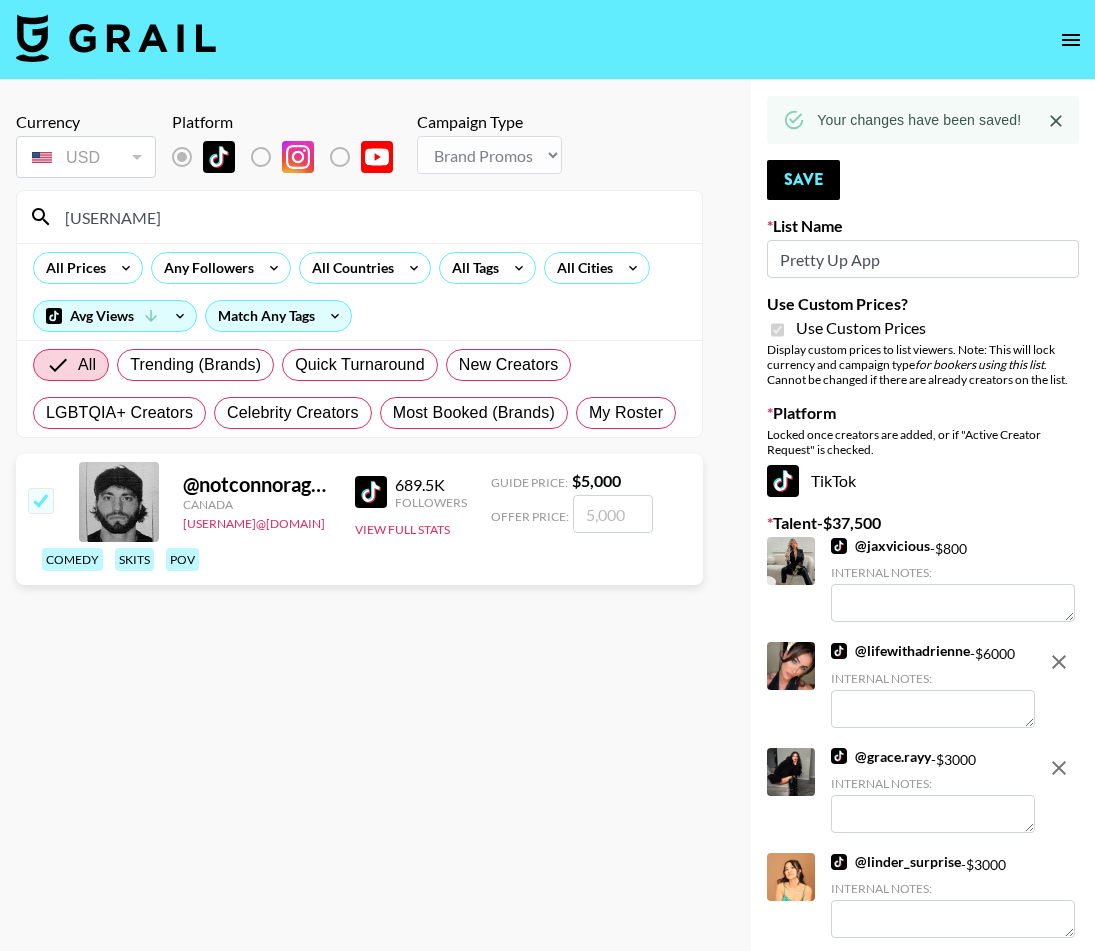 checkbox on "true" 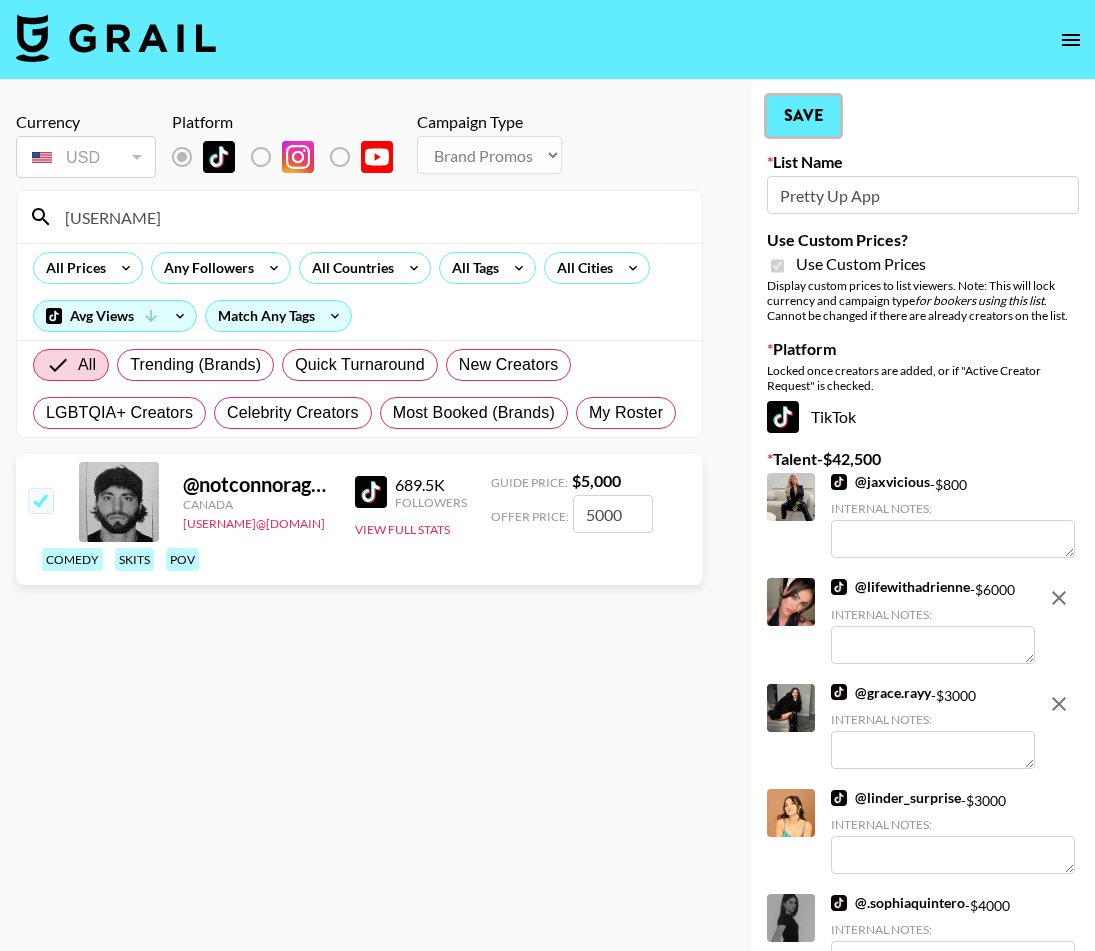 click on "Save" at bounding box center [803, 116] 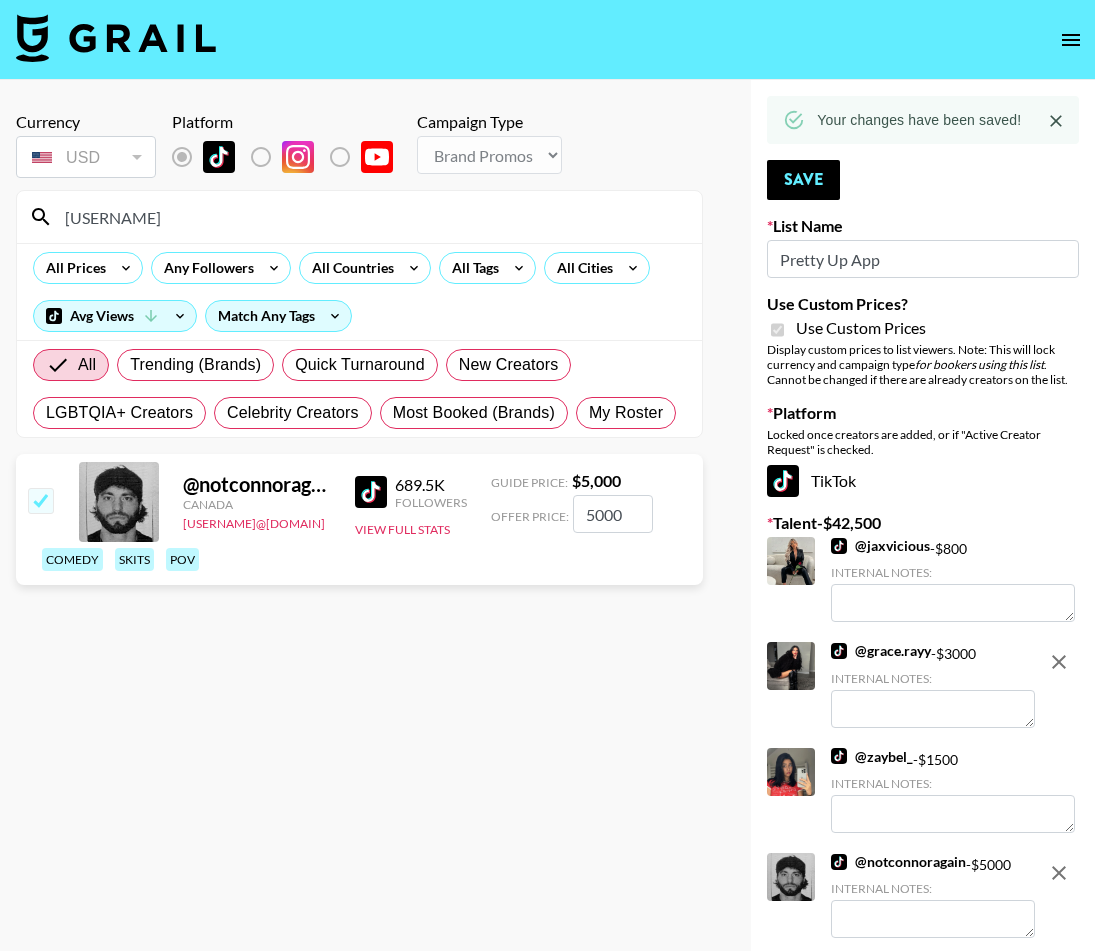 click on "notcon" at bounding box center (371, 217) 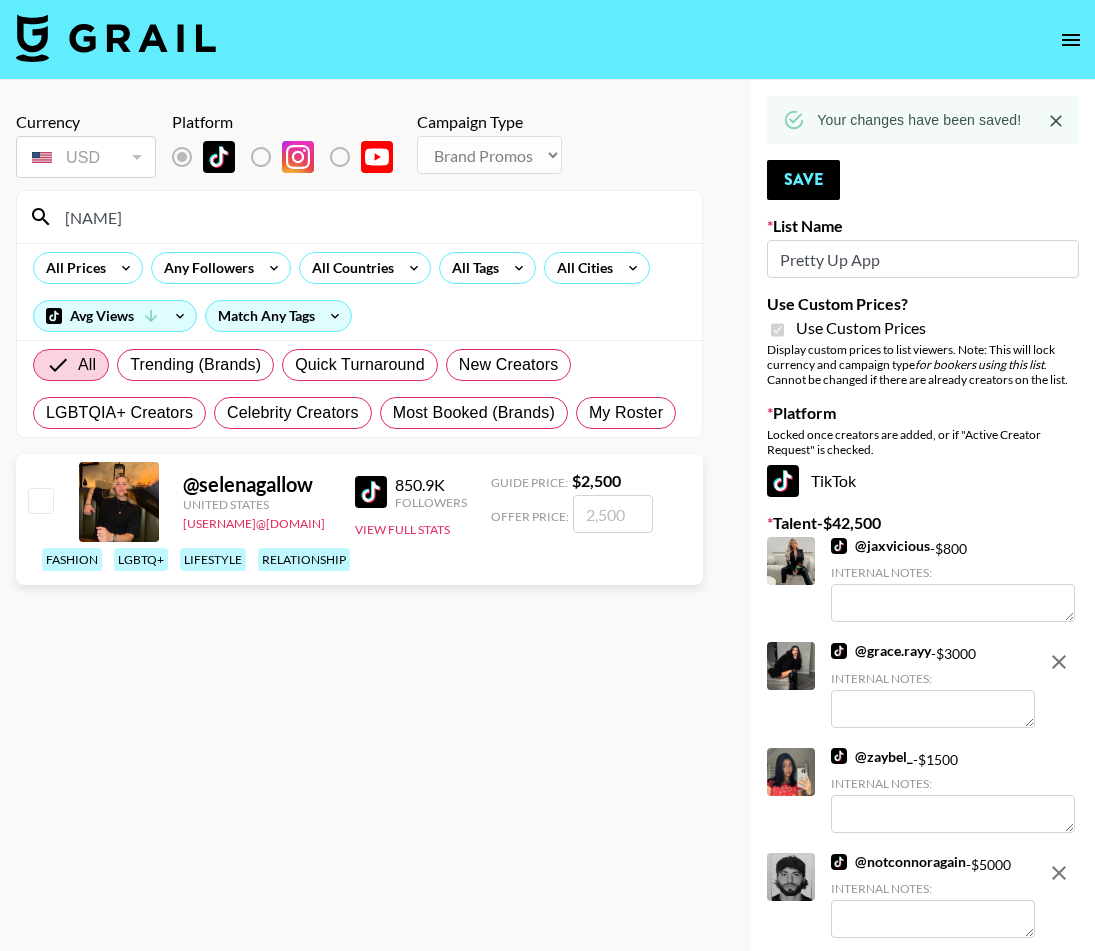 type on "selenag" 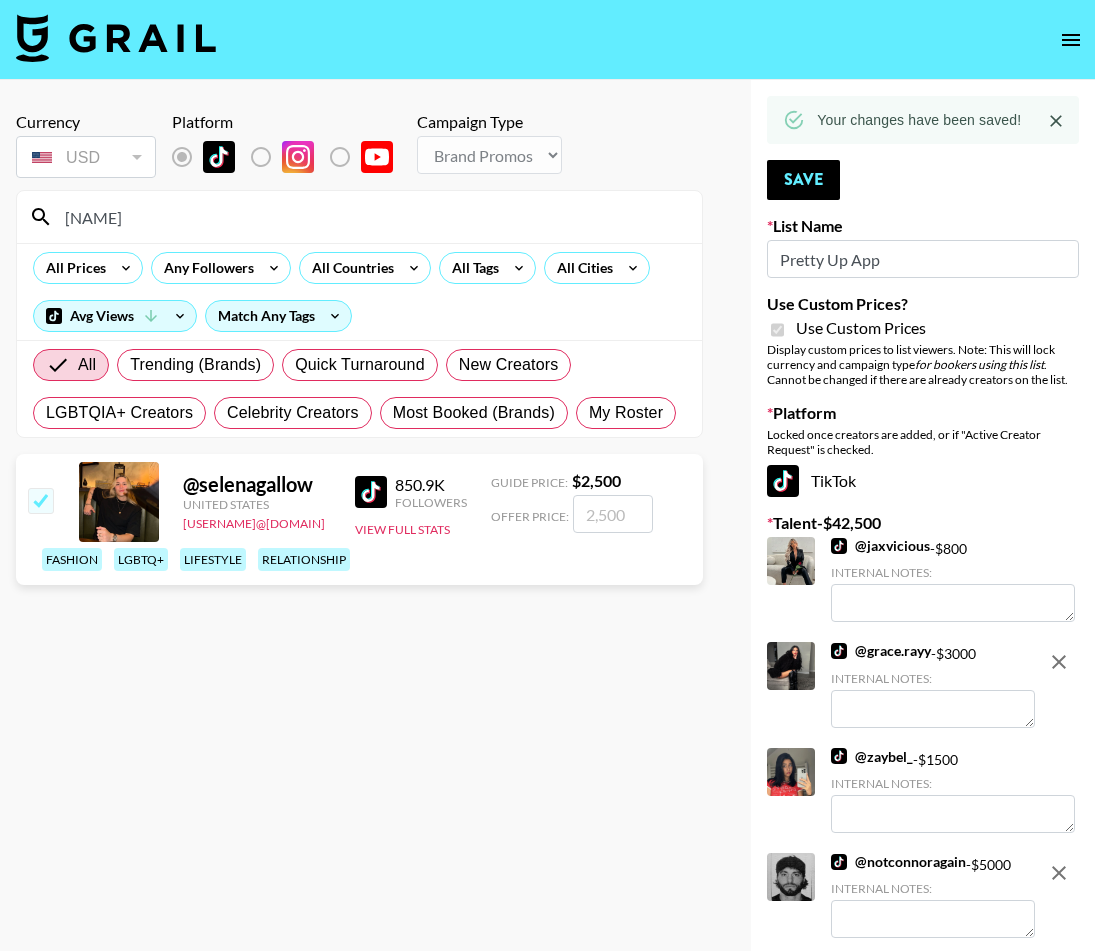 checkbox on "true" 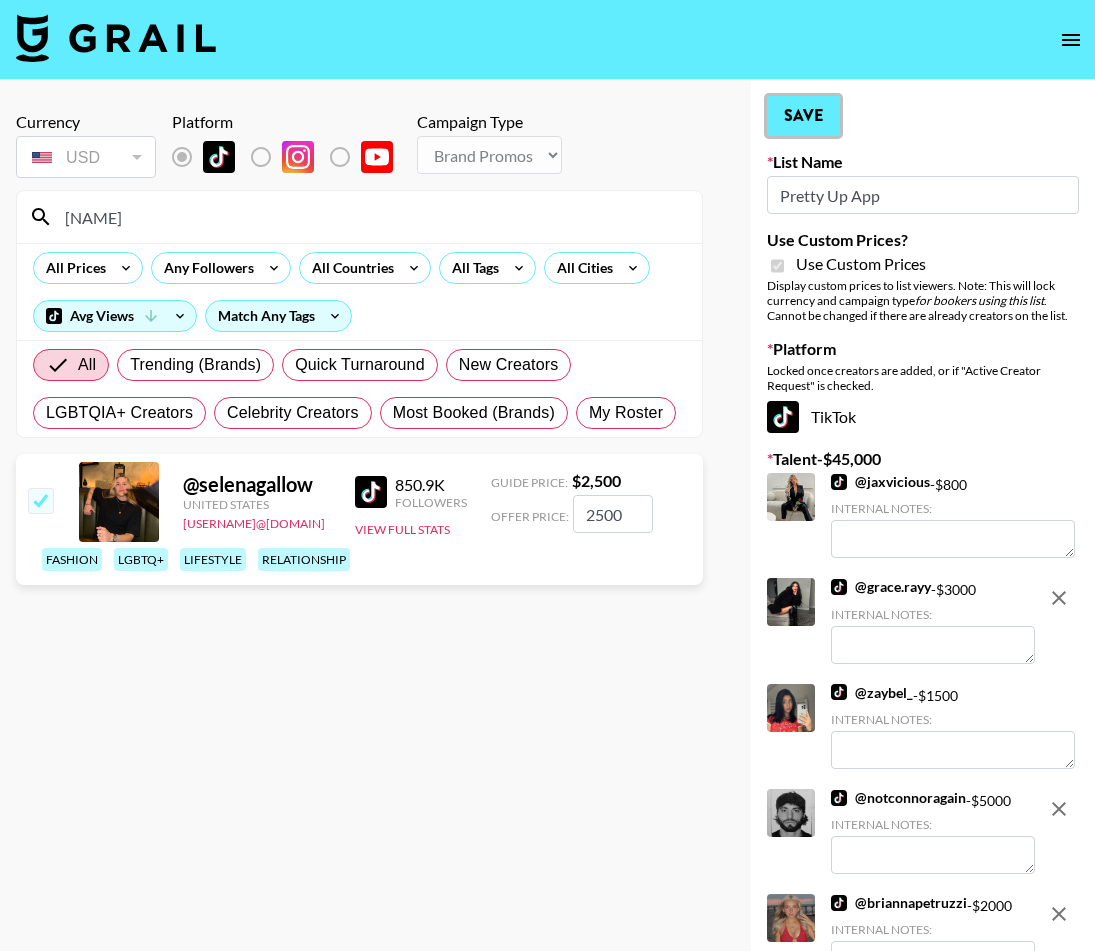 click on "Save" at bounding box center (803, 116) 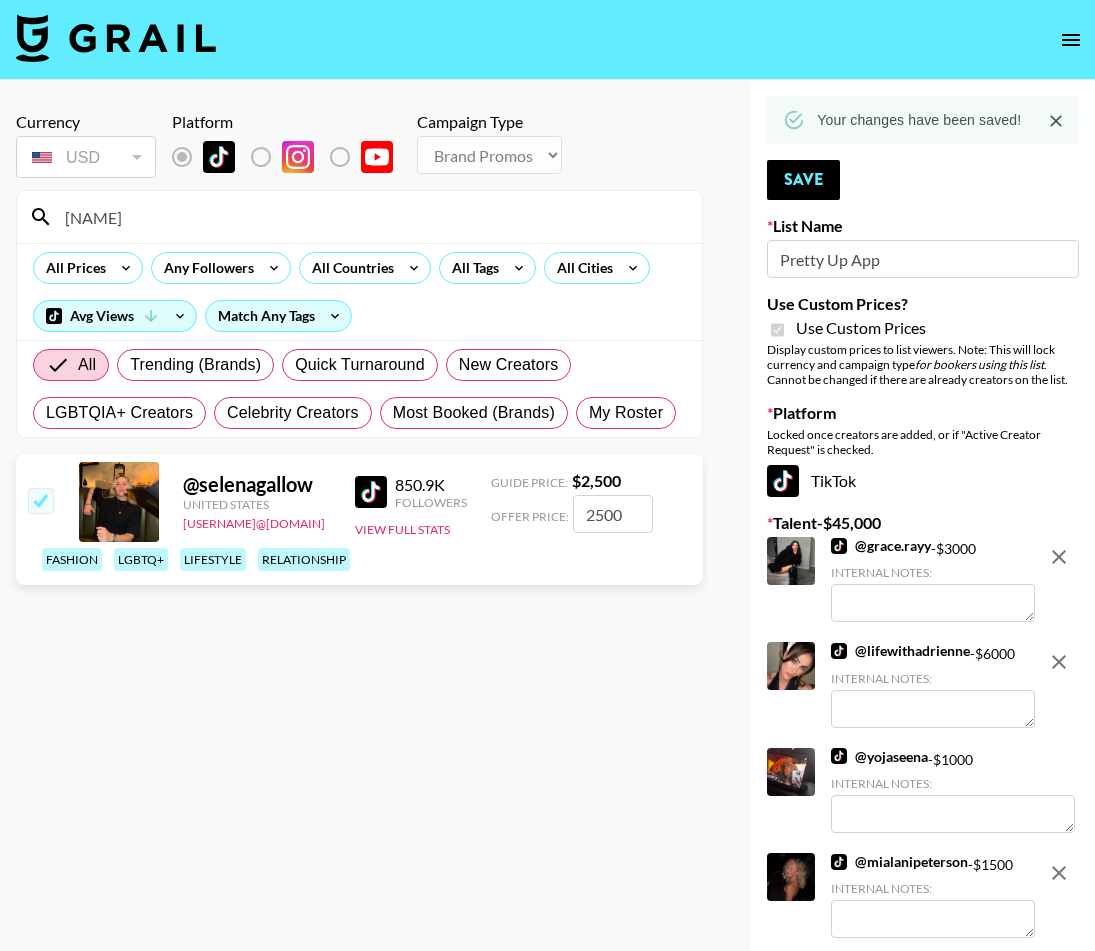 click on "selenag" at bounding box center (371, 217) 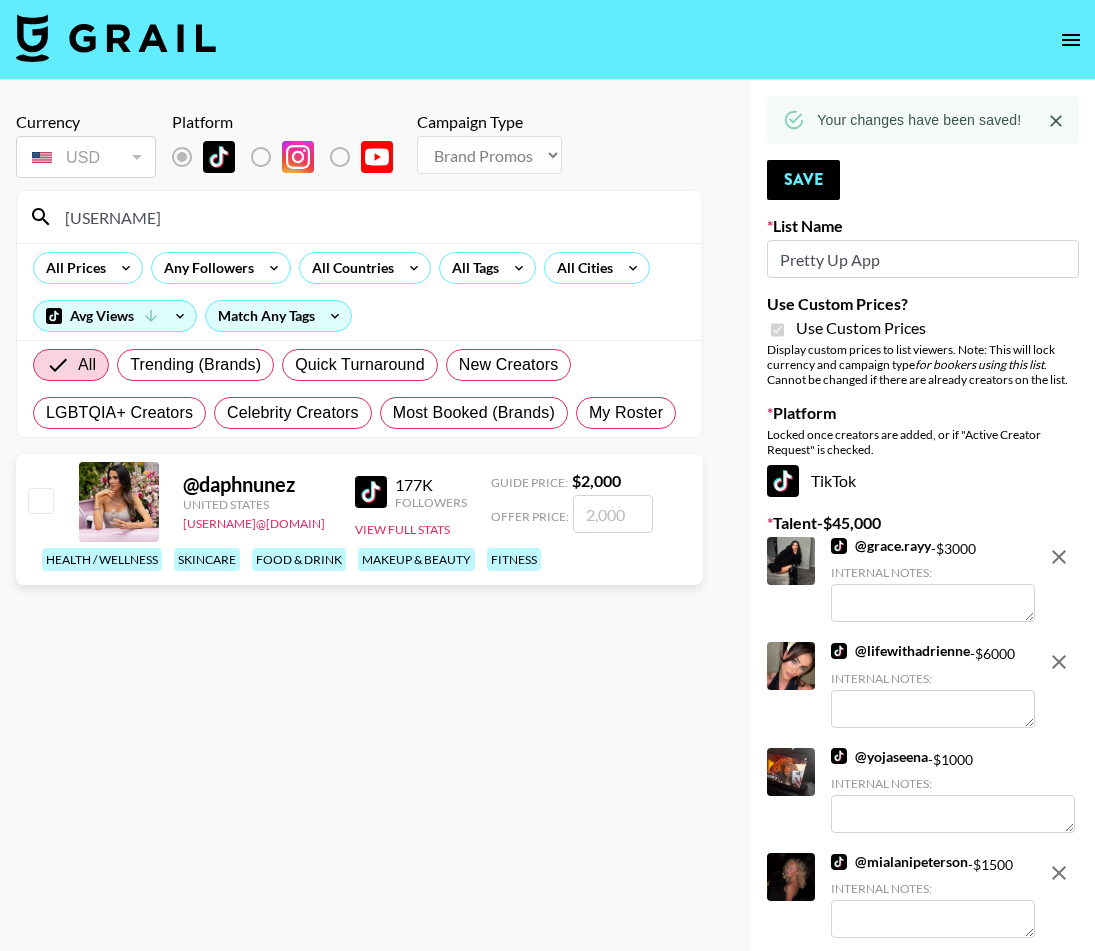 type on "daphn" 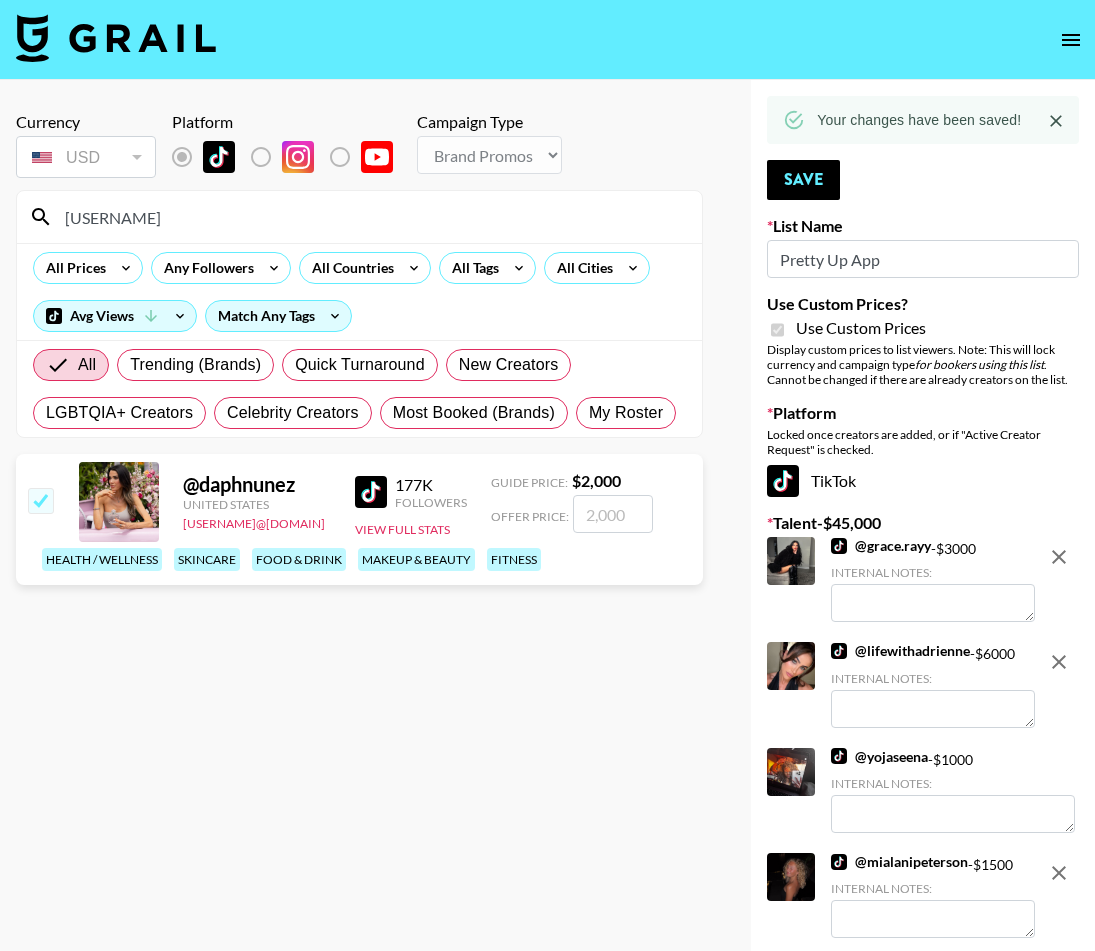 checkbox on "true" 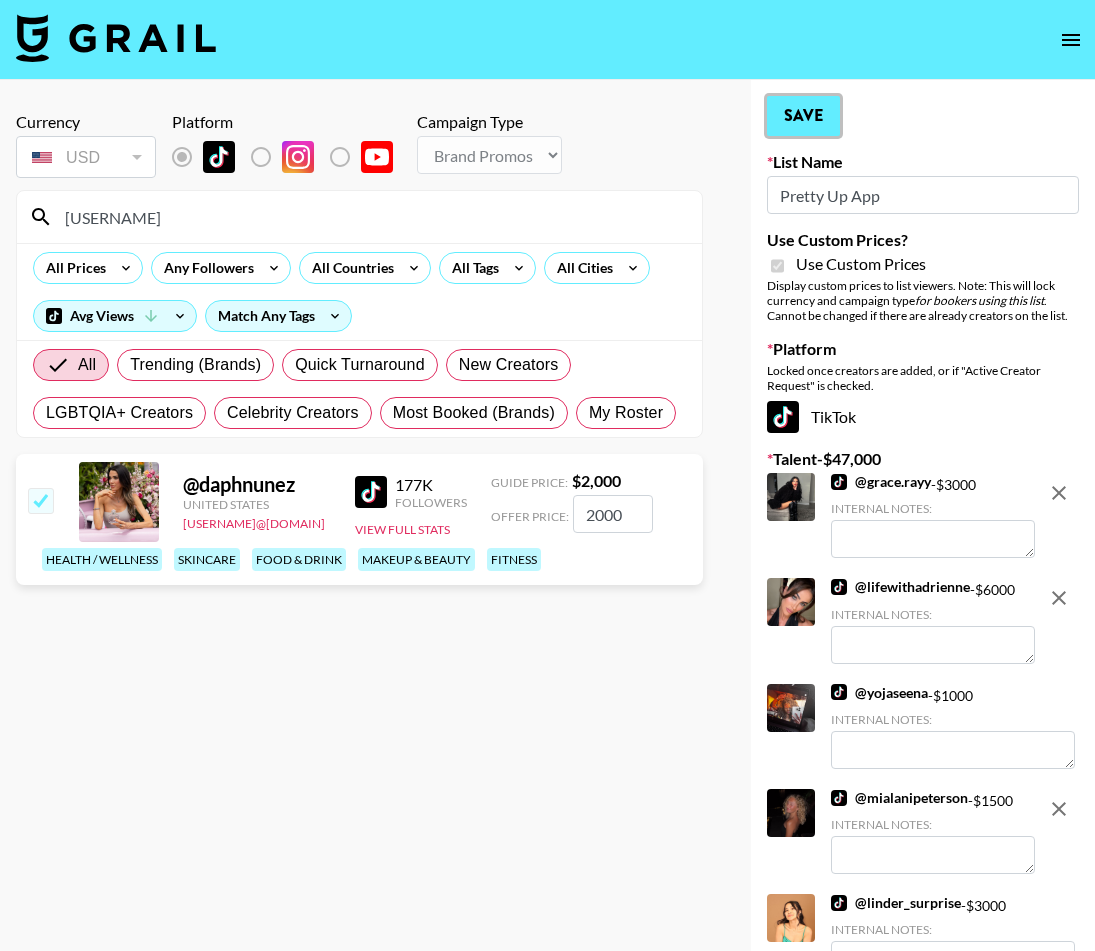 click on "Save" at bounding box center (803, 116) 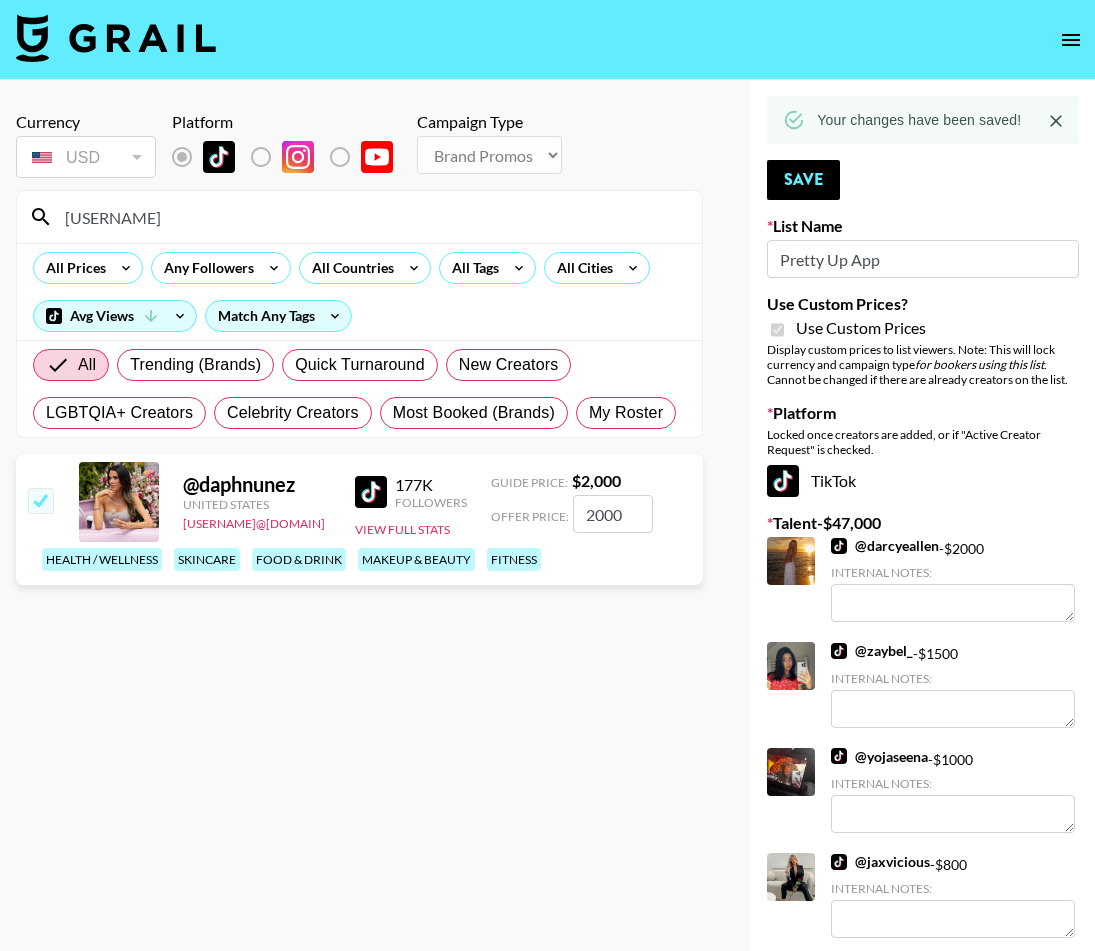 click on "daphn" at bounding box center (371, 217) 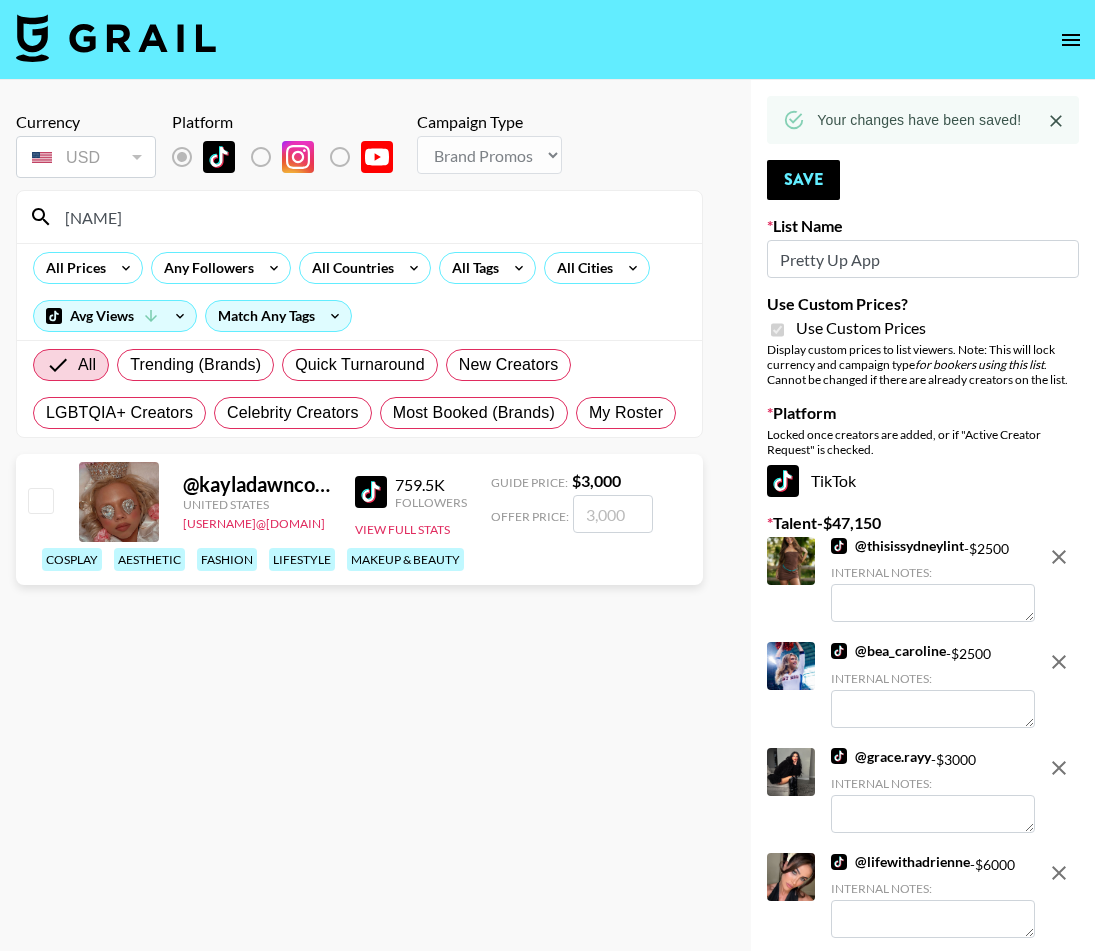 type on "kaylada" 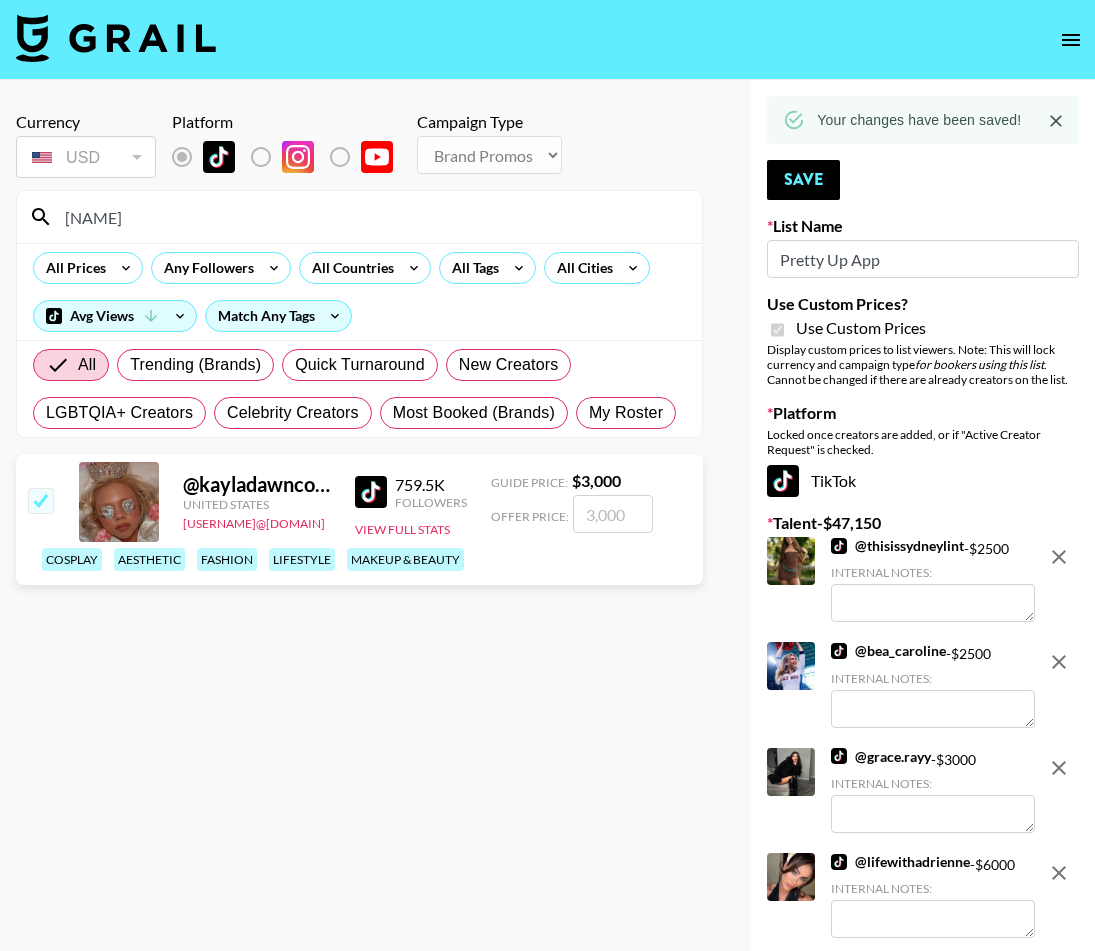 checkbox on "true" 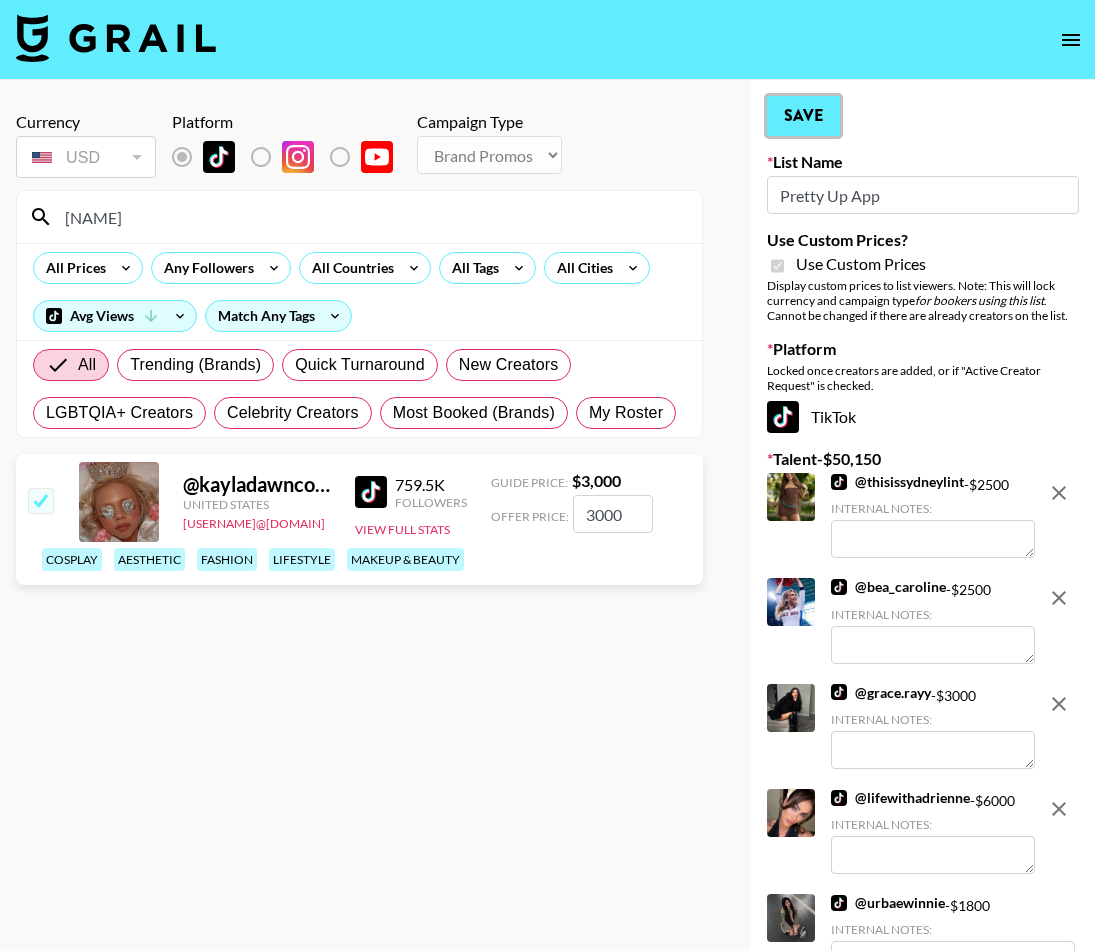 click on "Save" at bounding box center [803, 116] 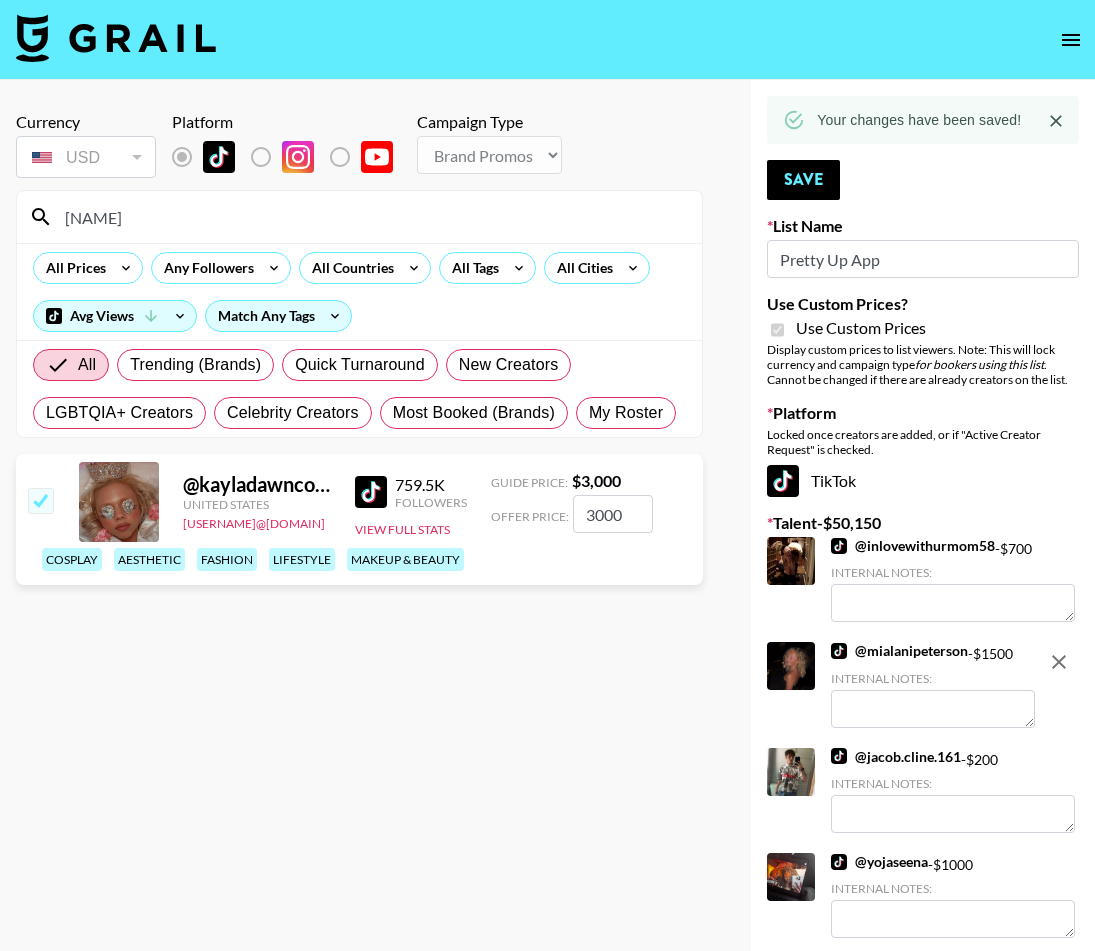 click on "kaylada" at bounding box center (371, 217) 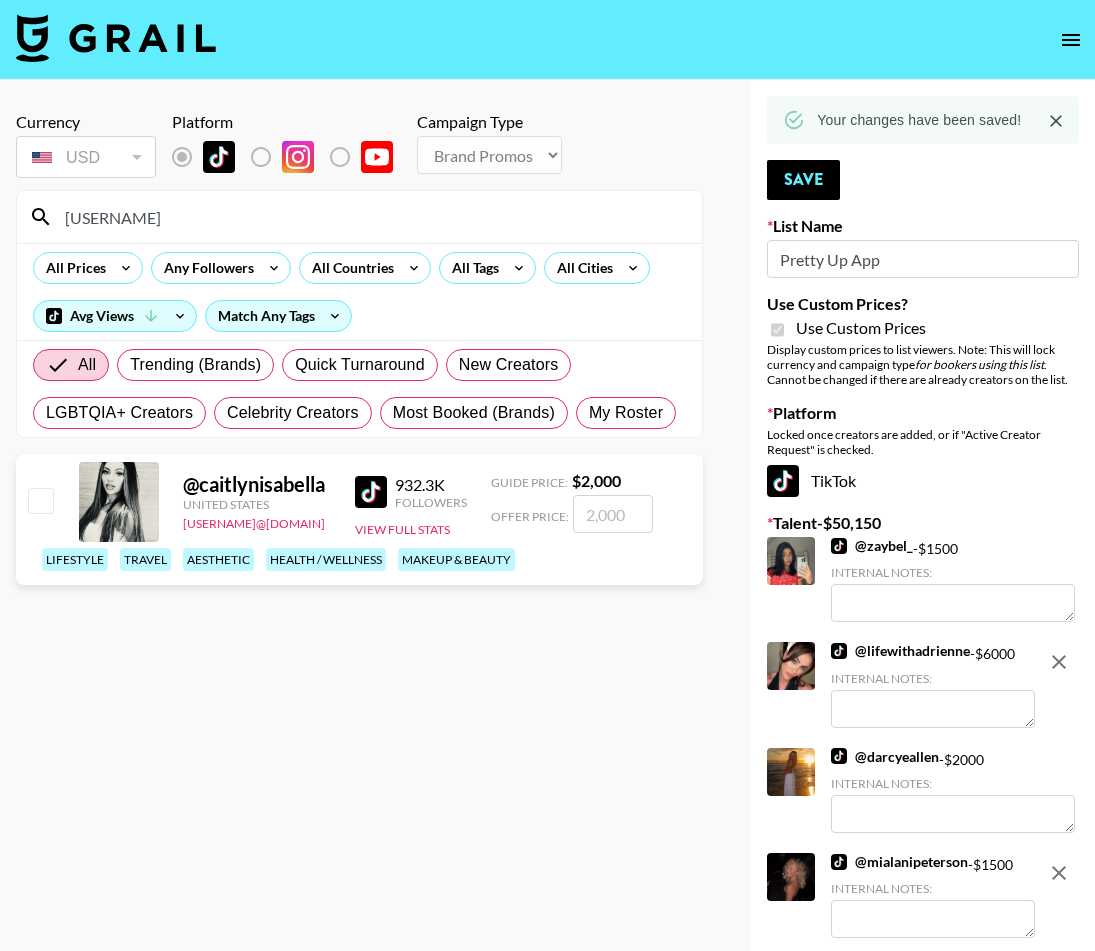 type on "caitlyni" 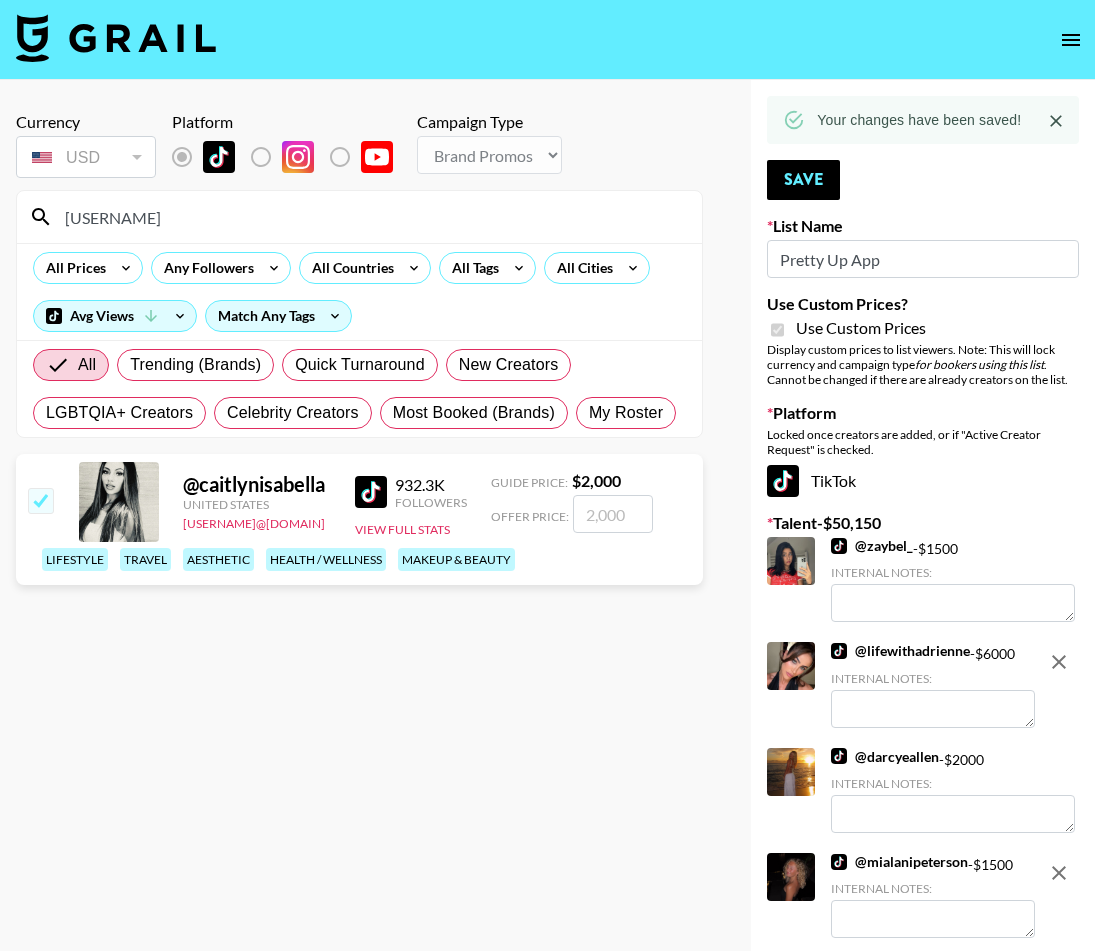 checkbox on "true" 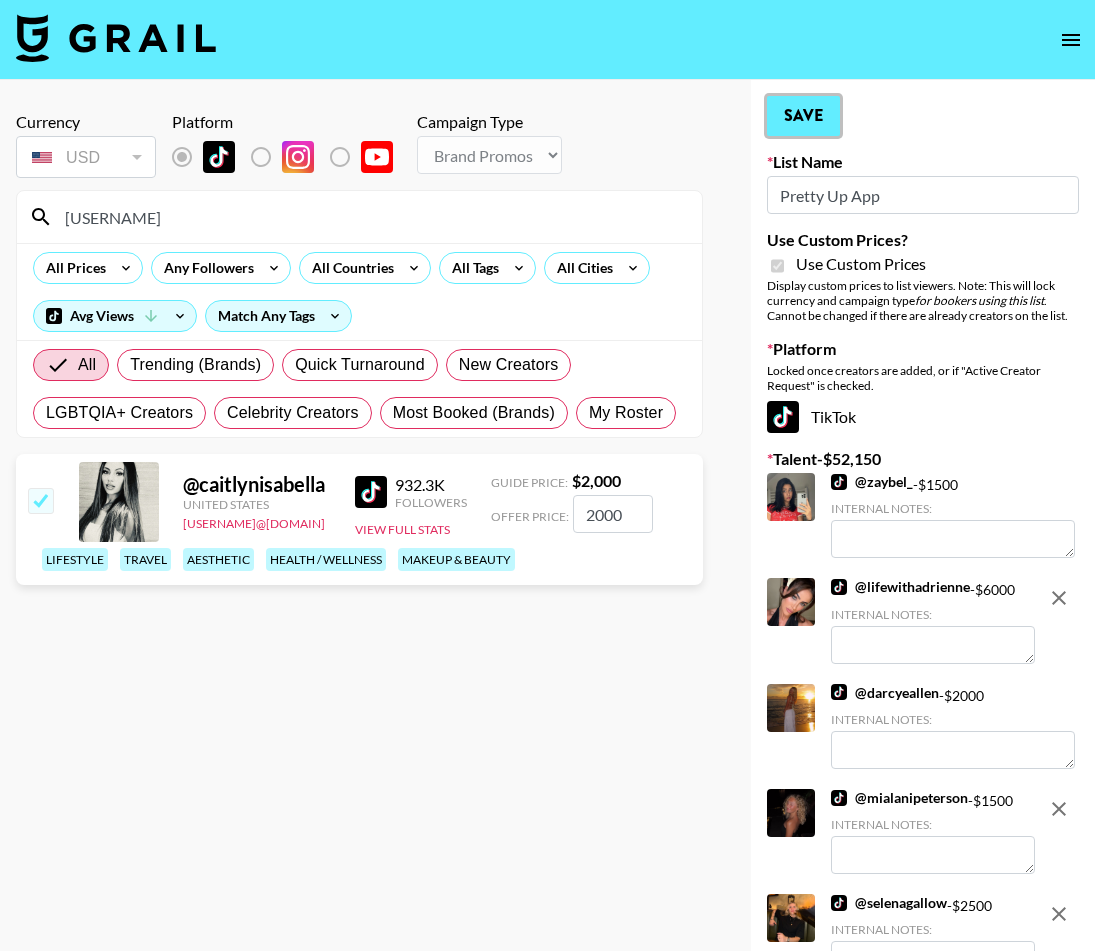 click on "Save" at bounding box center (803, 116) 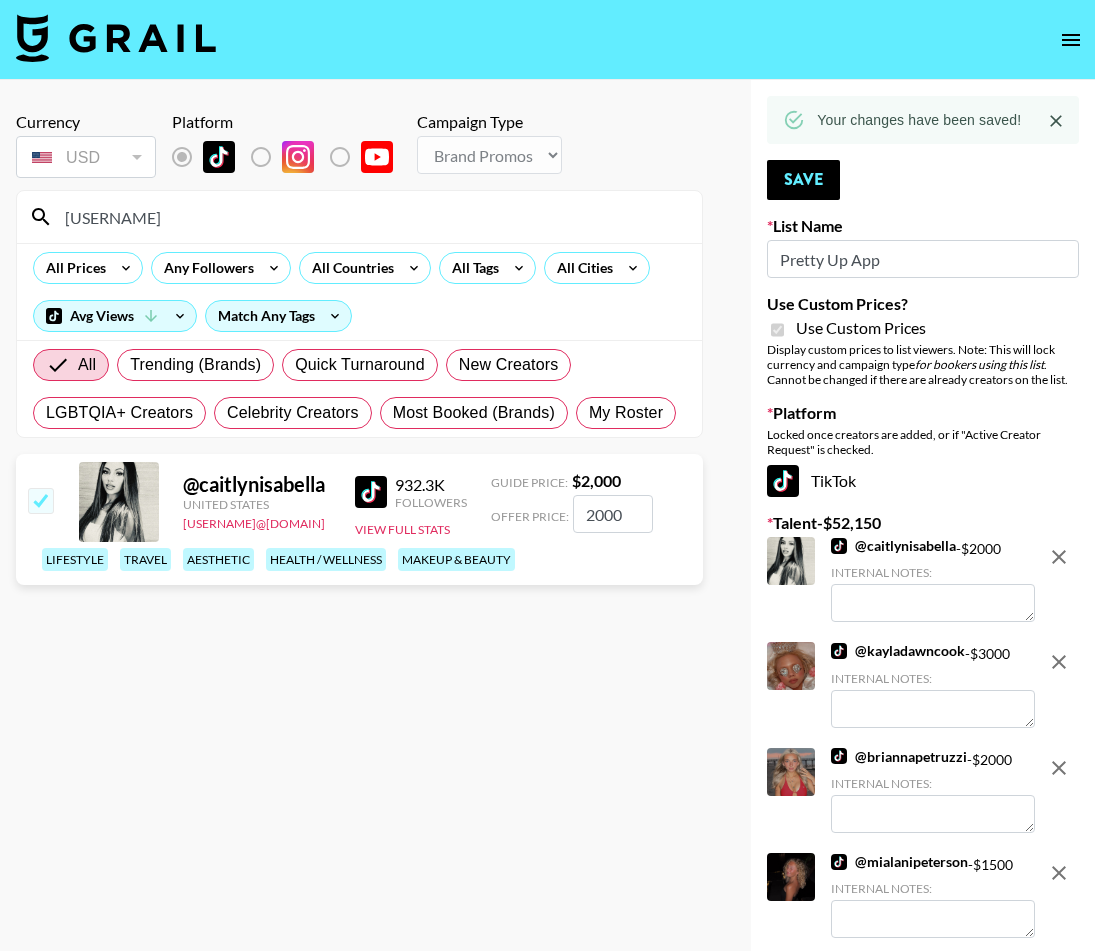 click on "caitlyni" at bounding box center [371, 217] 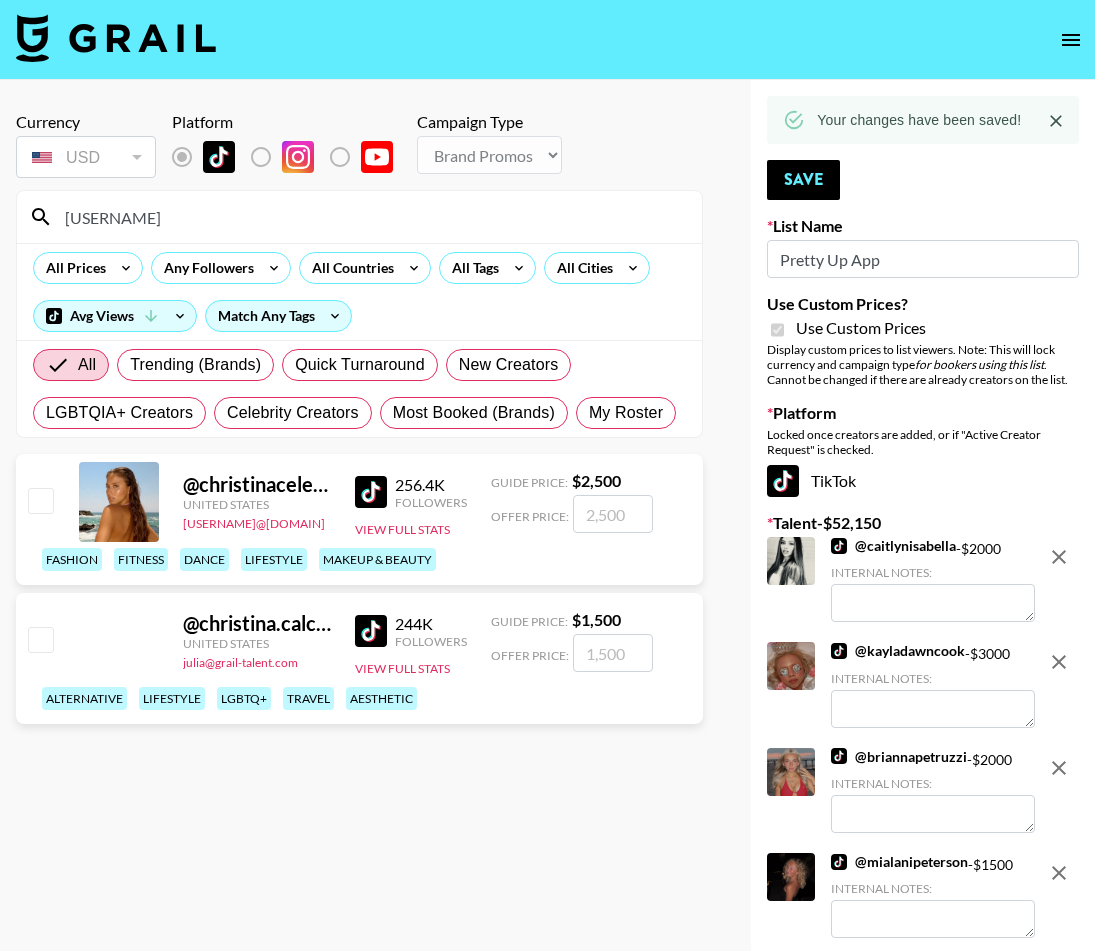 type on "christinac" 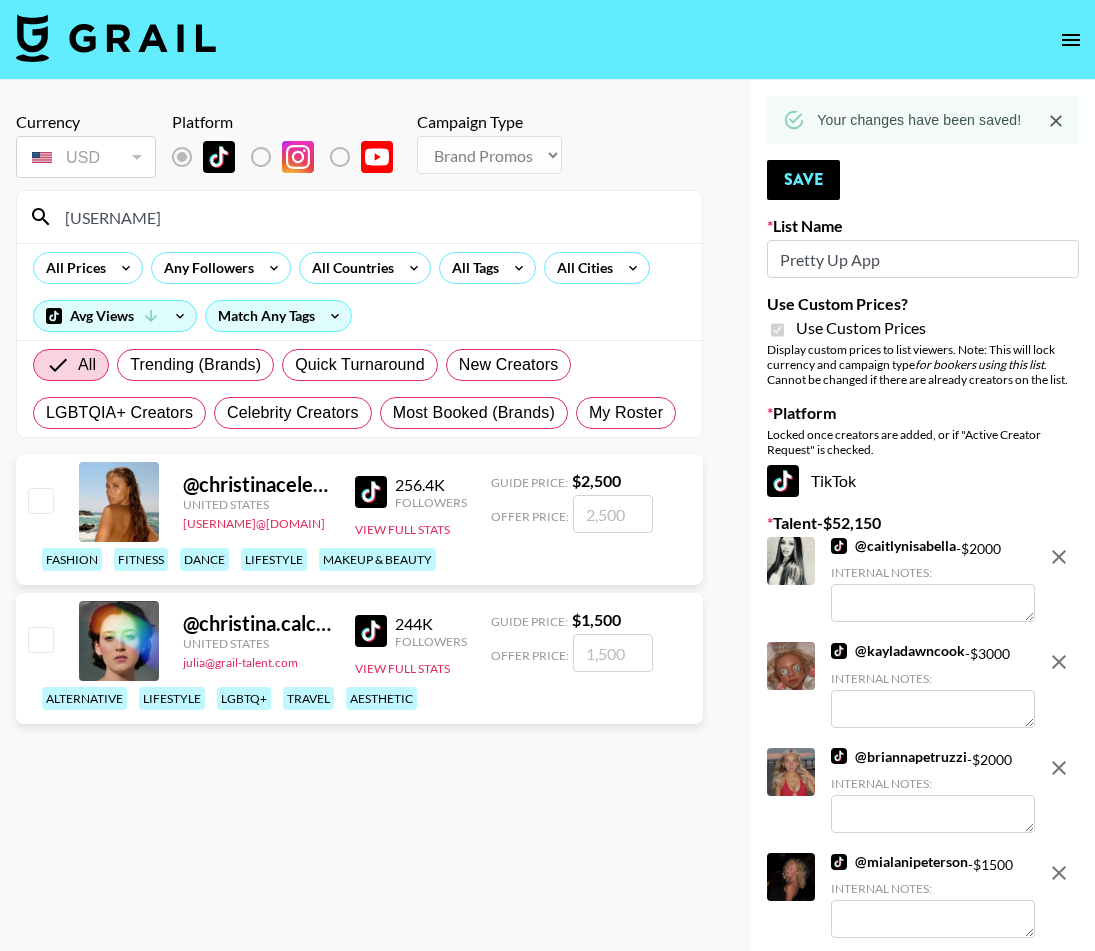 click at bounding box center (40, 500) 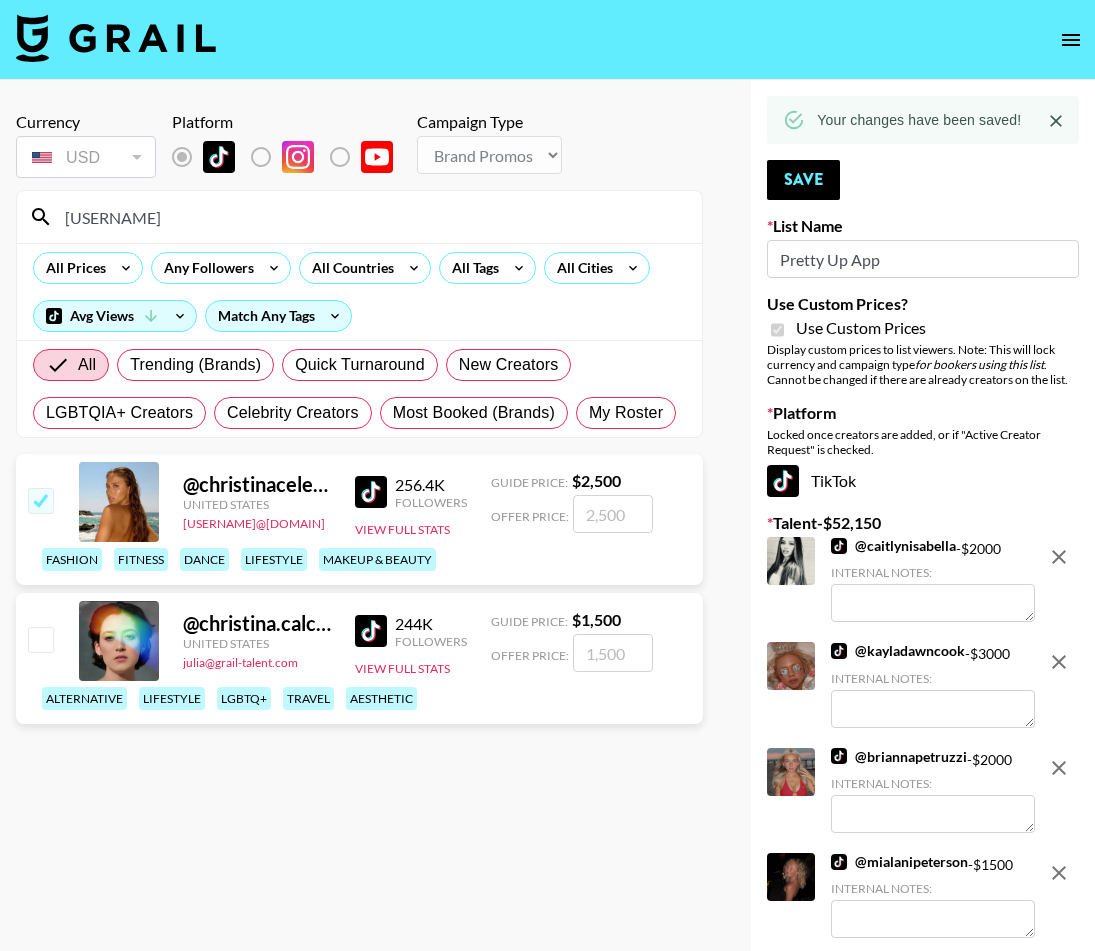 checkbox on "true" 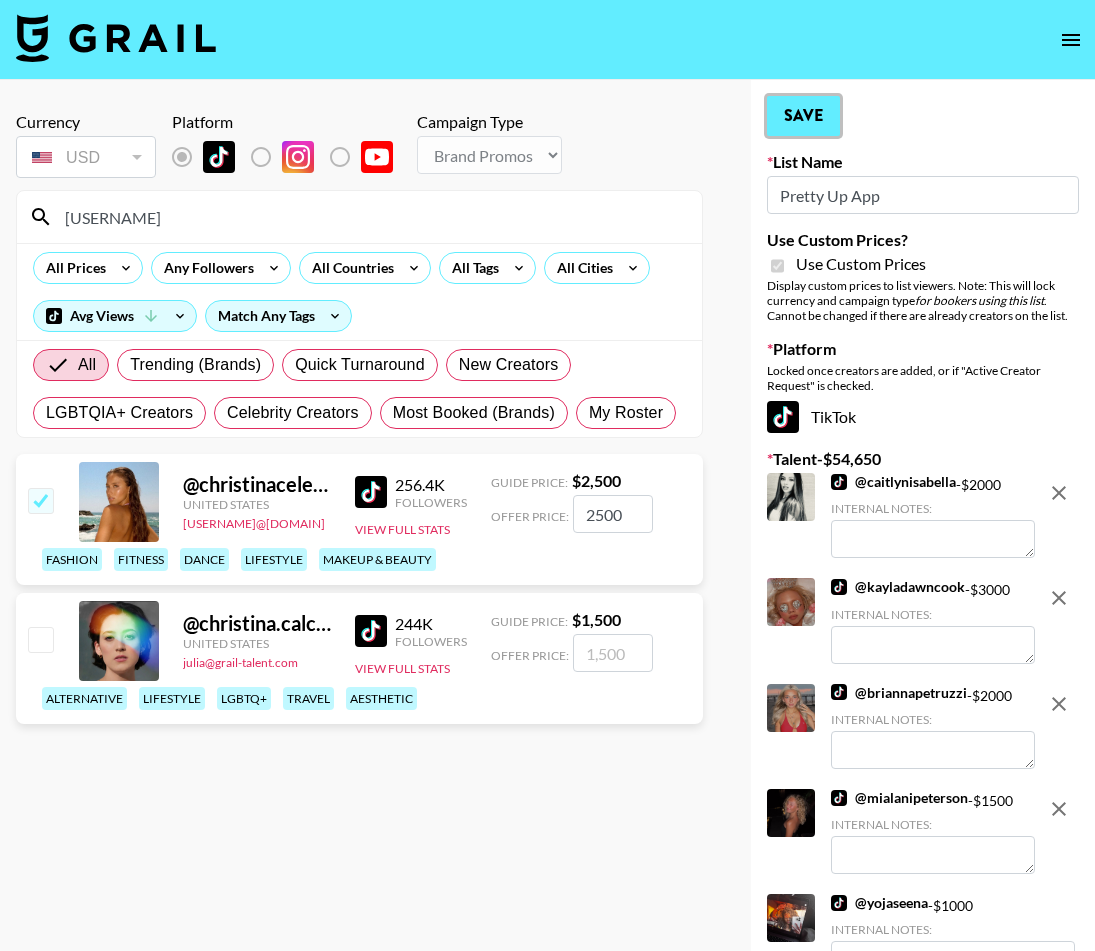 click on "Save" at bounding box center [803, 116] 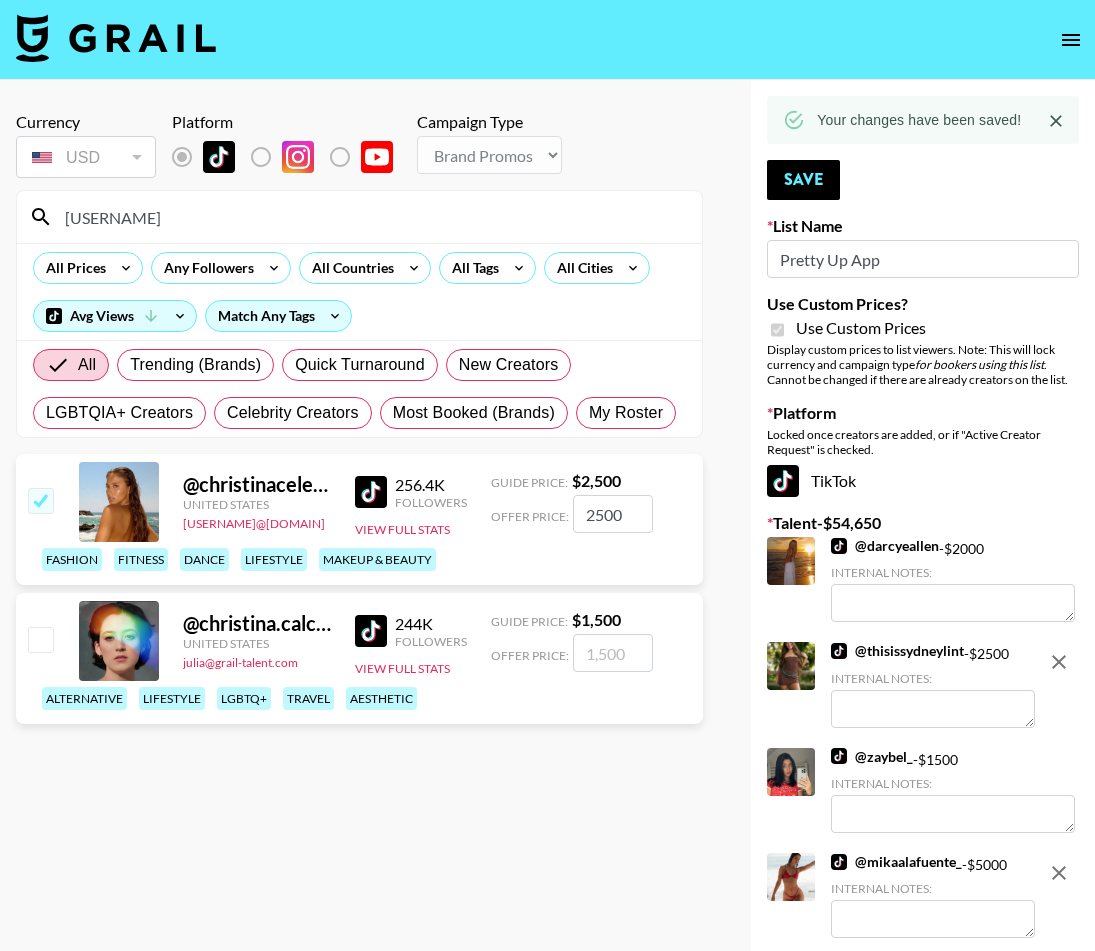 click on "christinac" at bounding box center (371, 217) 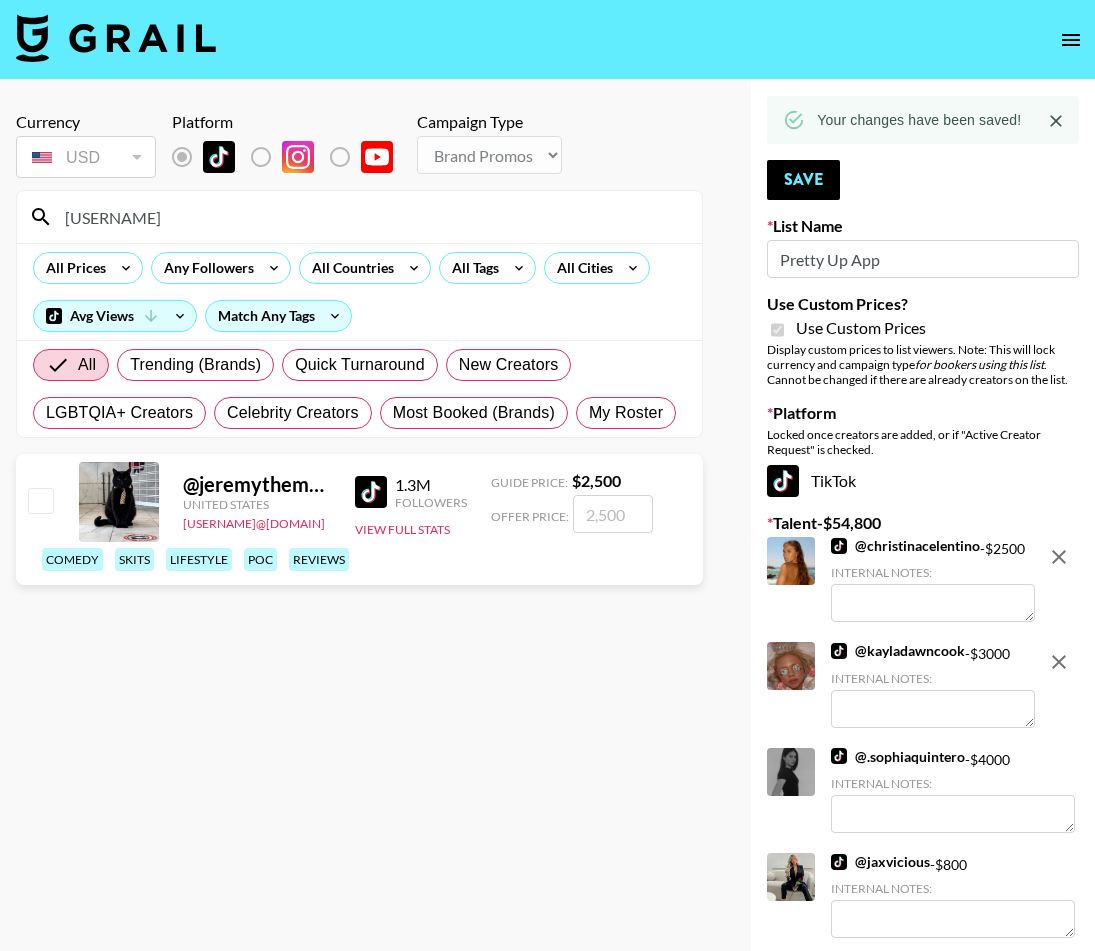 type on "jeremythe" 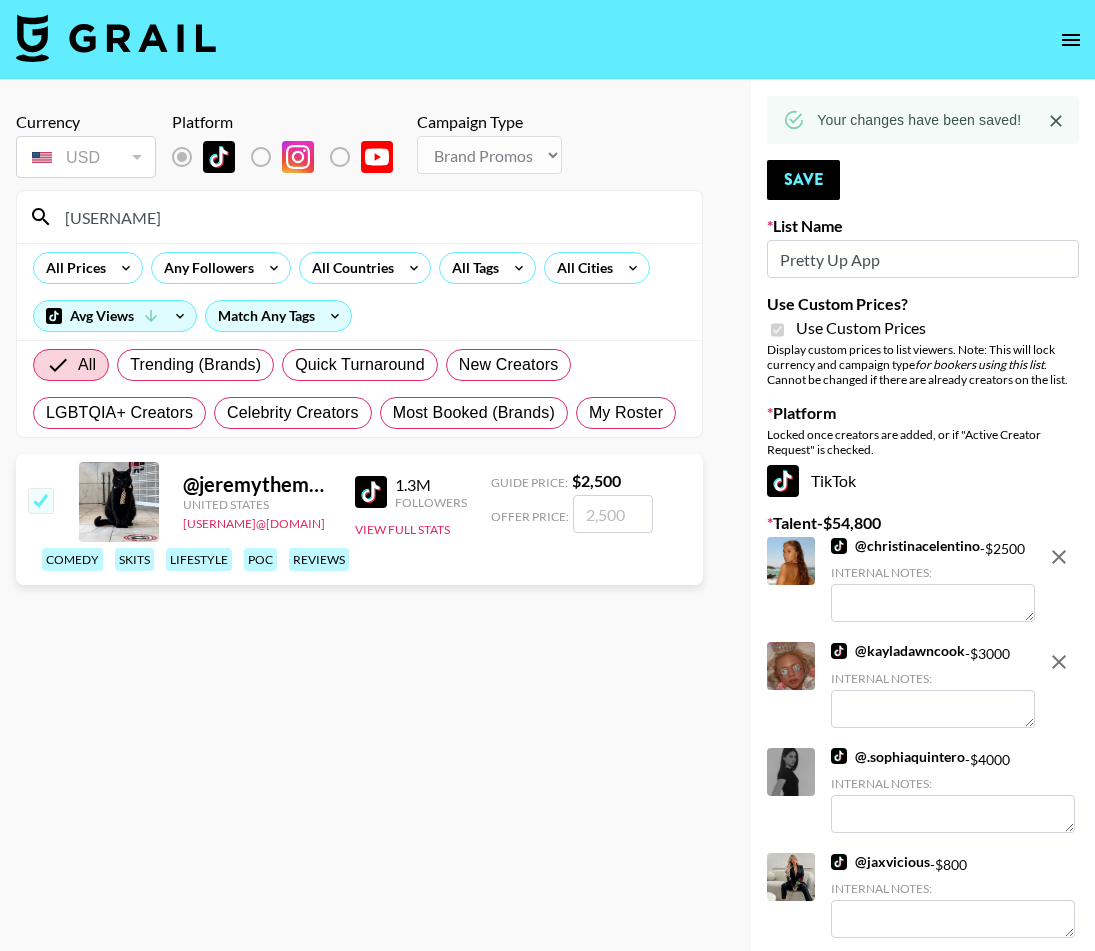 checkbox on "true" 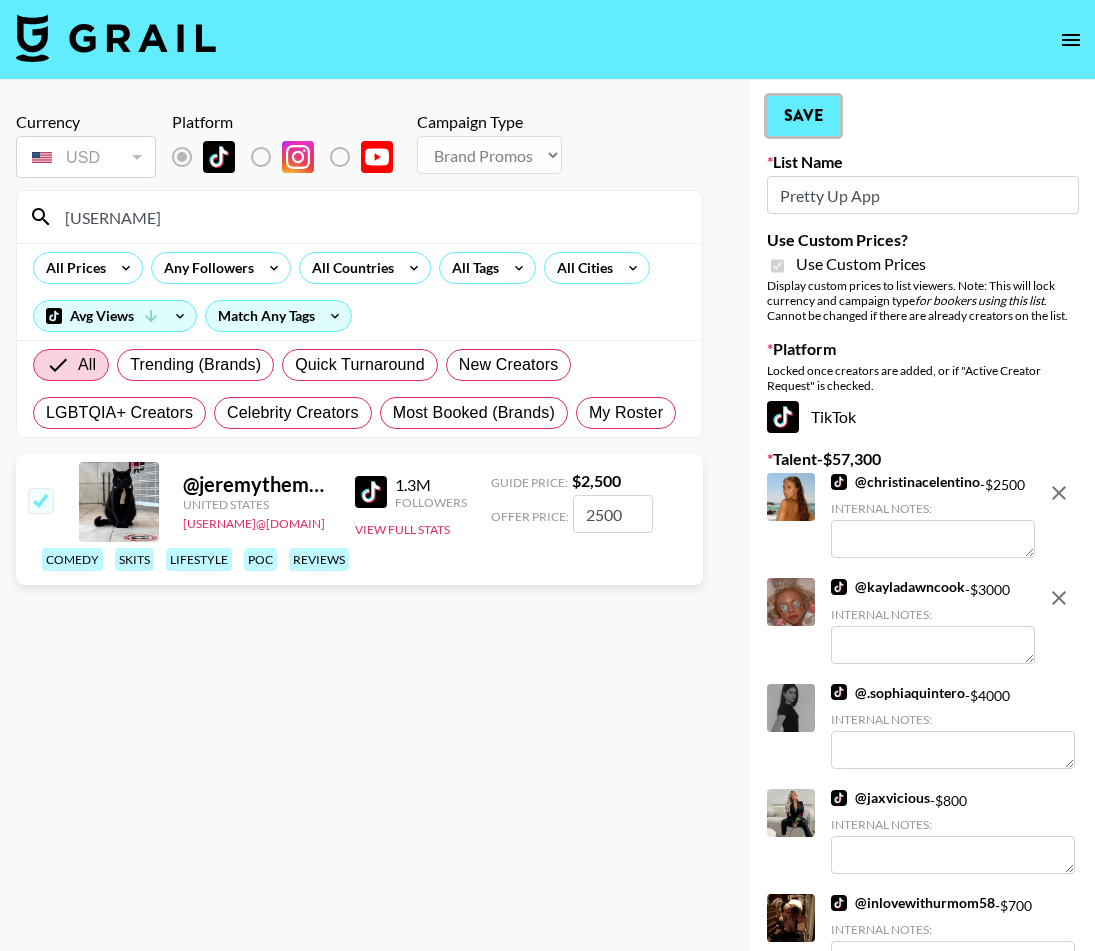 click on "Save" at bounding box center [803, 116] 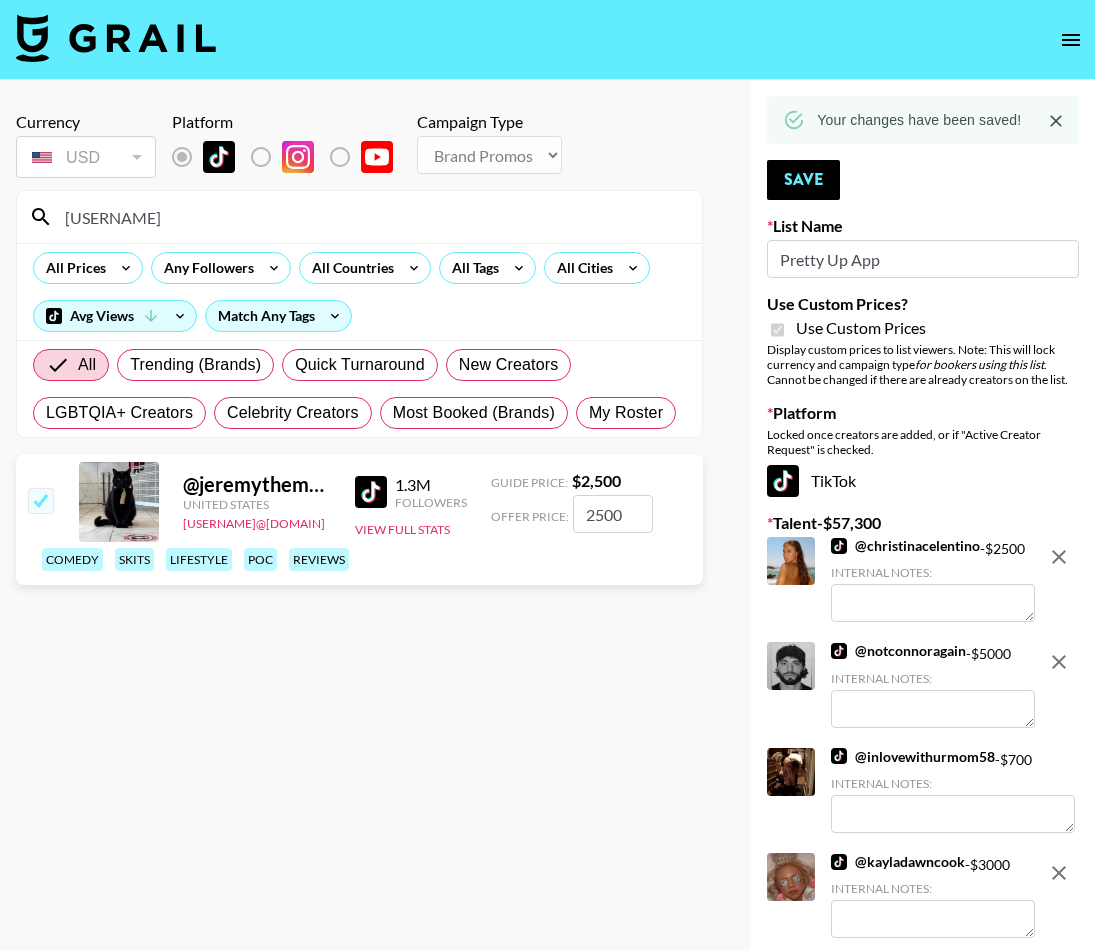 click on "jeremythe" at bounding box center (371, 217) 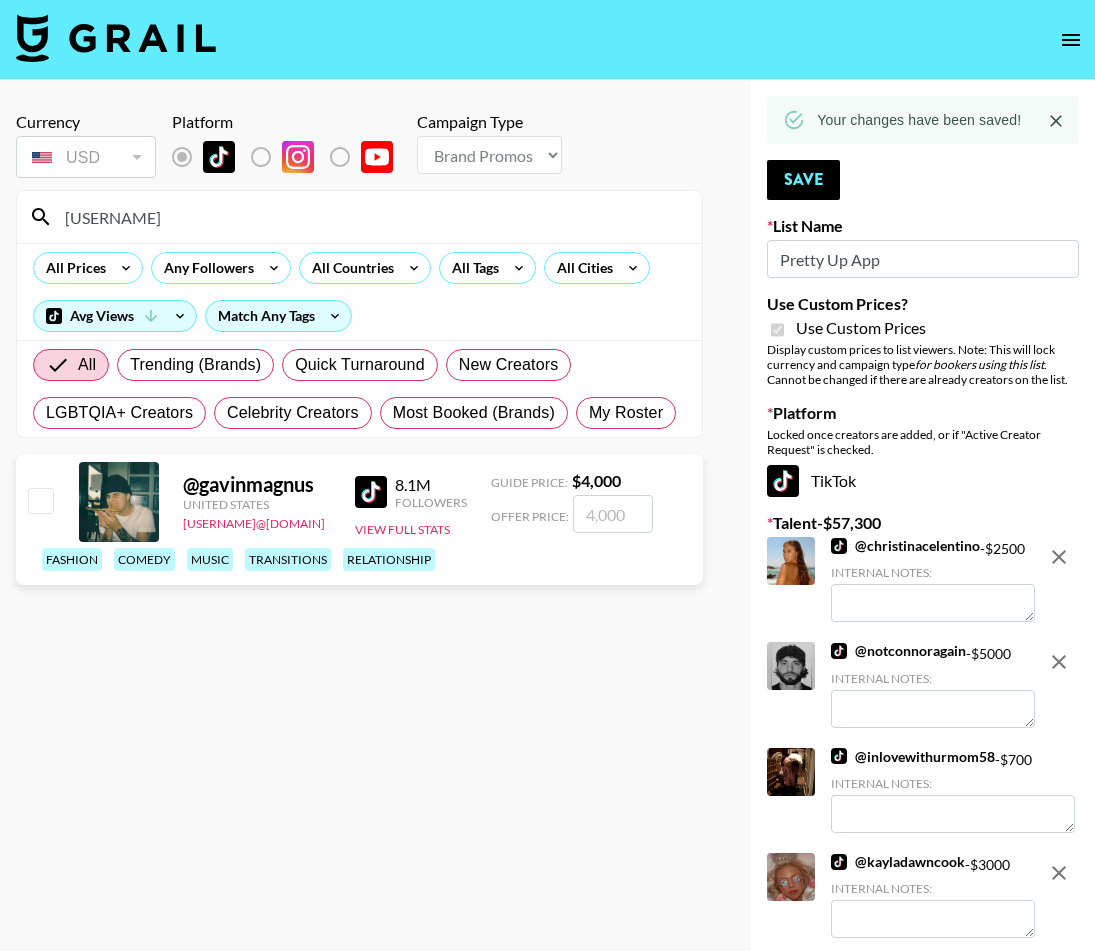 type on "gavinm" 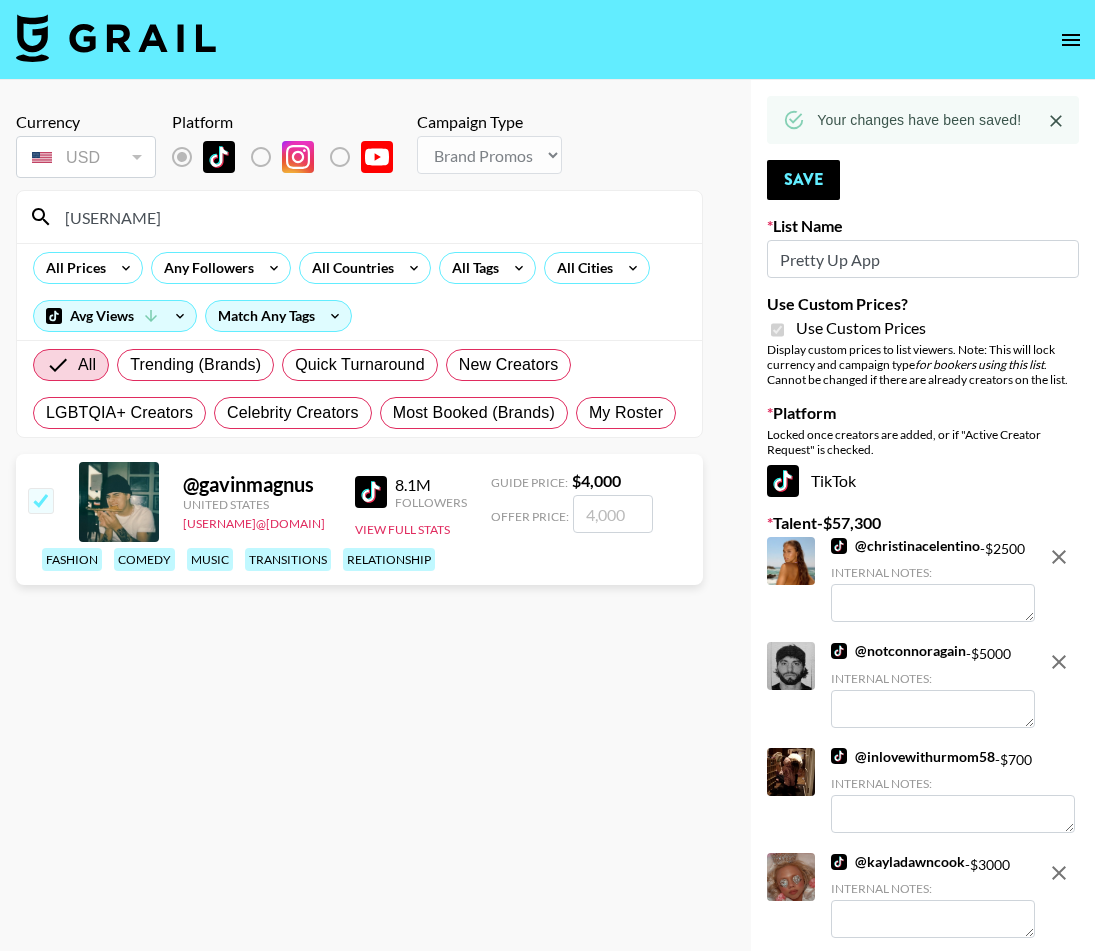 checkbox on "true" 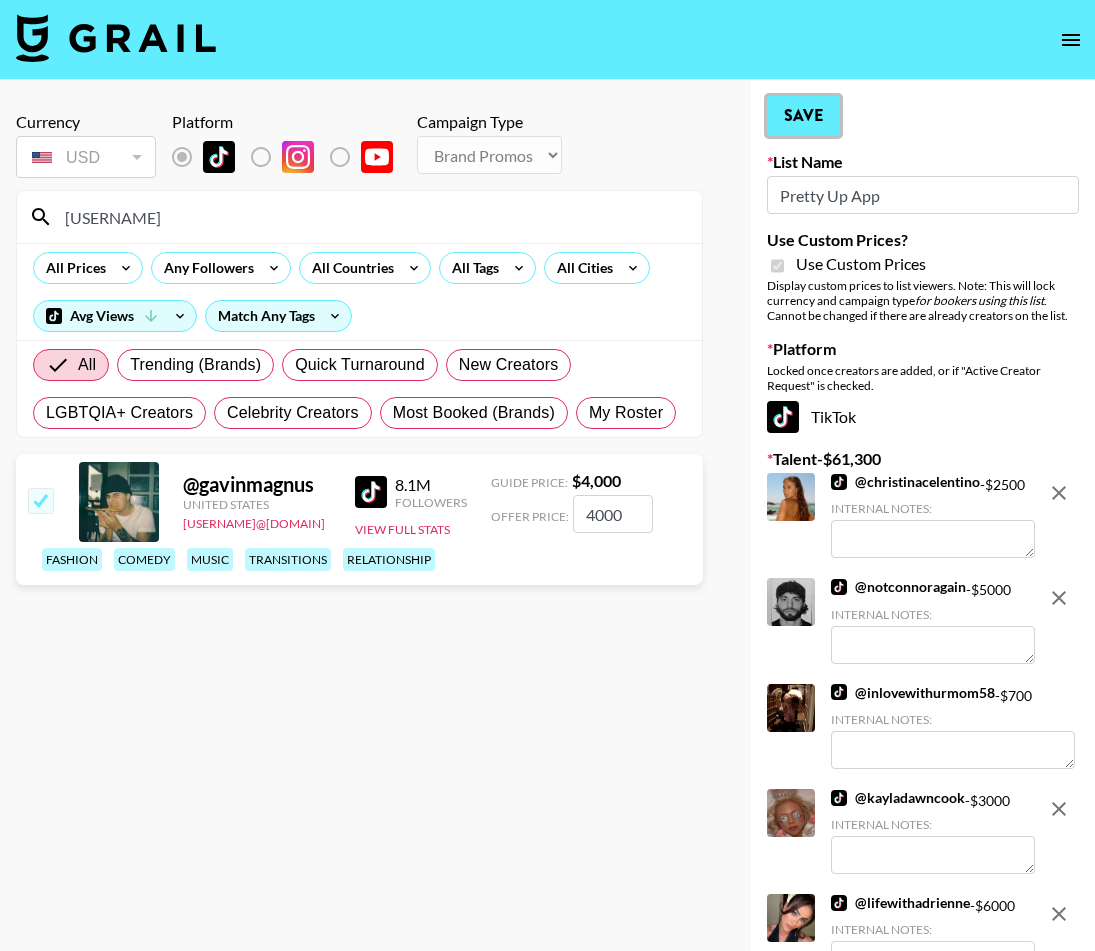click on "Save" at bounding box center [803, 116] 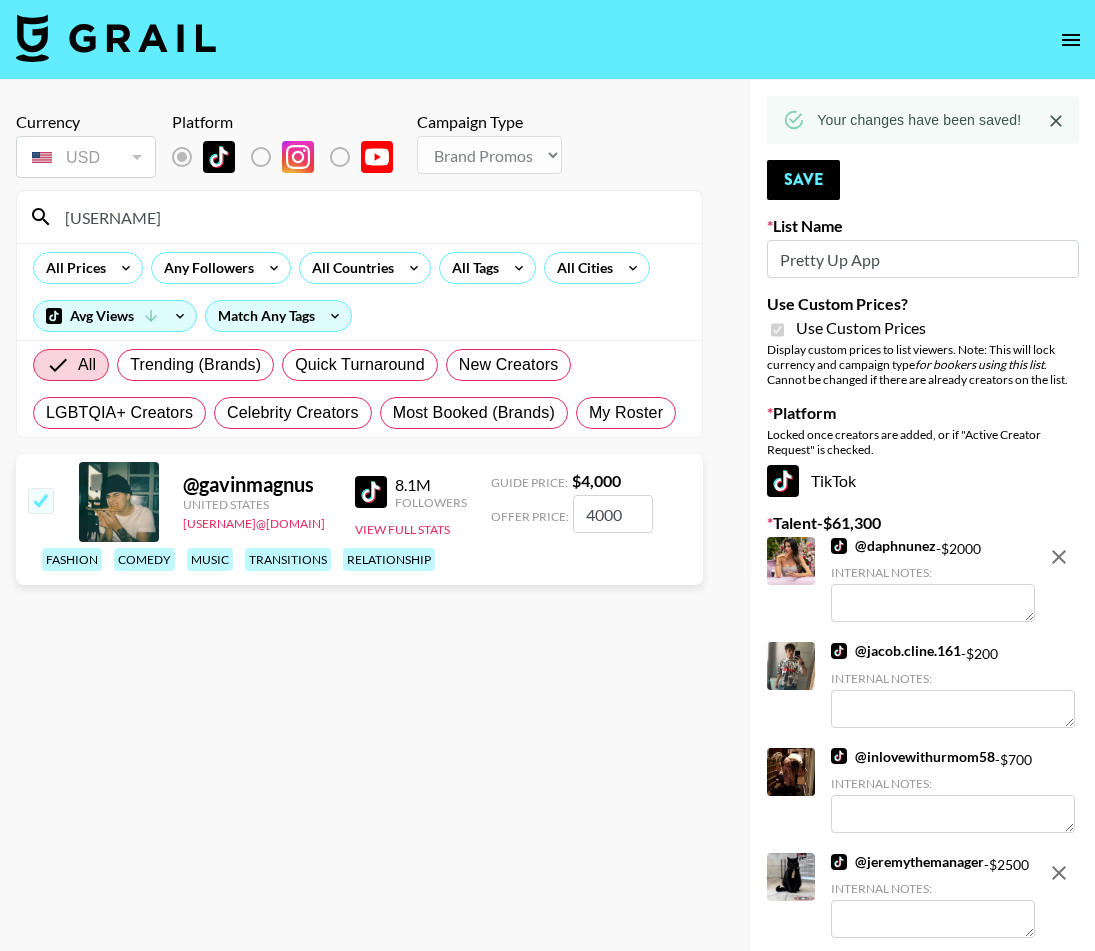 click on "gavinm" at bounding box center [371, 217] 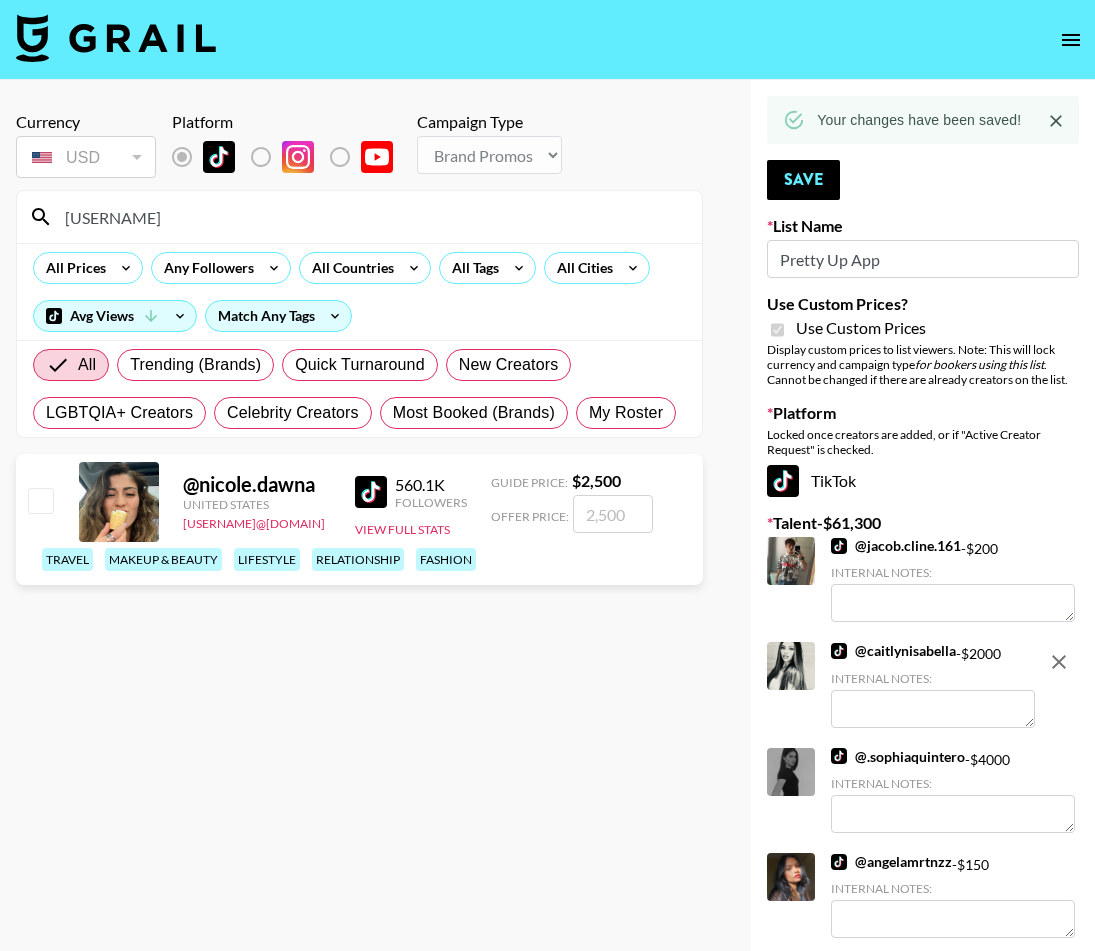 type on "nicole.daw" 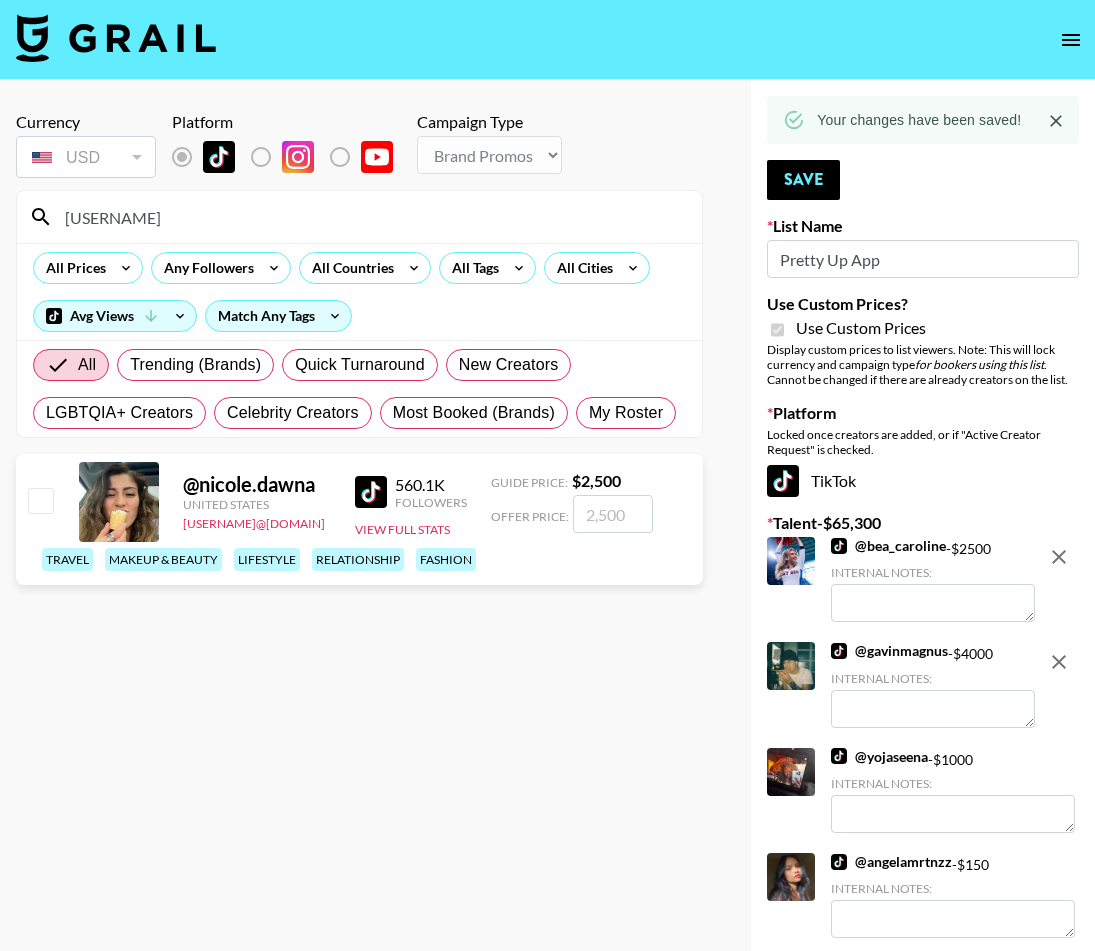 drag, startPoint x: 37, startPoint y: 507, endPoint x: 53, endPoint y: 508, distance: 16.03122 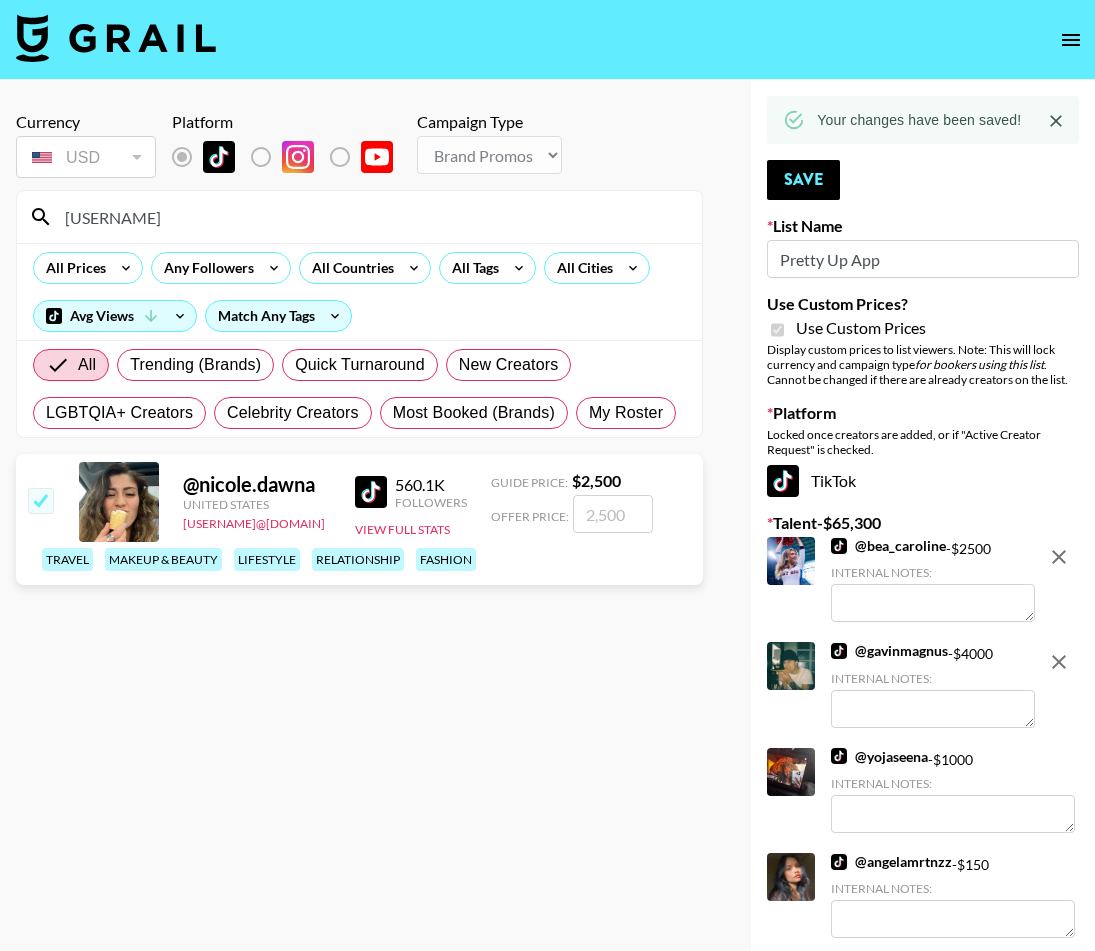 checkbox on "true" 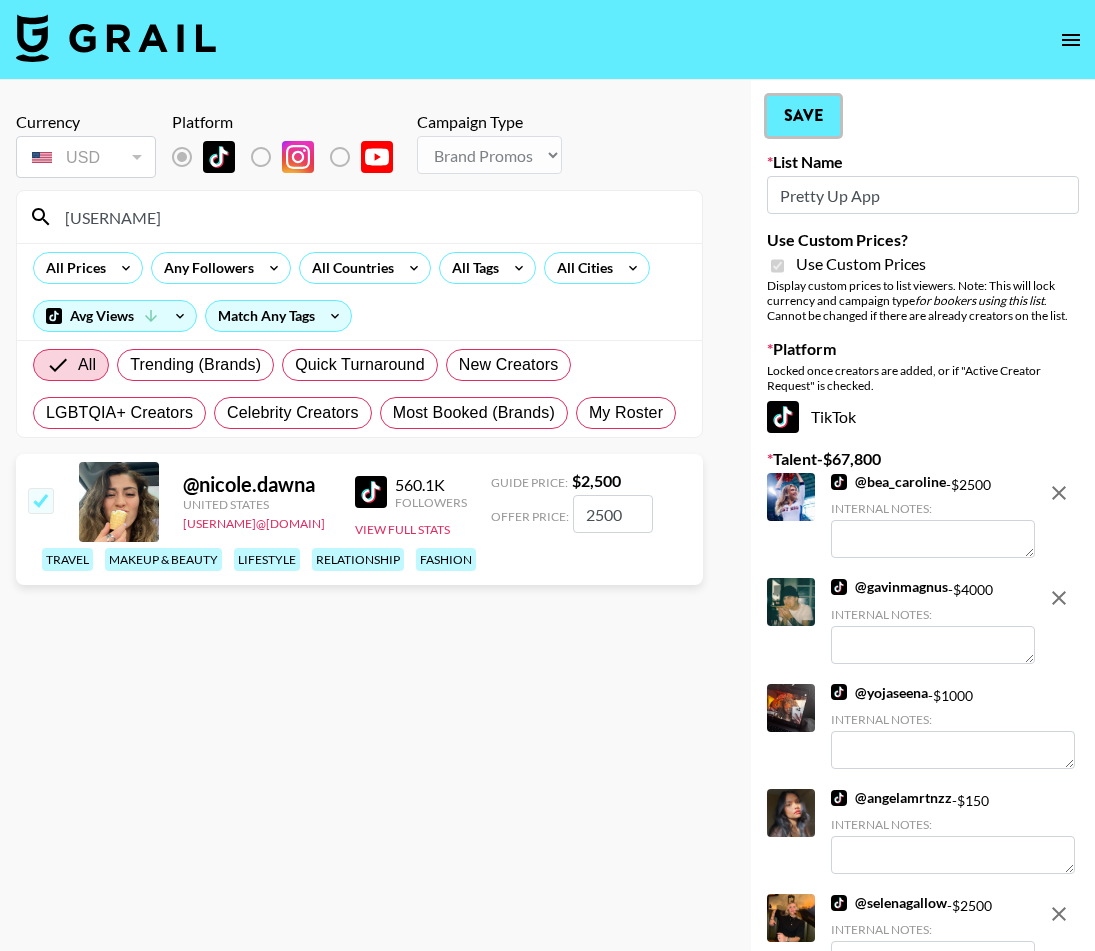 click on "Save" at bounding box center (803, 116) 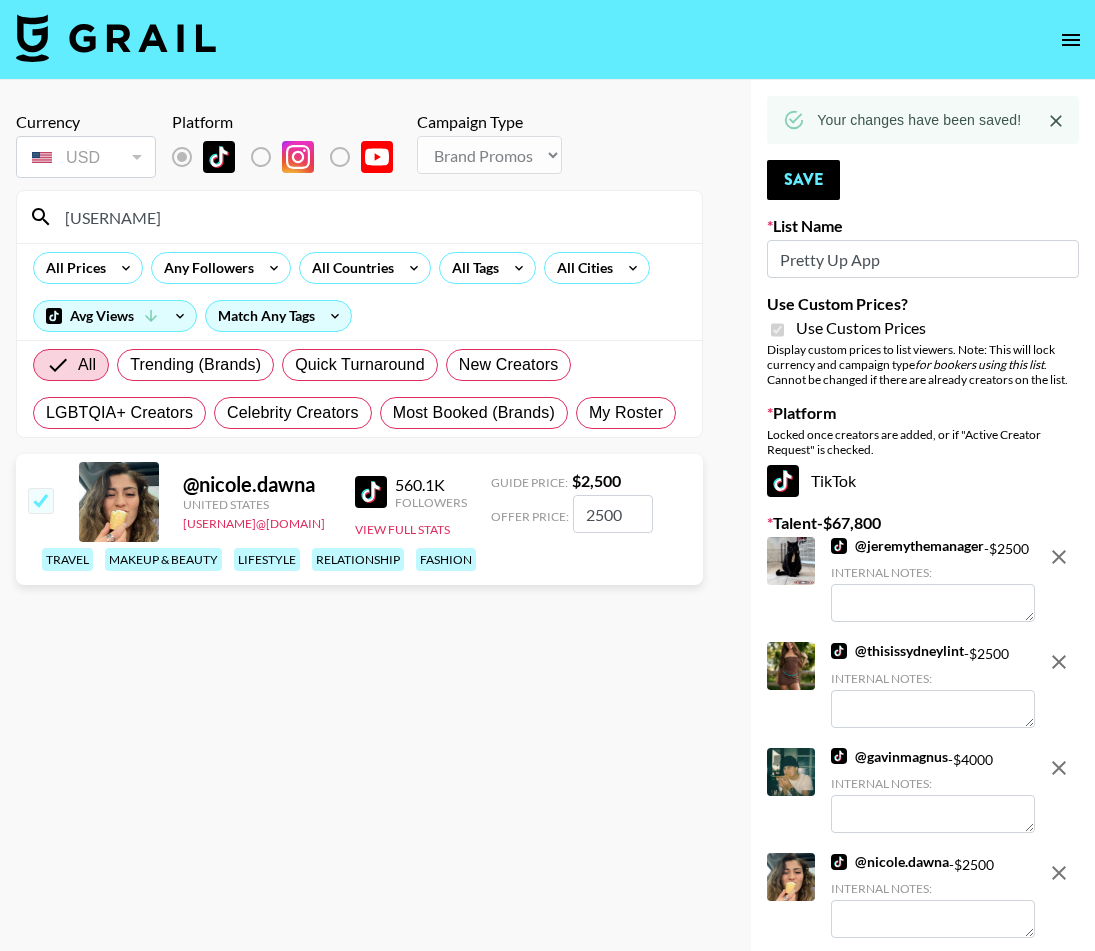 click on "nicole.daw" at bounding box center [371, 217] 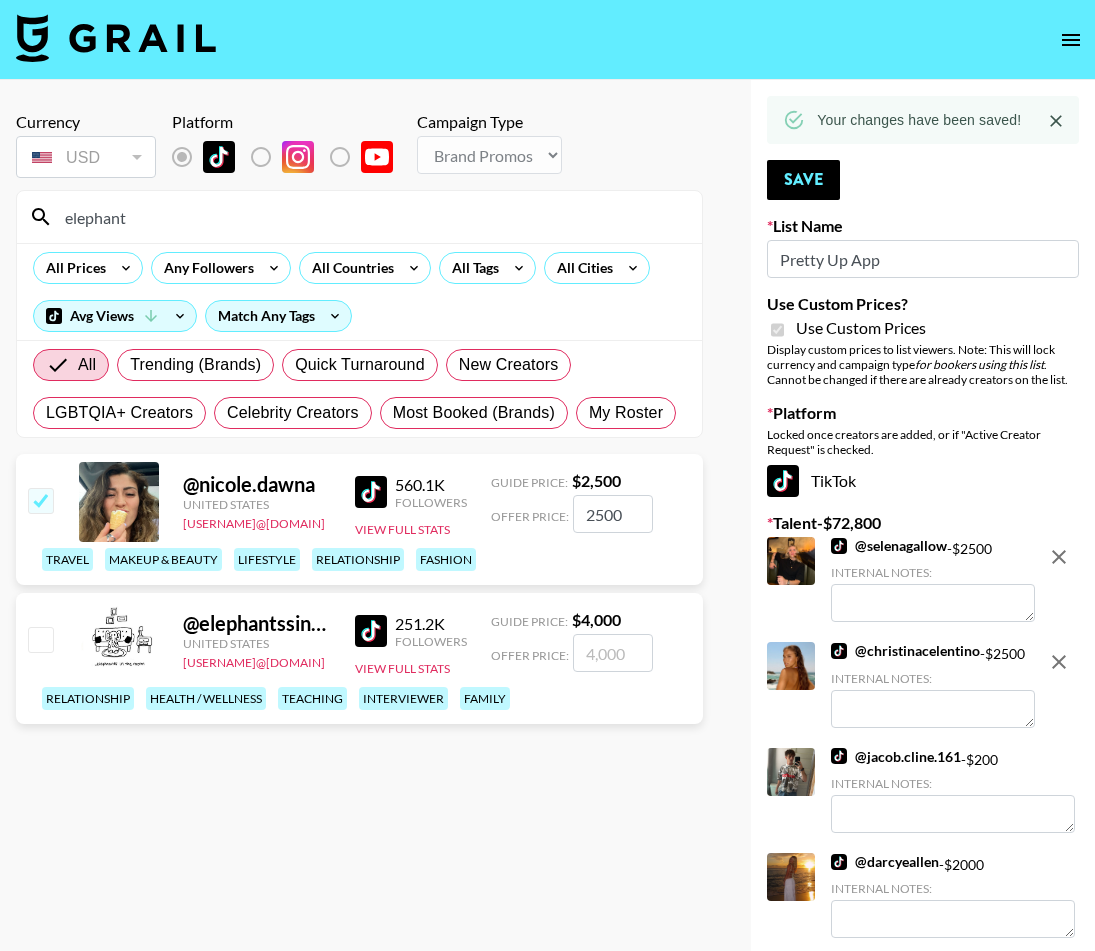 type on "elephant" 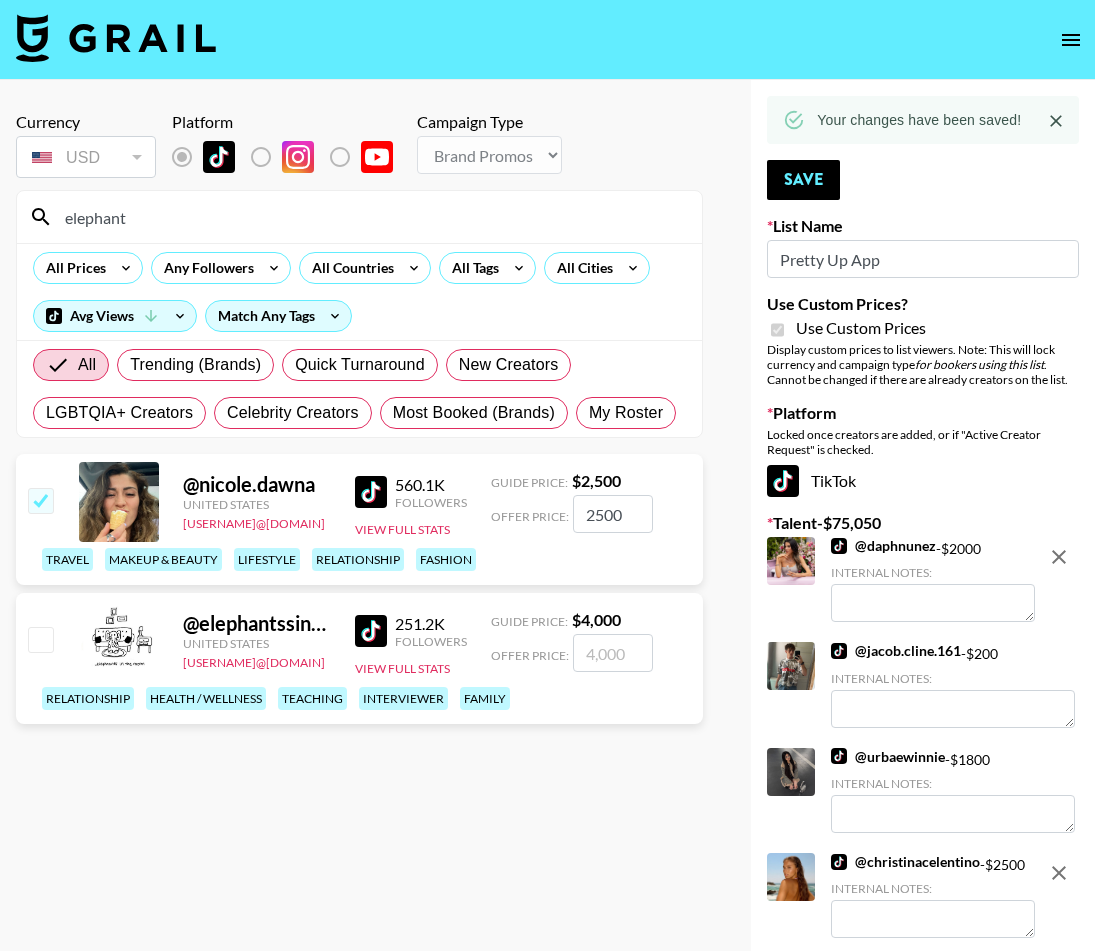 click at bounding box center (40, 639) 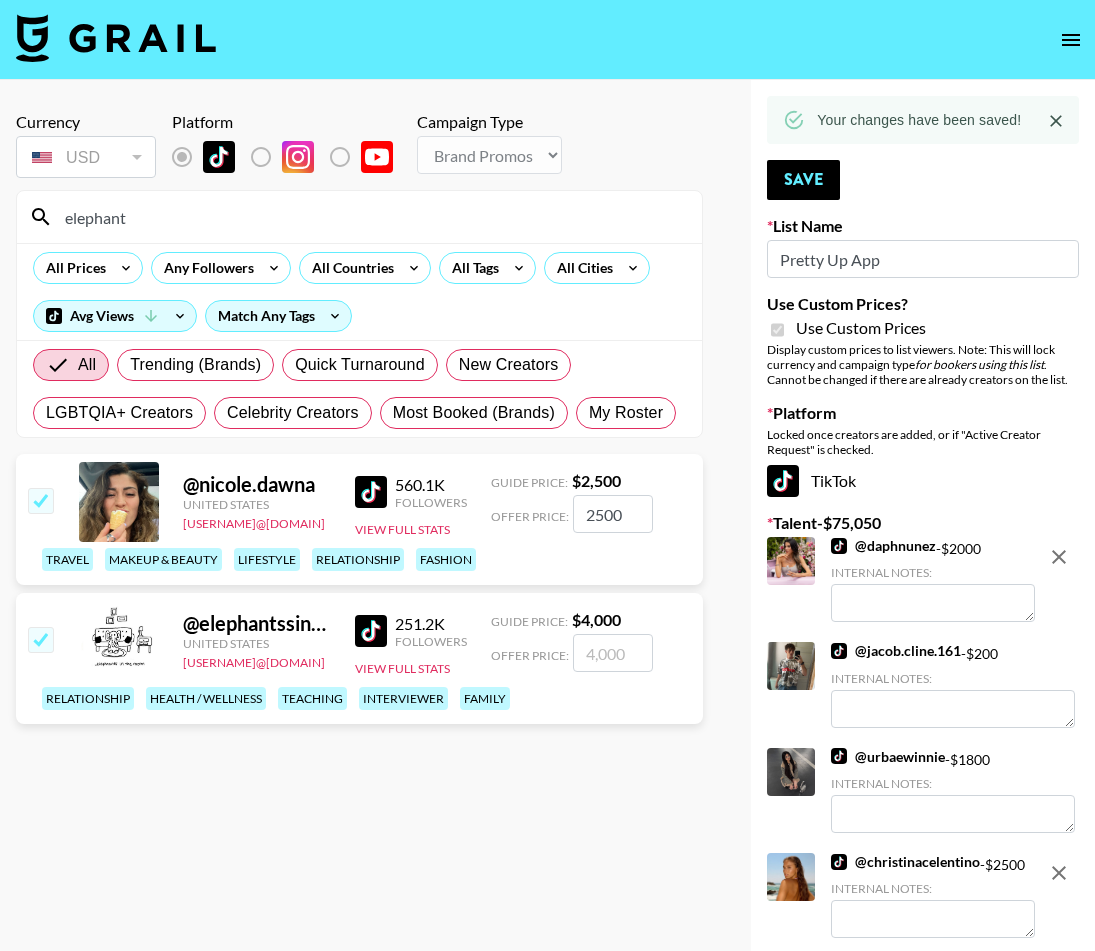 checkbox on "true" 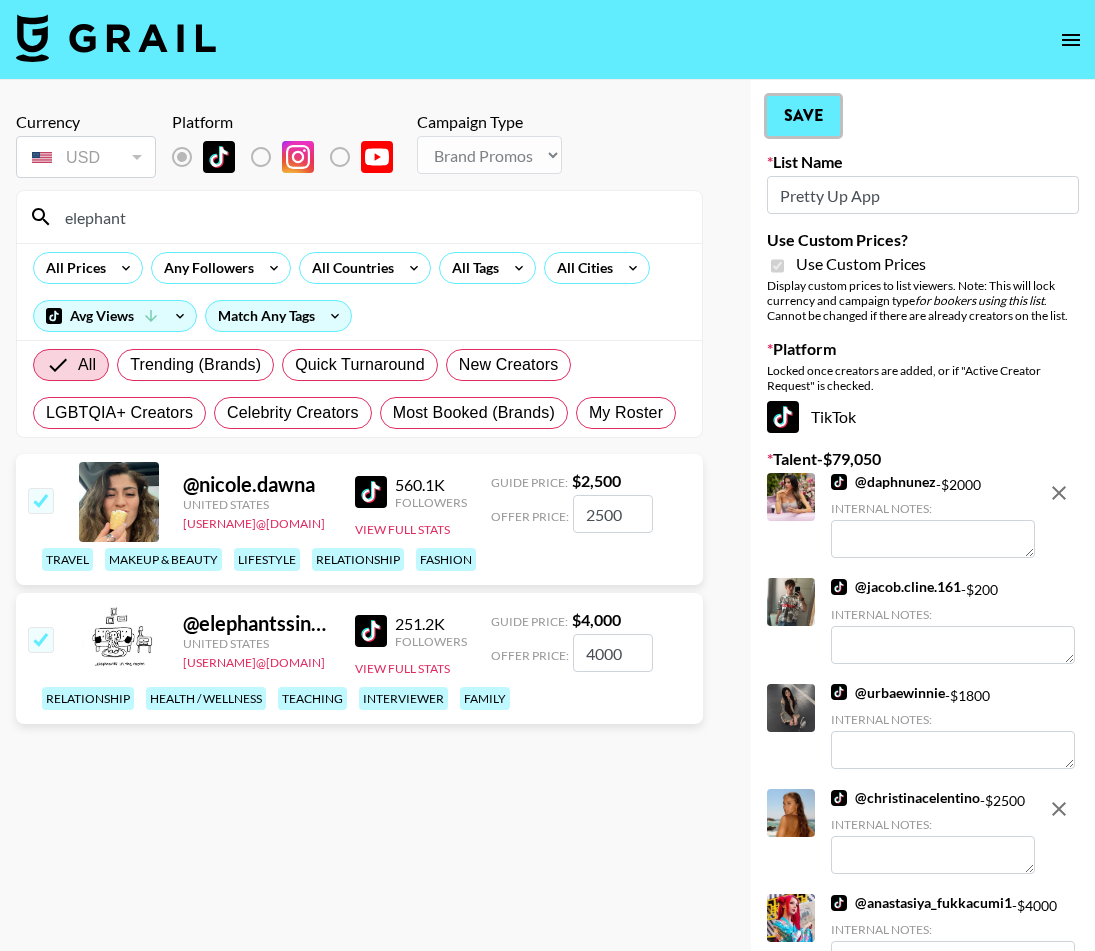 click on "Save" at bounding box center [803, 116] 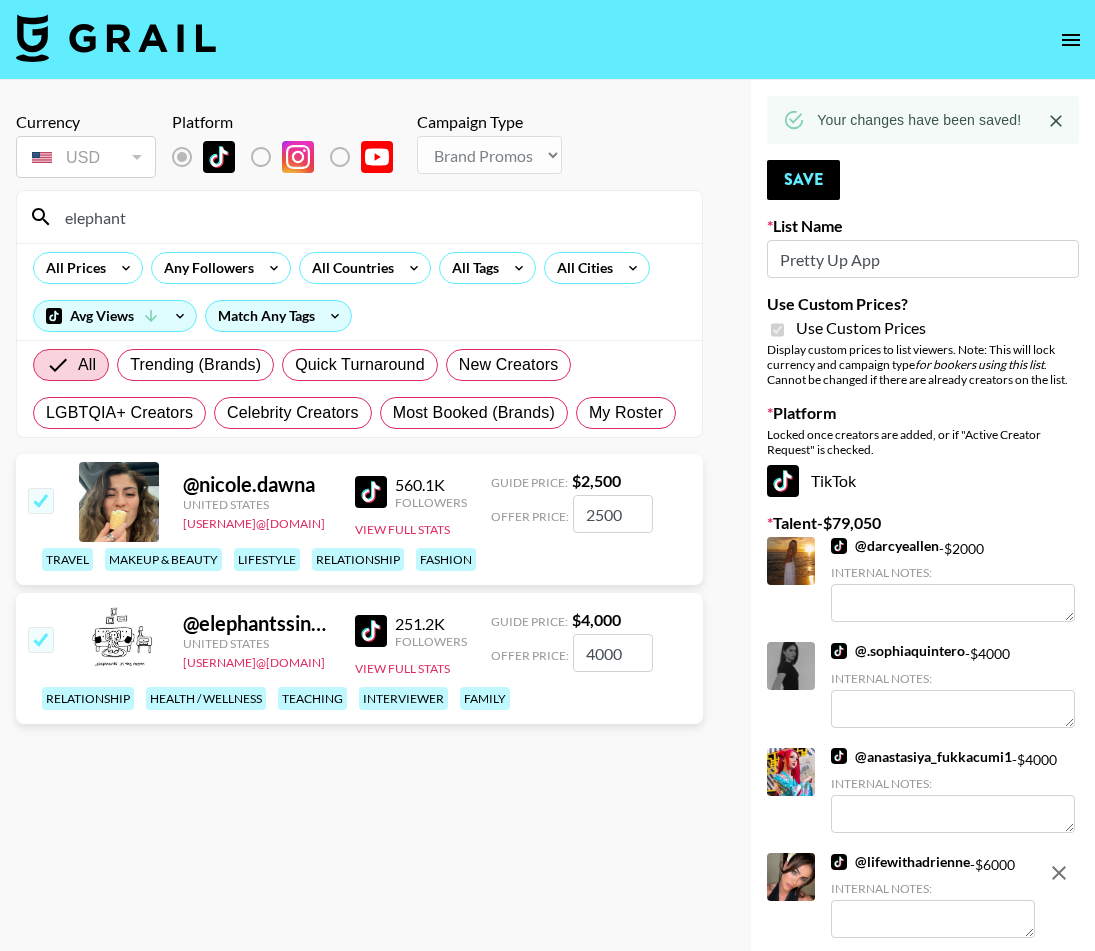 click on "elephant" at bounding box center [371, 217] 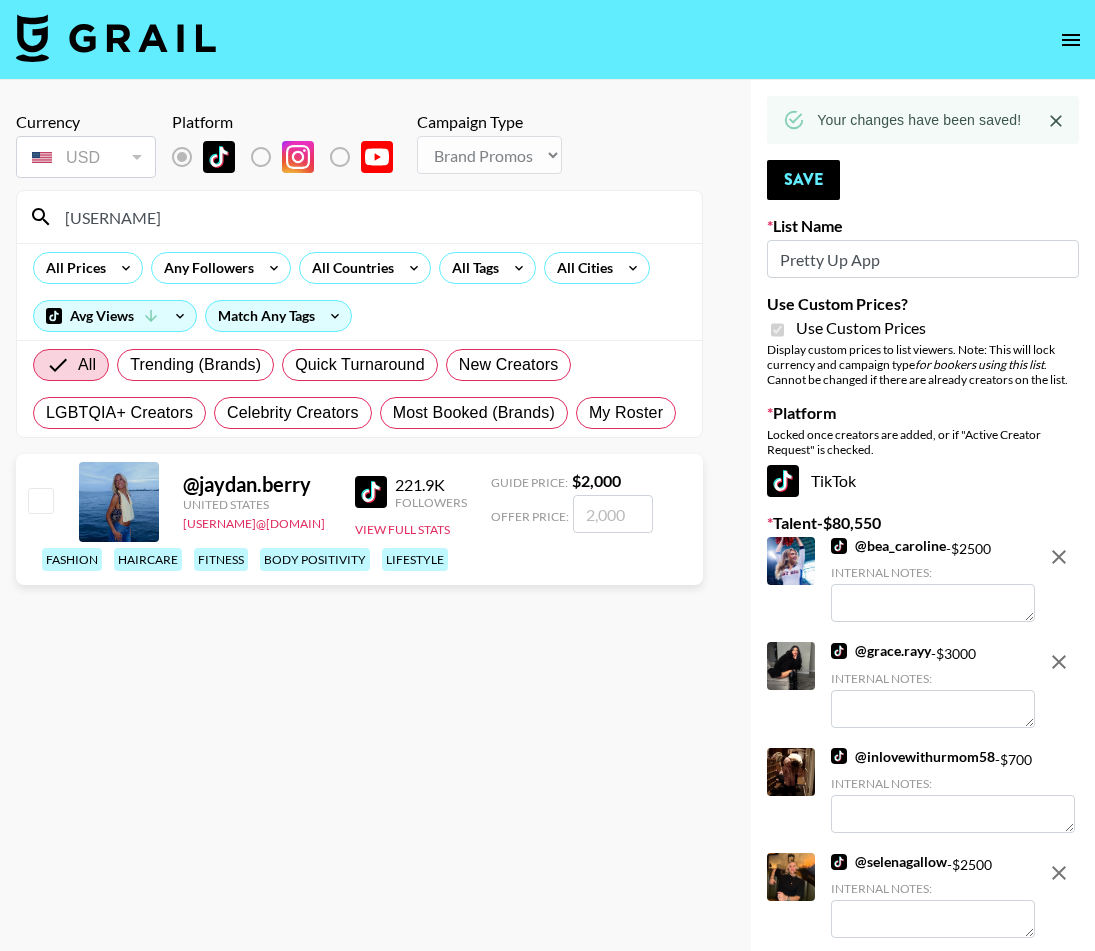 type on "jaydan." 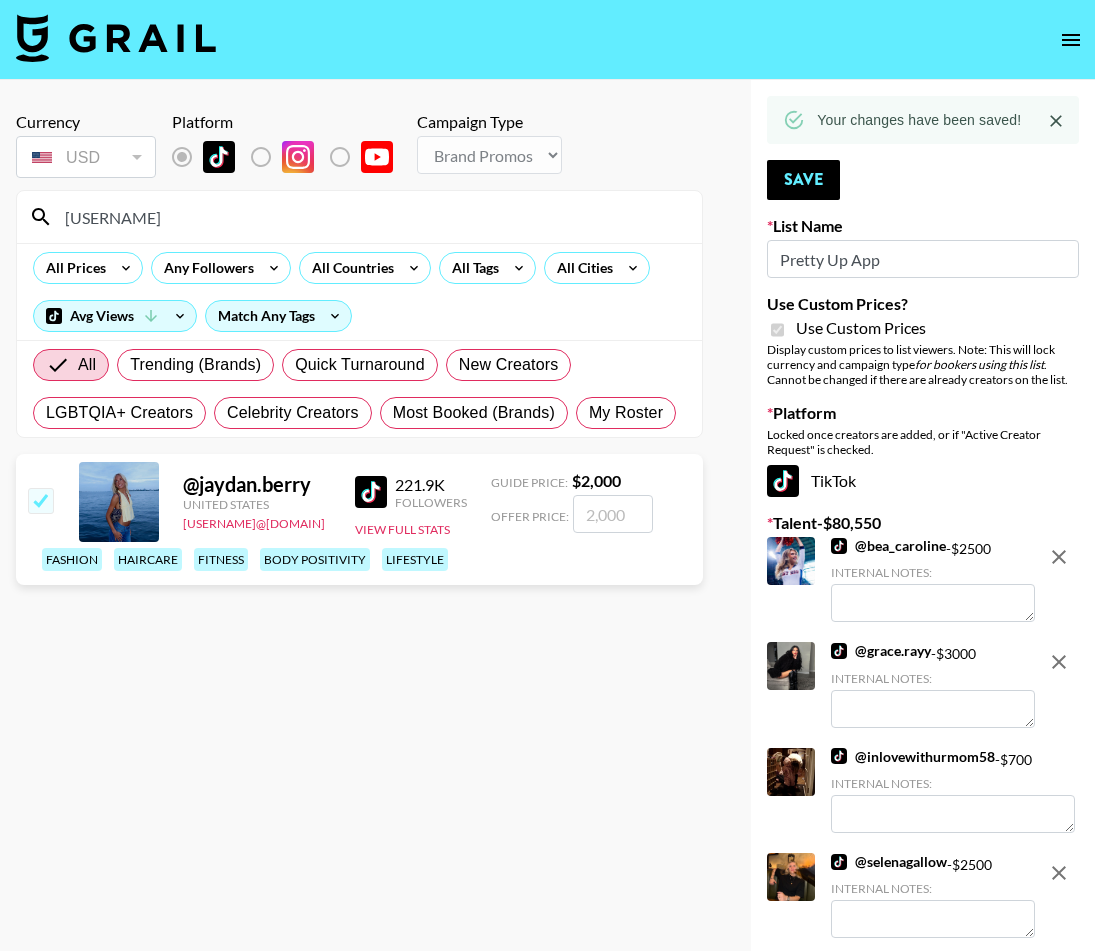 checkbox on "true" 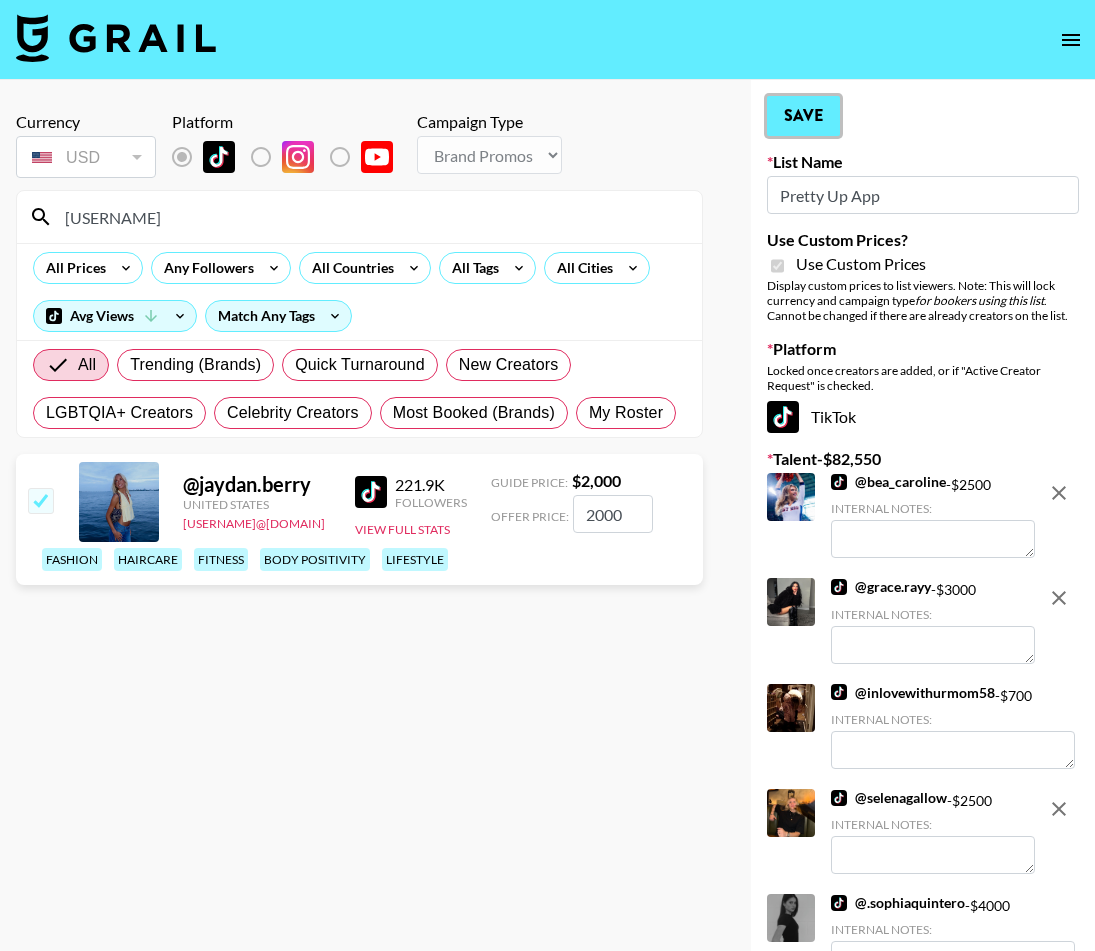 click on "Save" at bounding box center (803, 116) 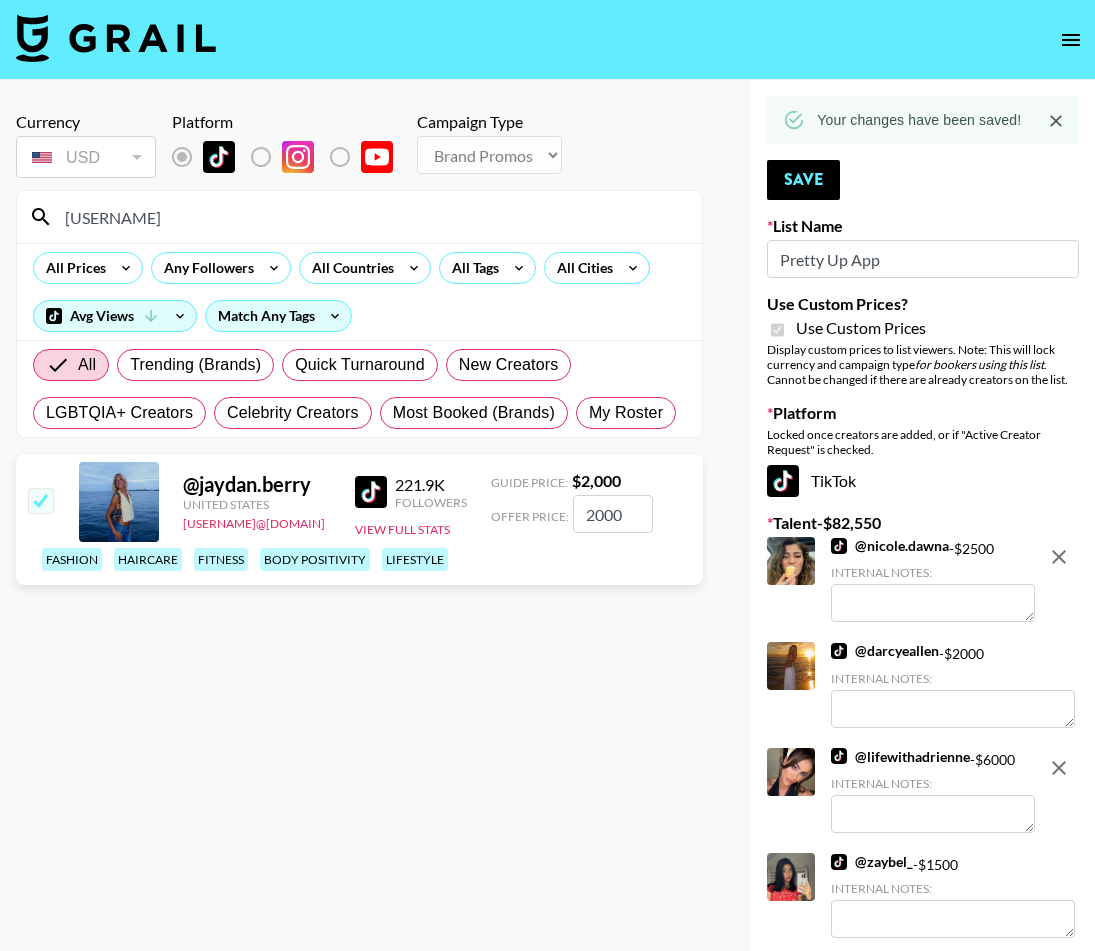 click on "jaydan." at bounding box center [371, 217] 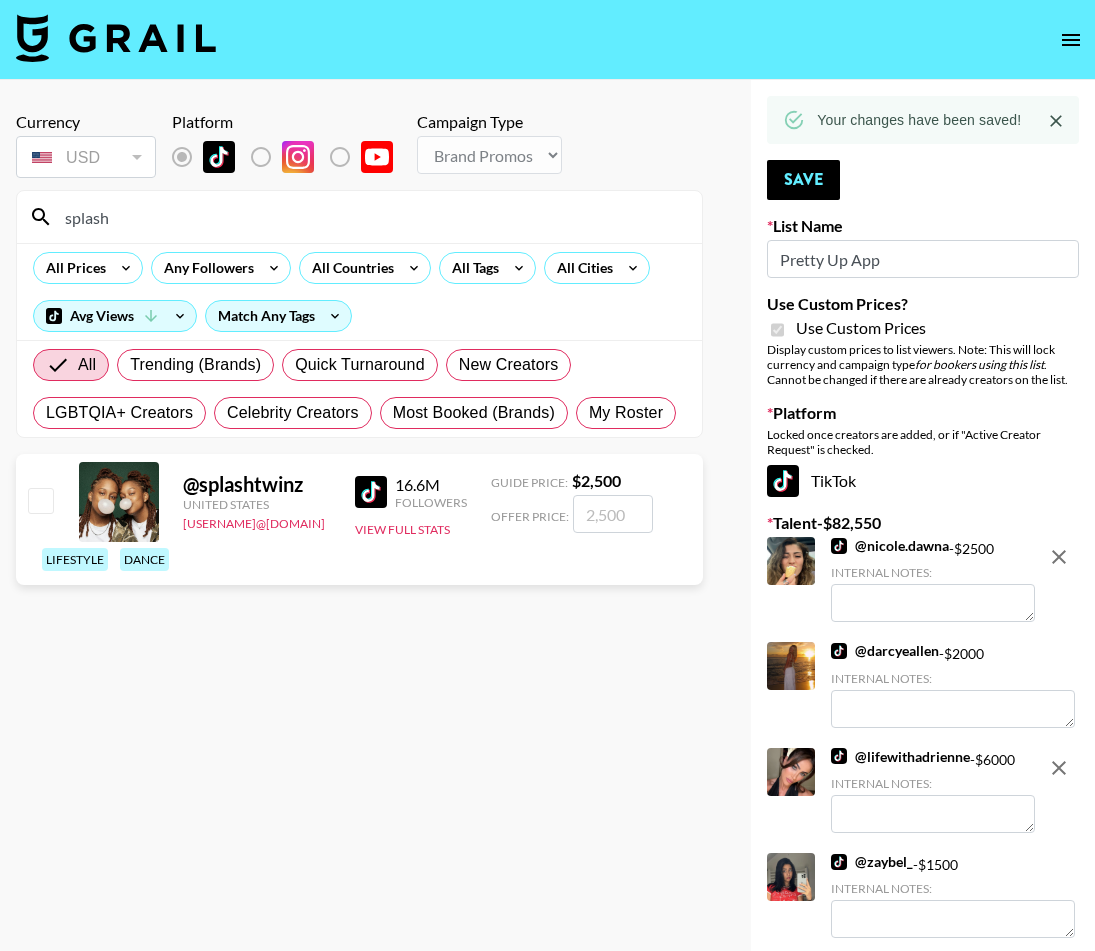 type on "splash" 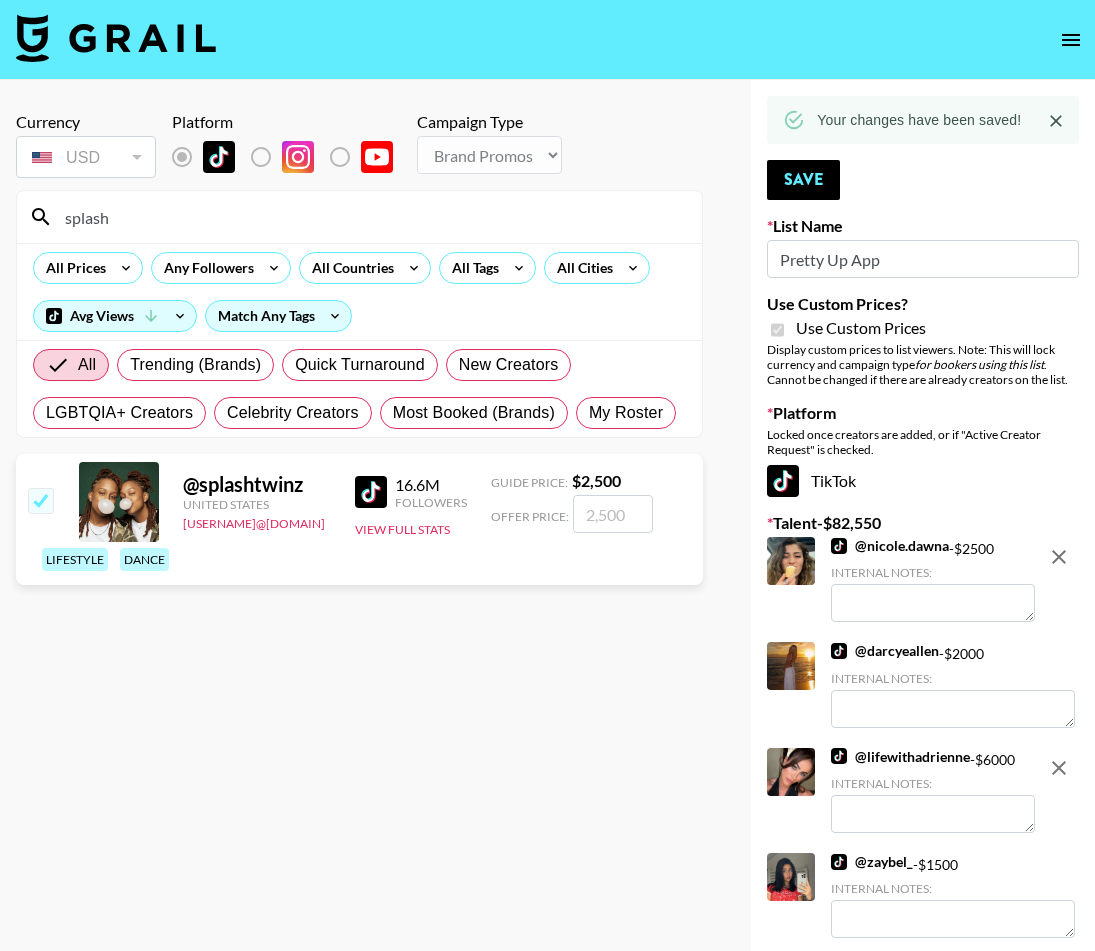 checkbox on "true" 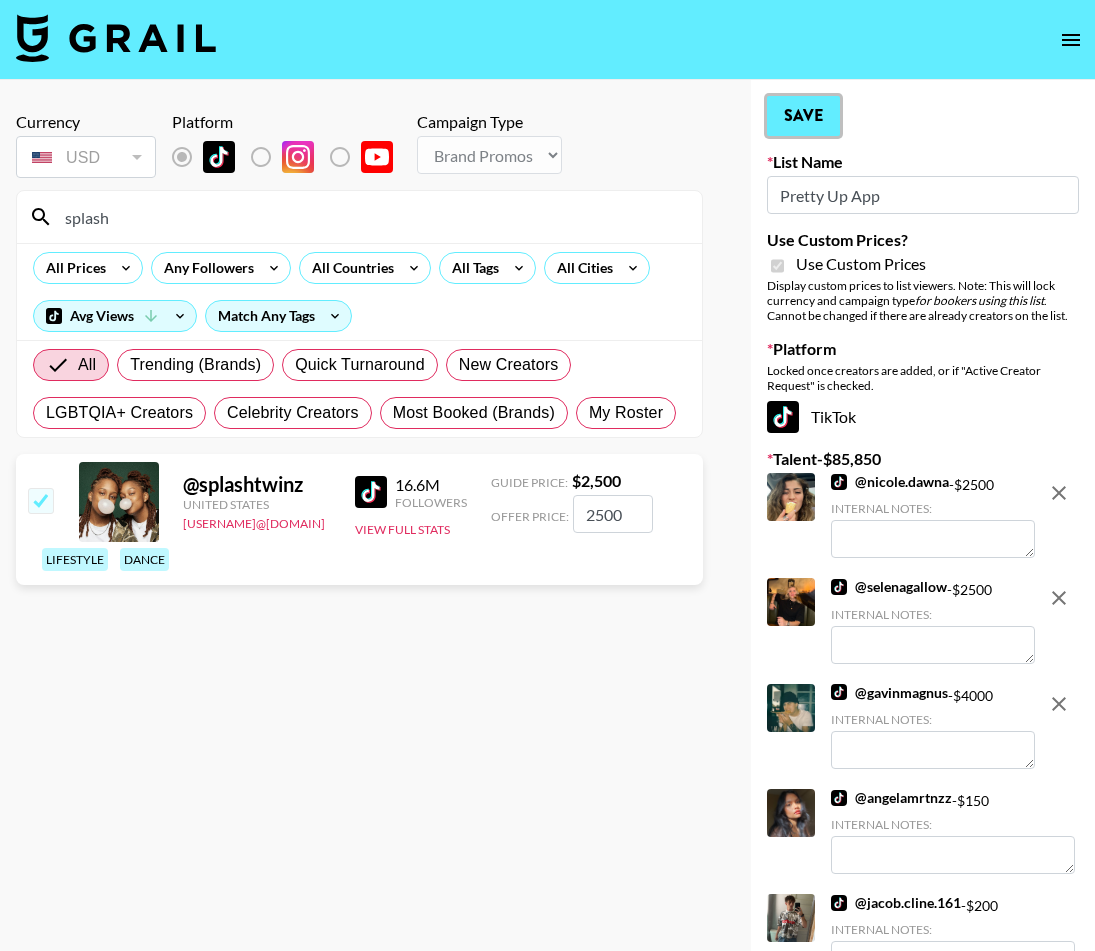 click on "Save" at bounding box center (803, 116) 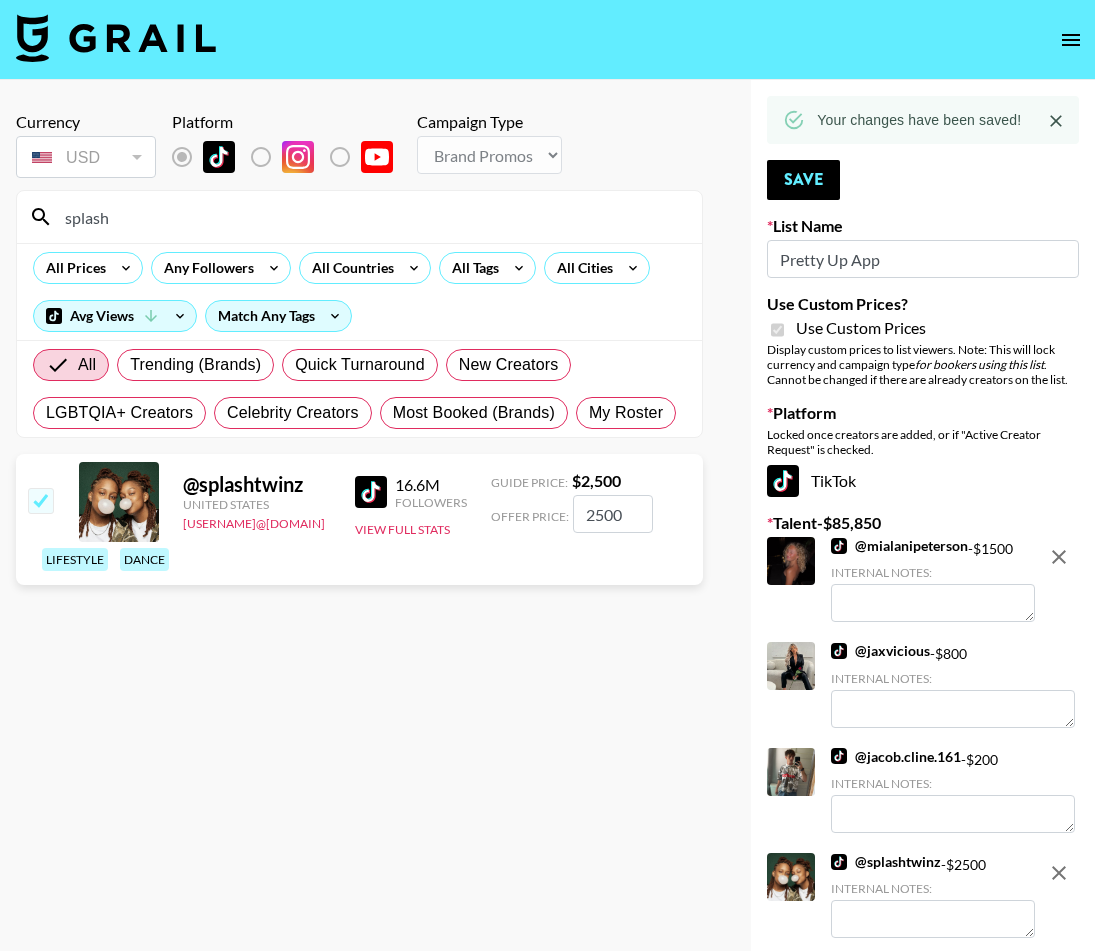 click on "splash" at bounding box center (371, 217) 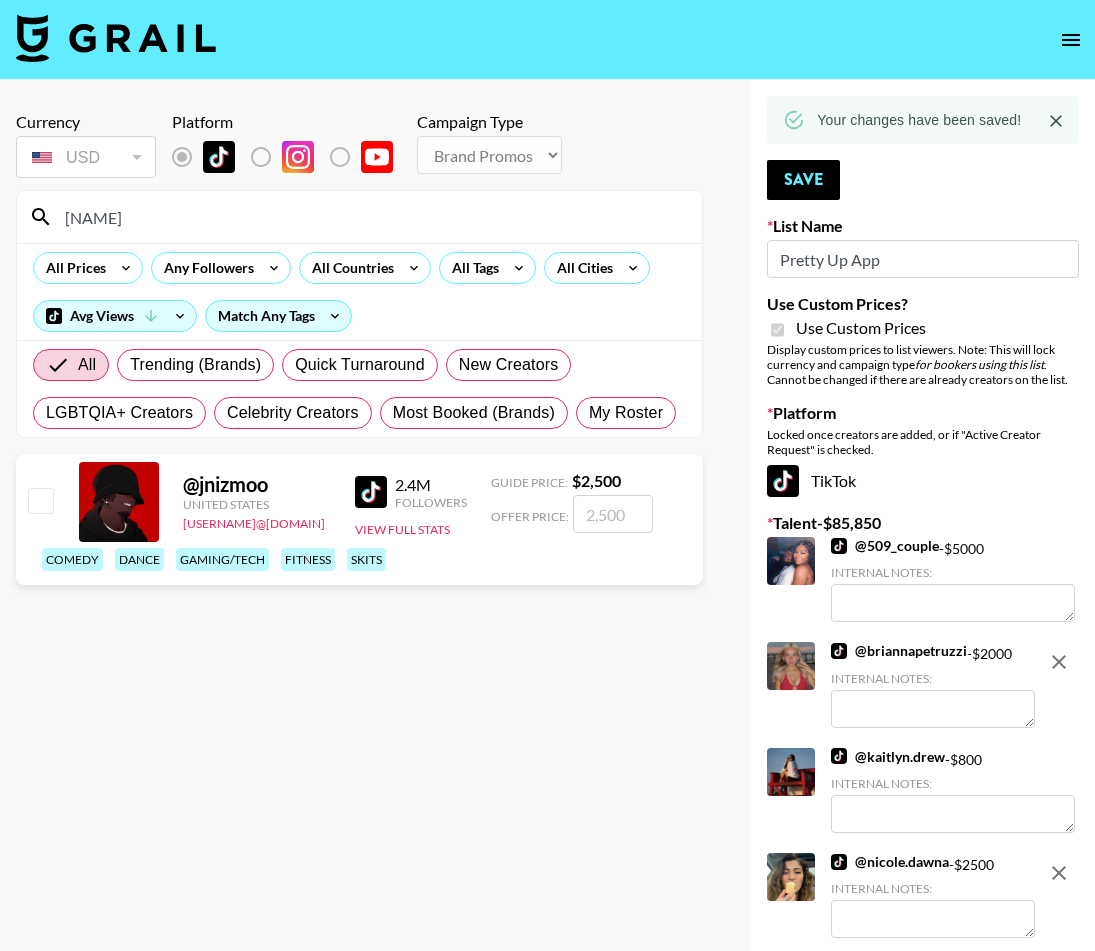 type on "jnizm" 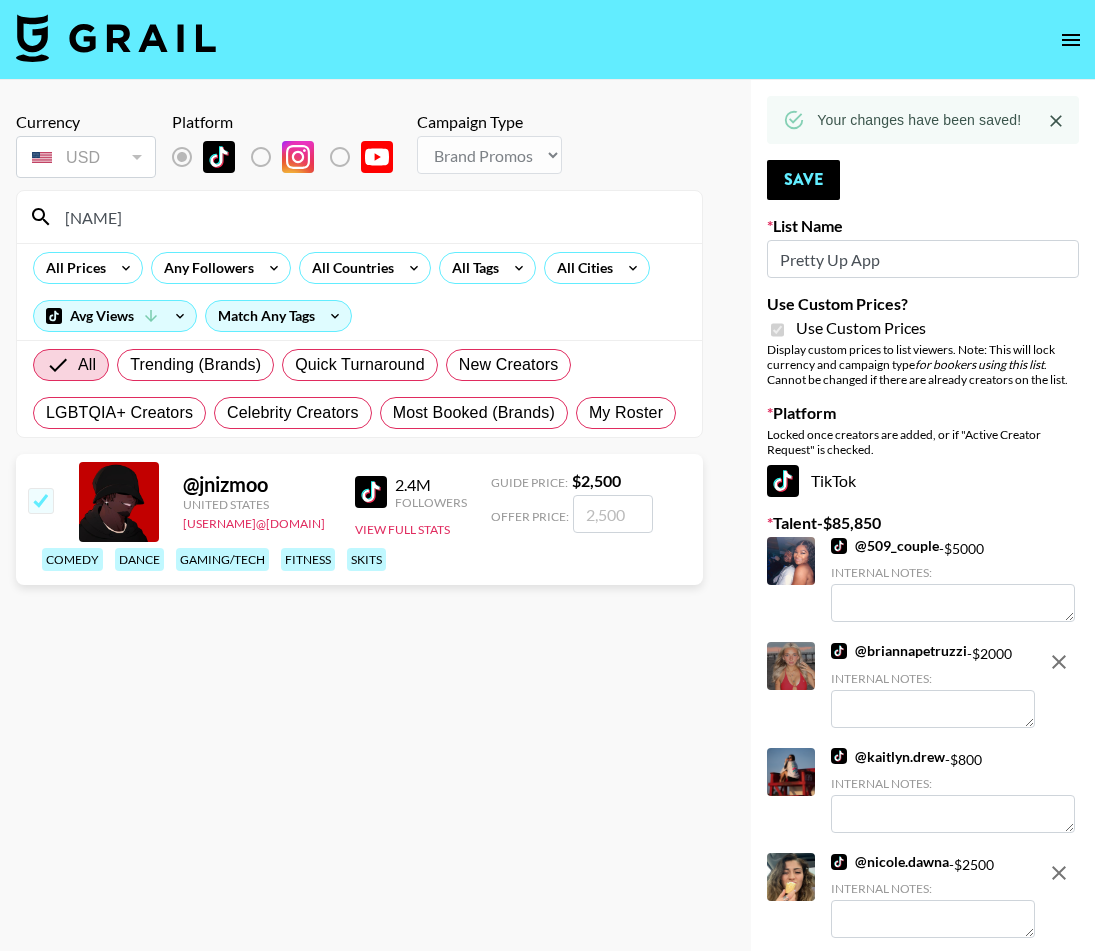 checkbox on "true" 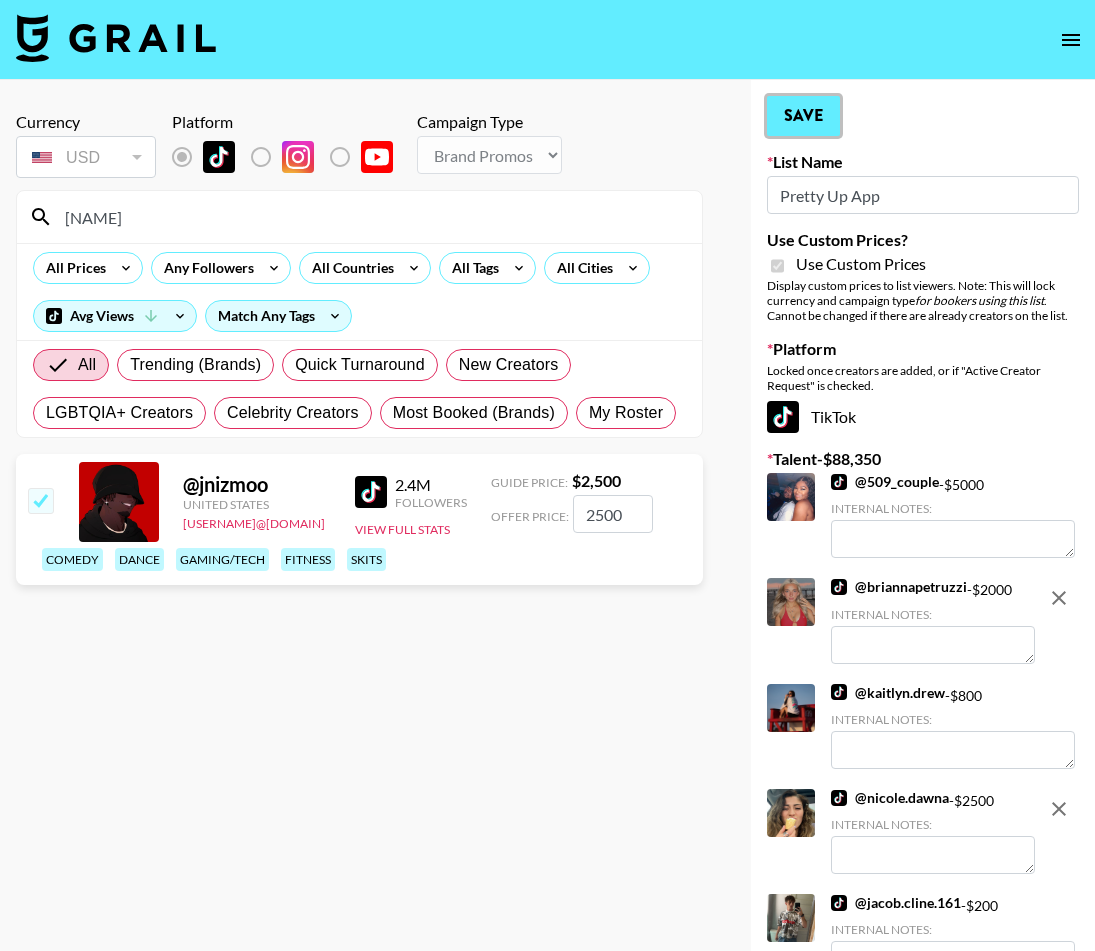 click on "Save" at bounding box center (803, 116) 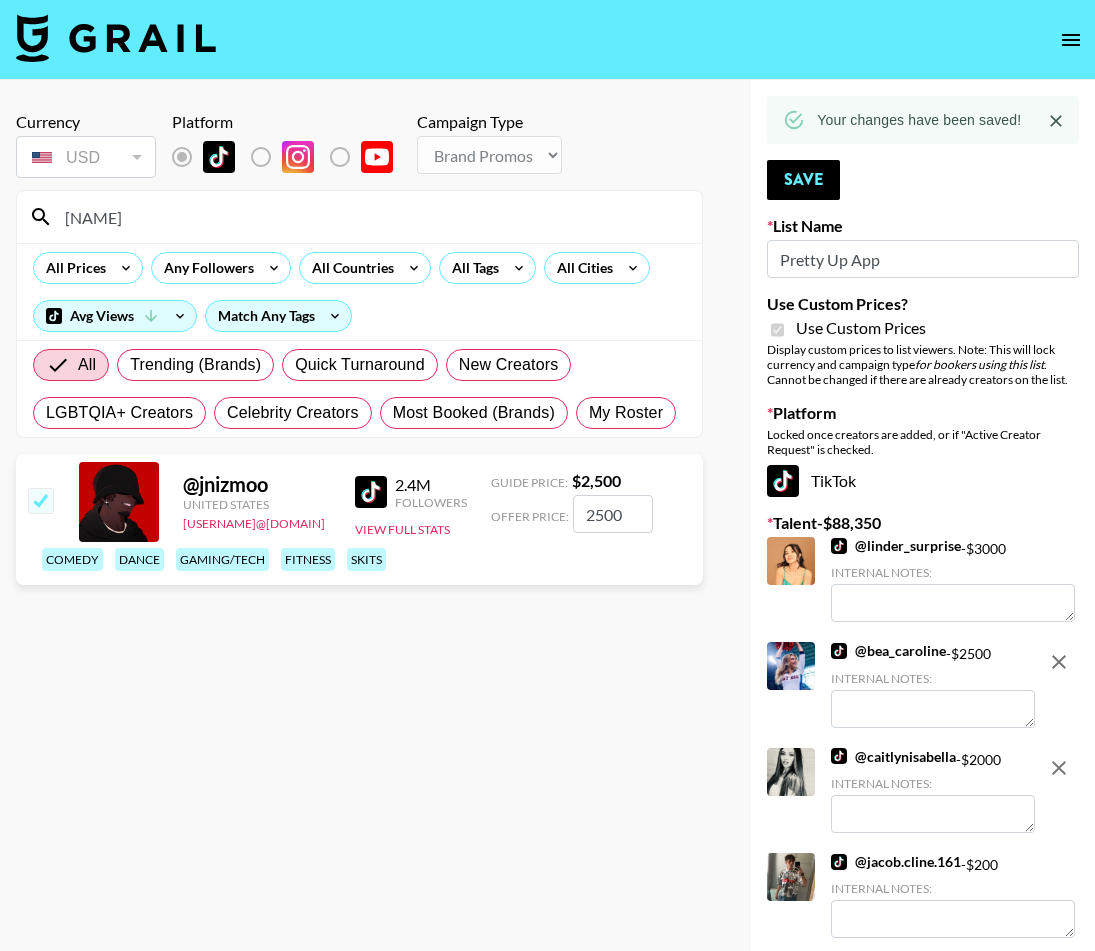 click on "jnizm" at bounding box center [371, 217] 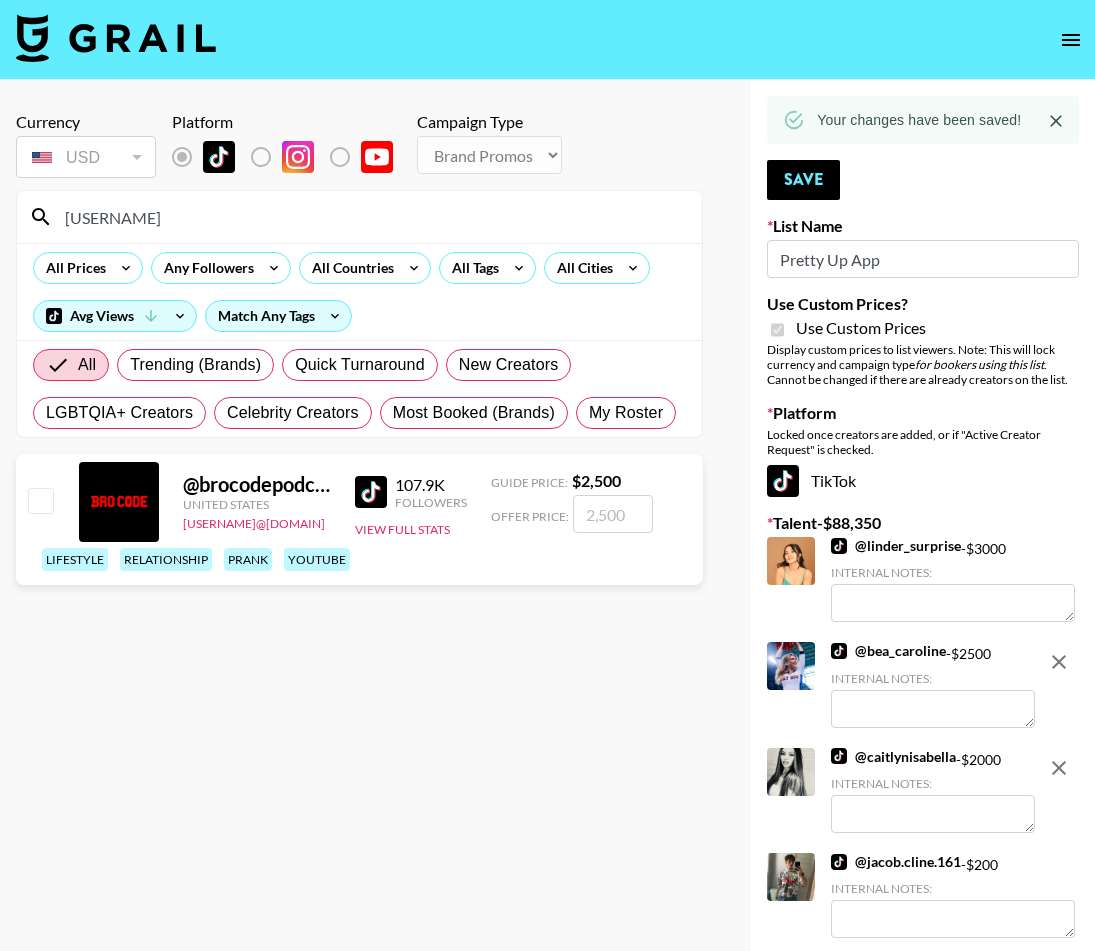 type on "brocod" 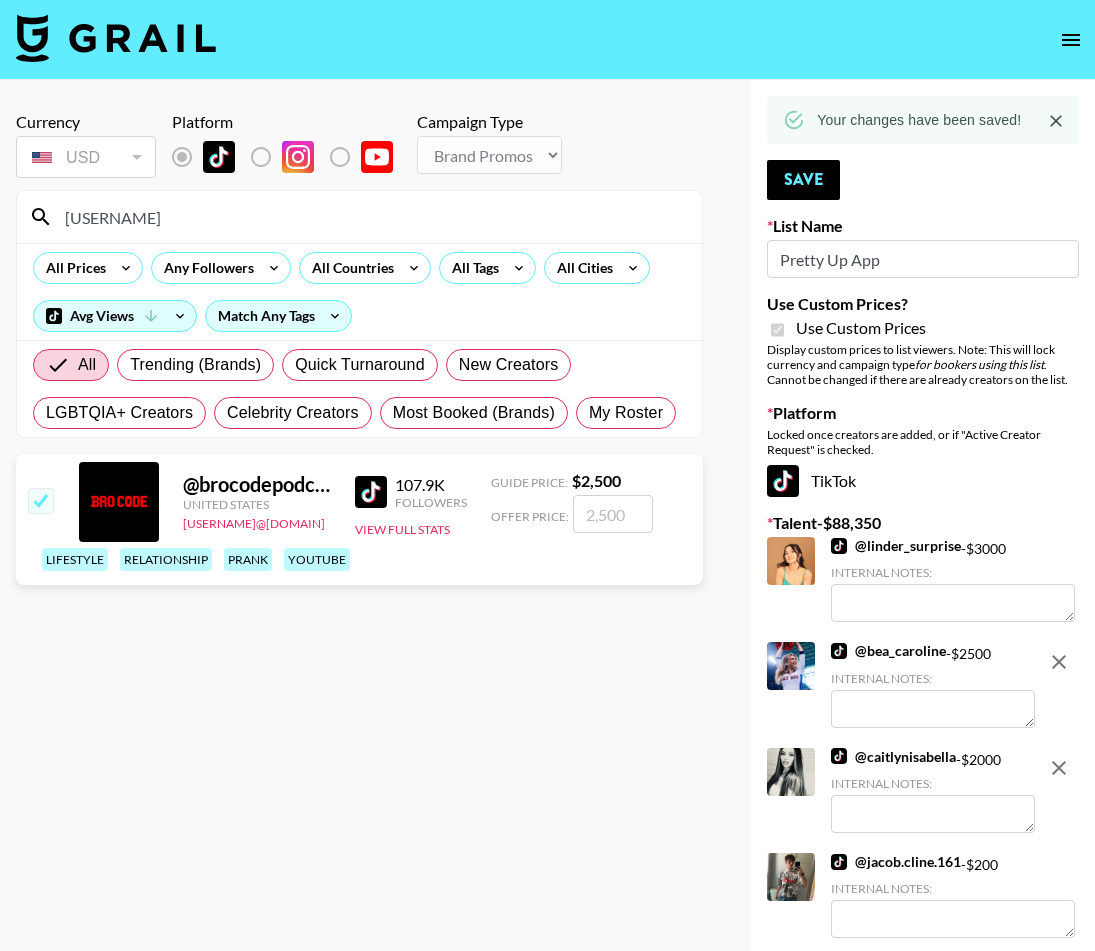 checkbox on "true" 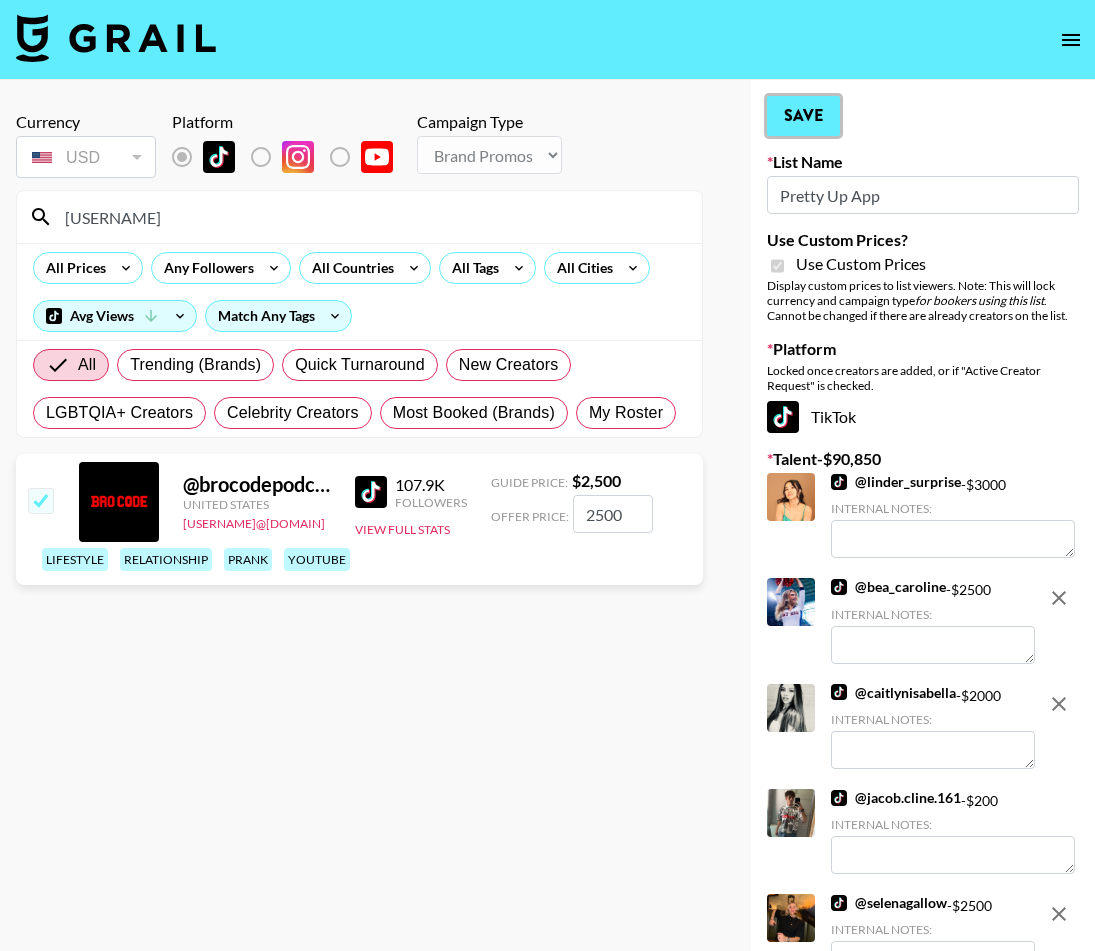 click on "Save" at bounding box center [803, 116] 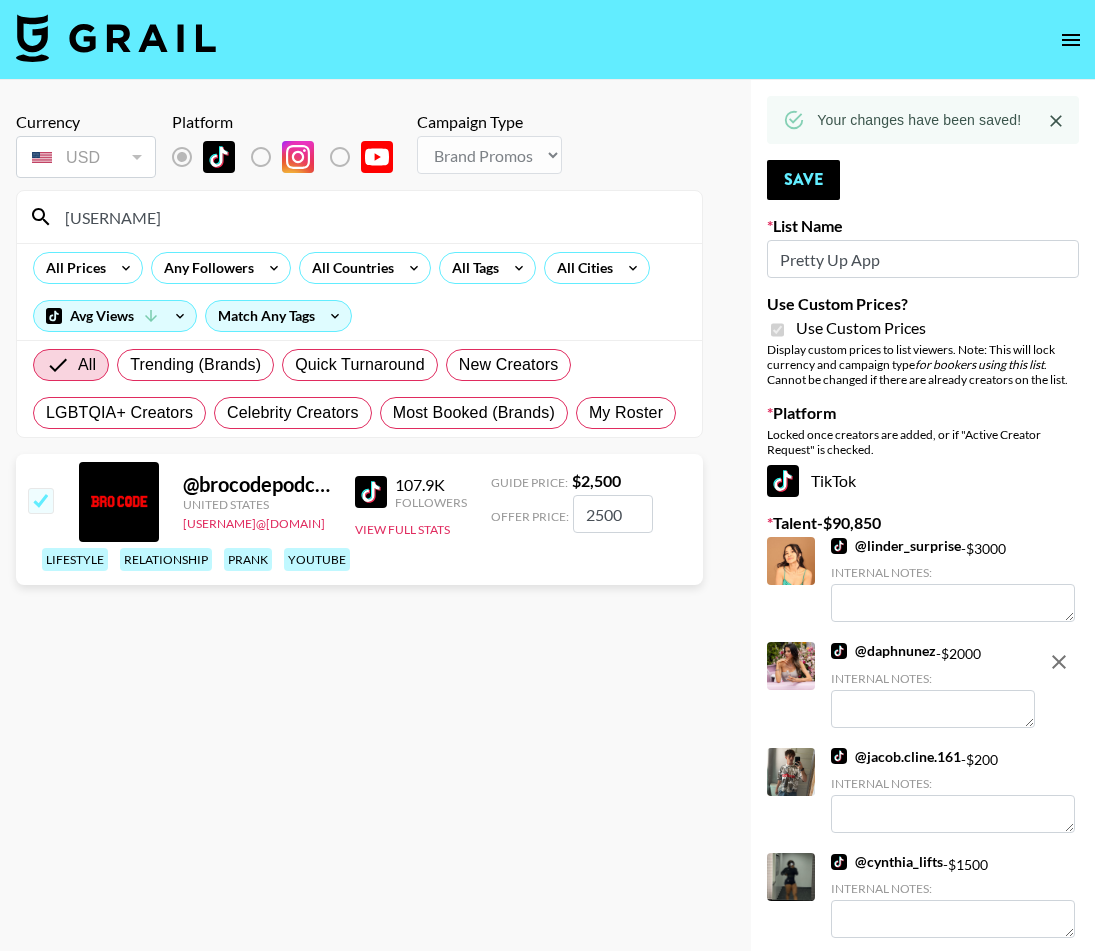 click on "brocod" at bounding box center [371, 217] 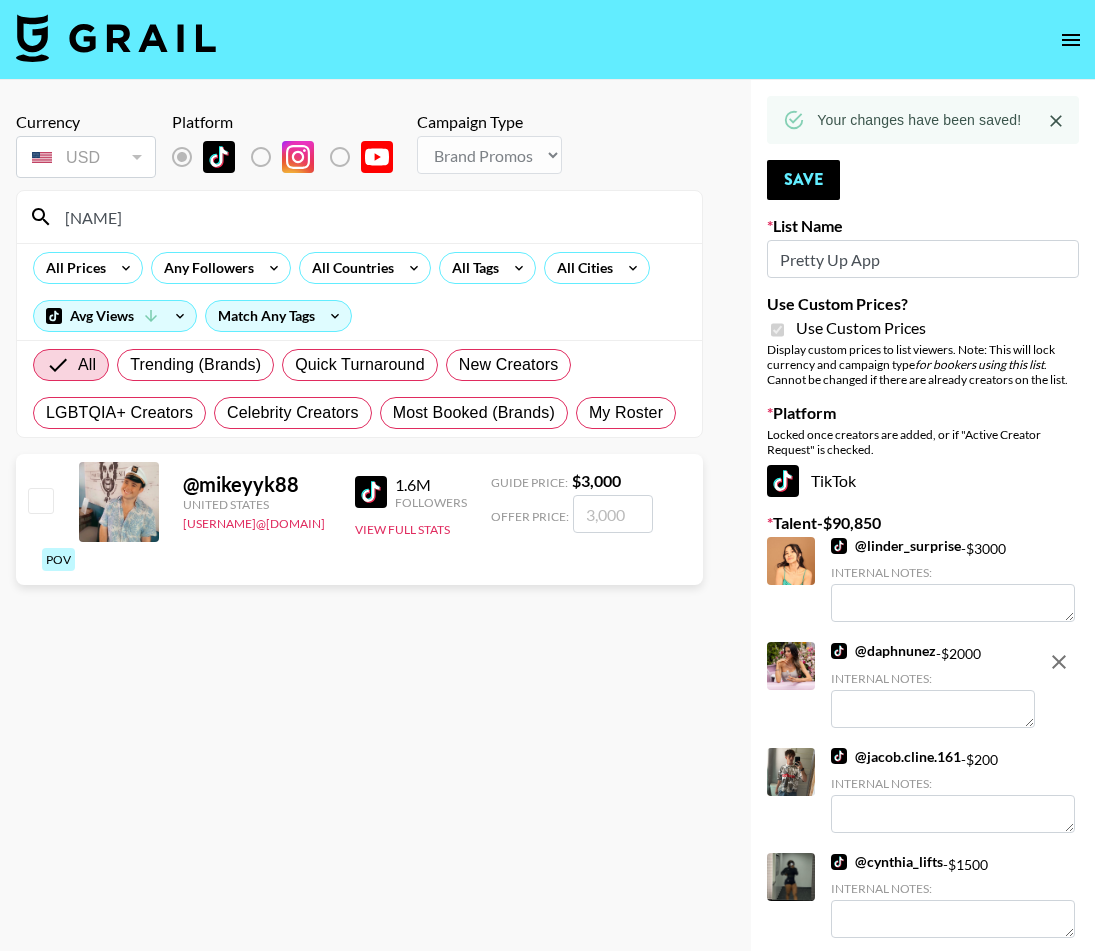 type on "mikeyy" 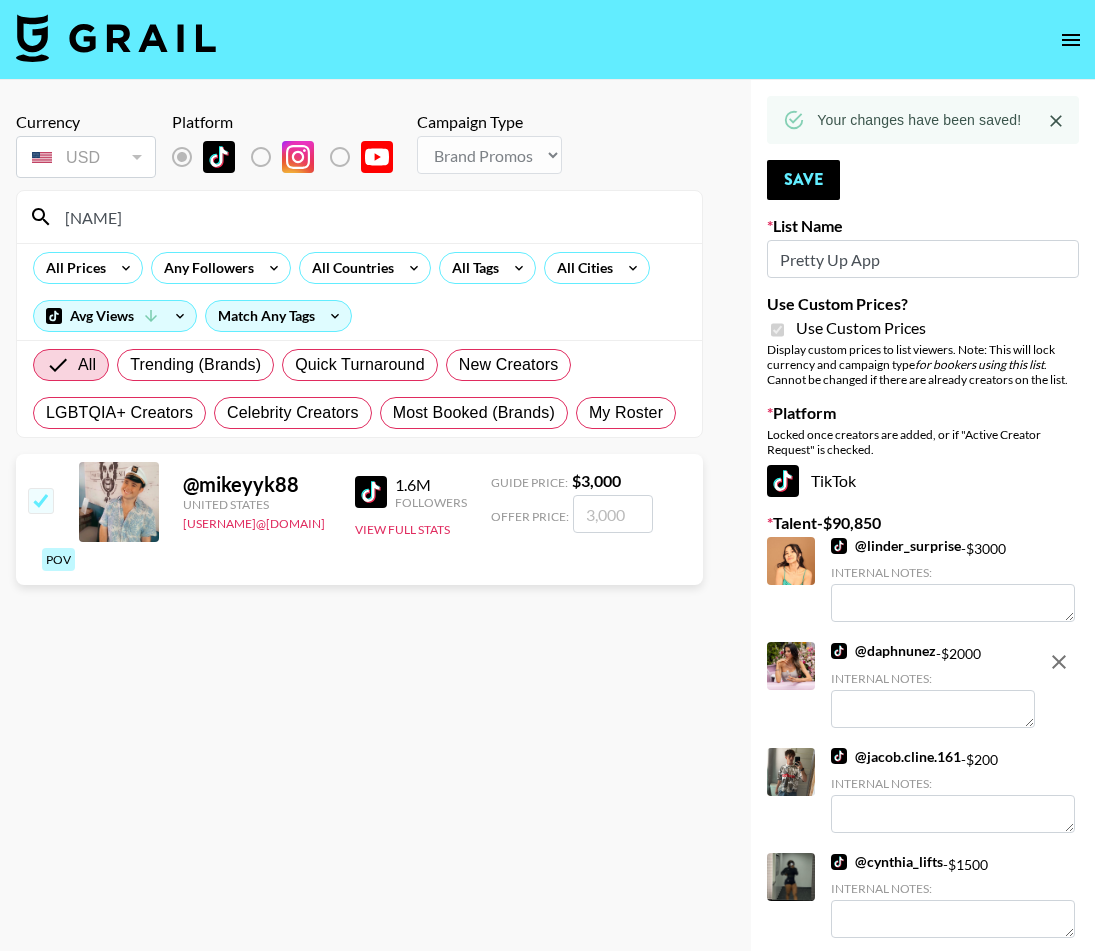 checkbox on "true" 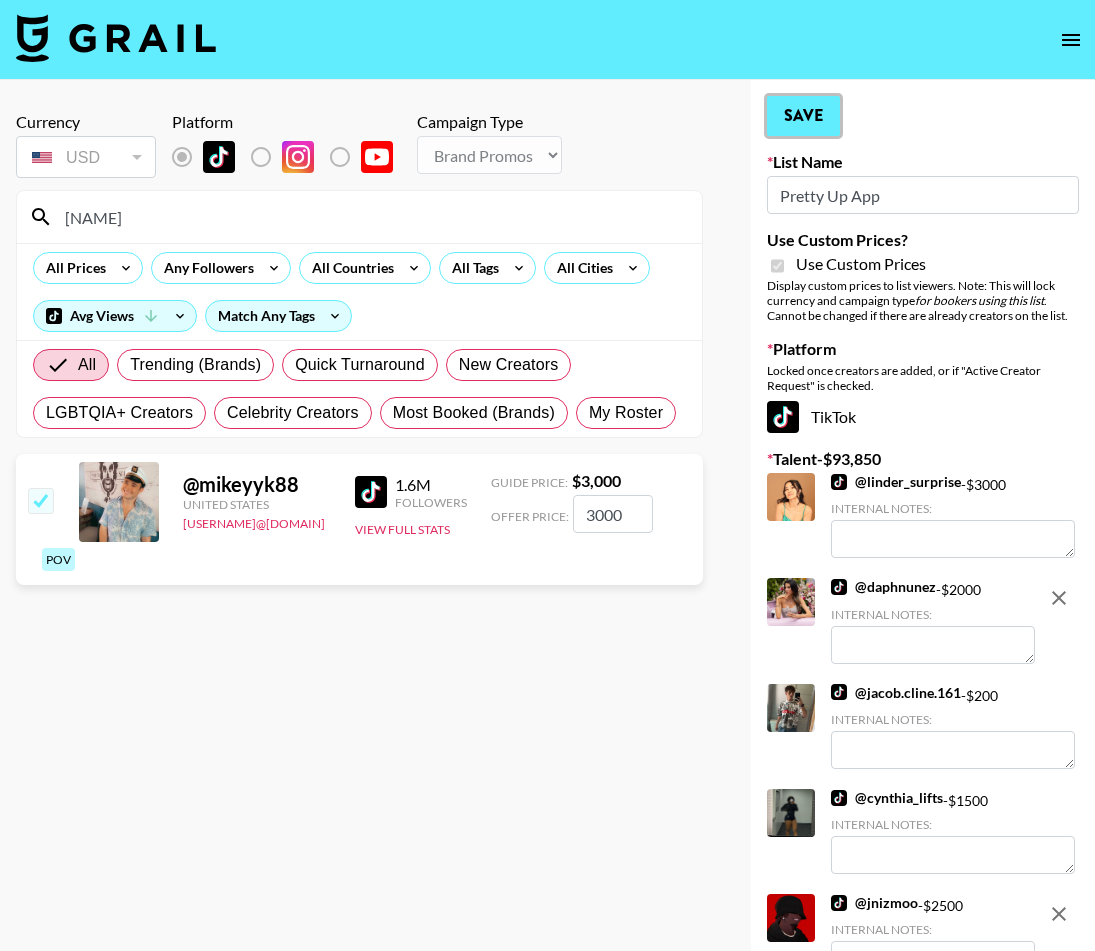 click on "Save" at bounding box center (803, 116) 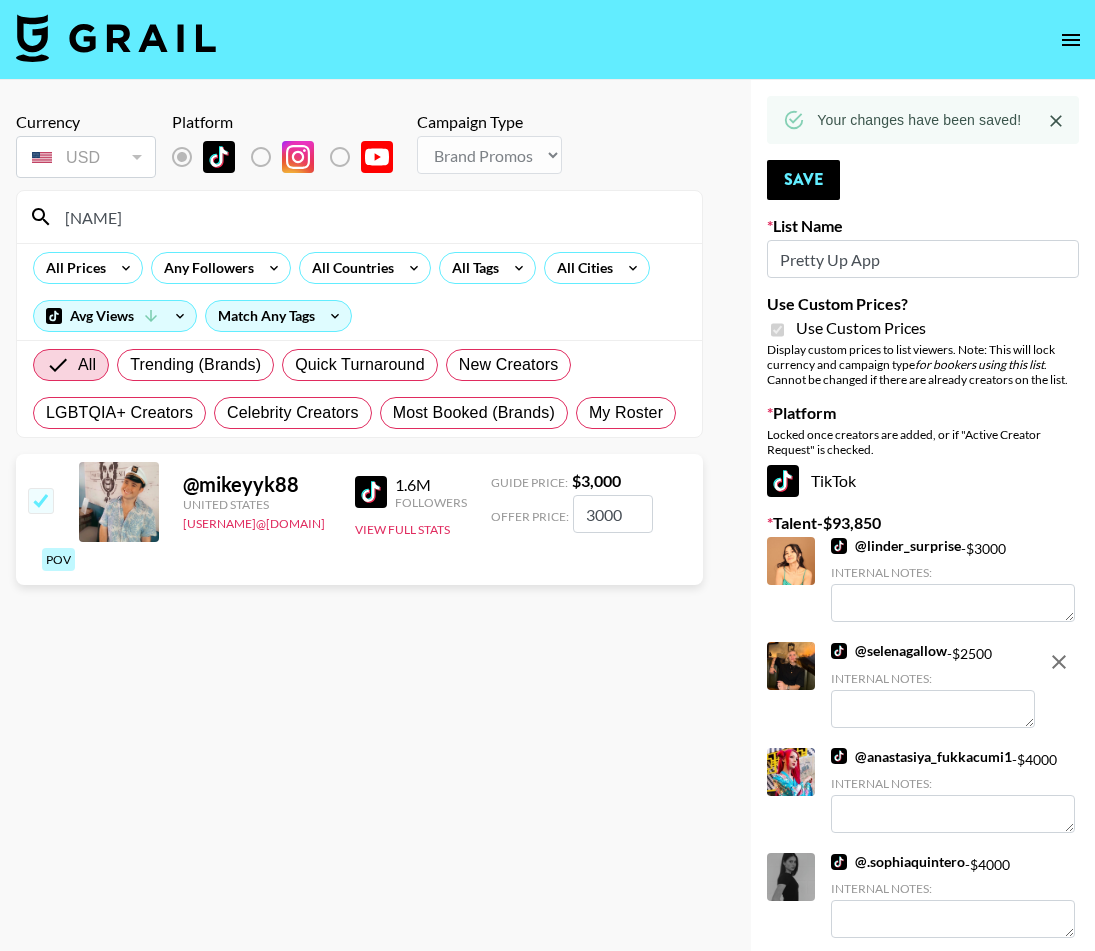 click on "mikeyy" at bounding box center (371, 217) 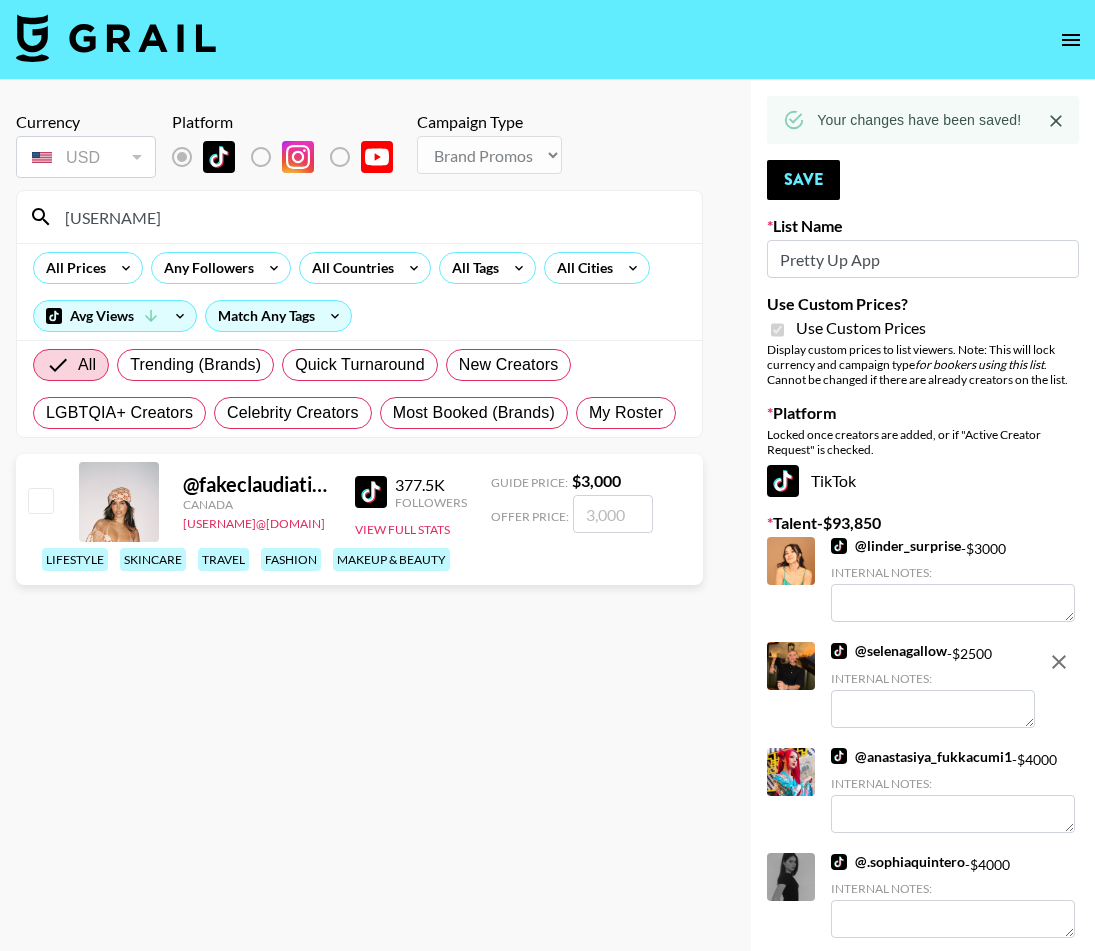 type on "fakecla" 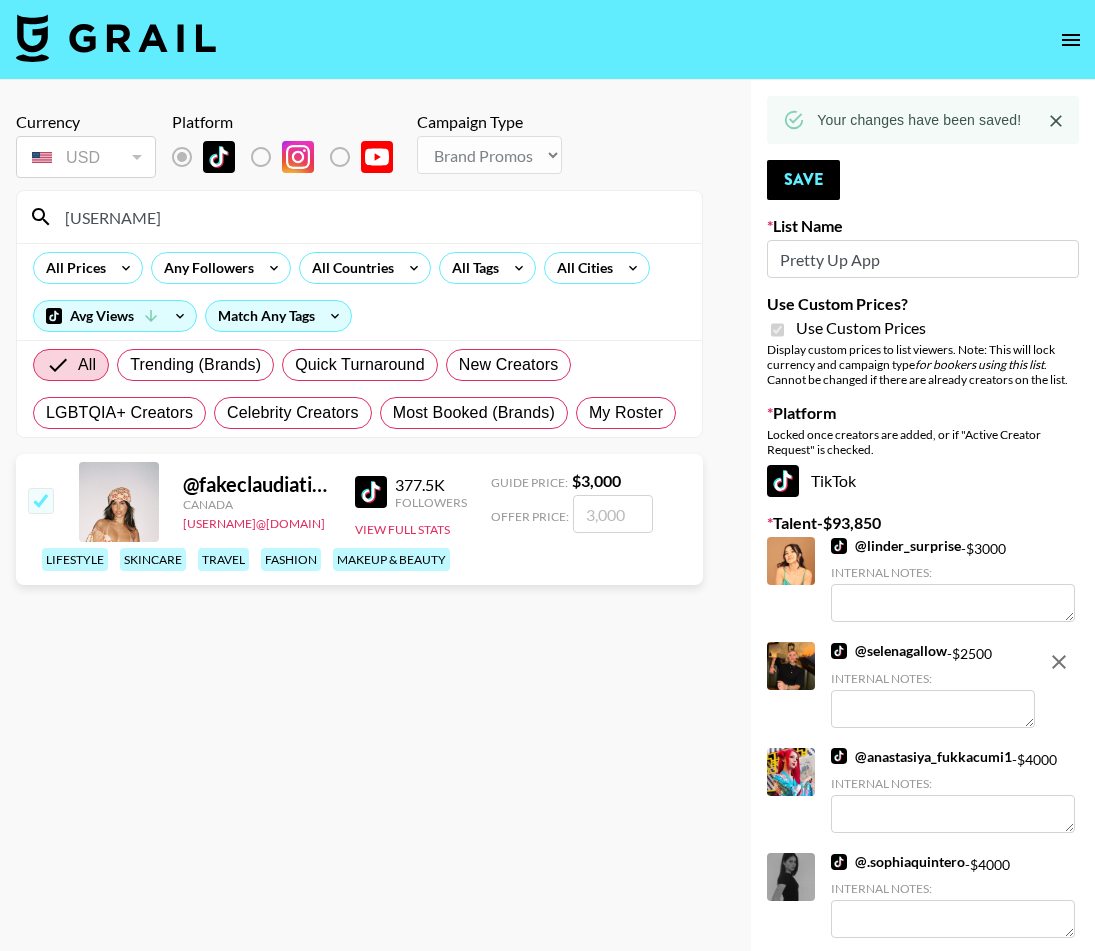 checkbox on "true" 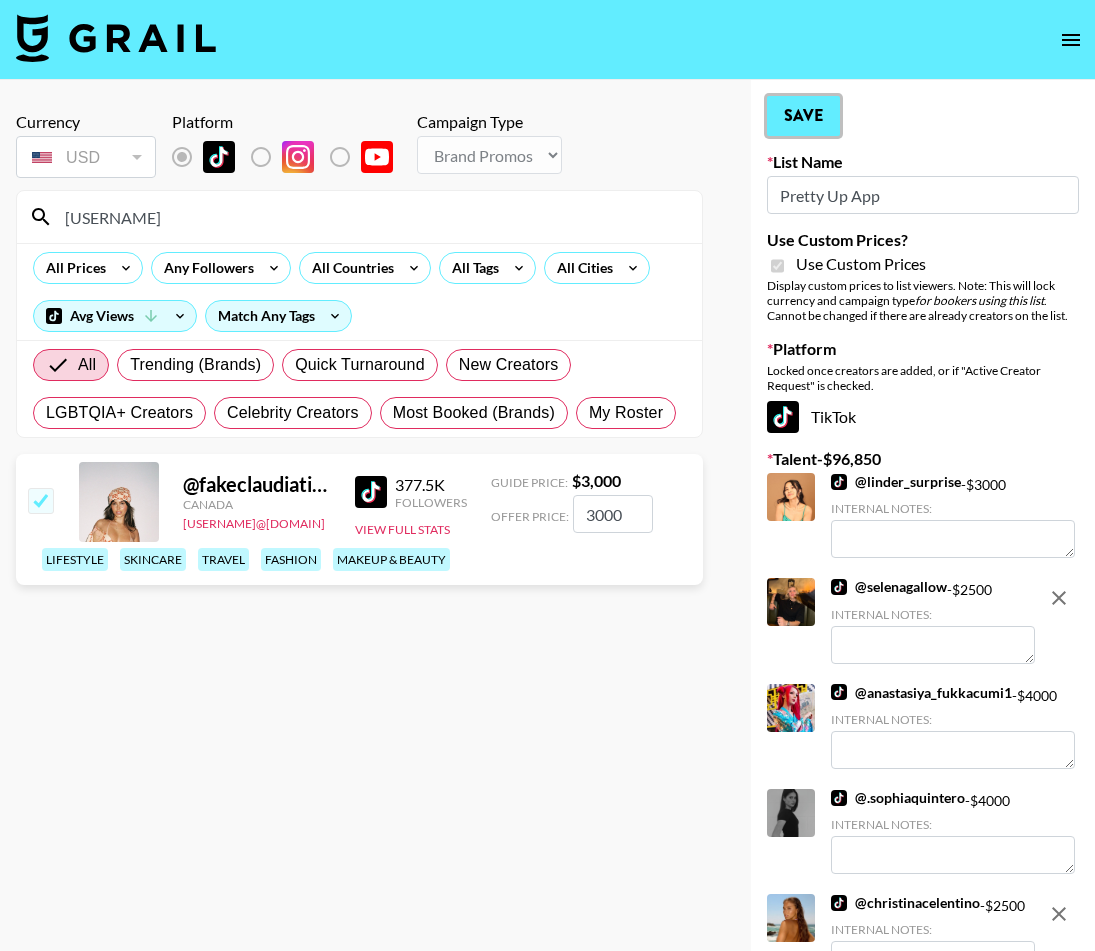 click on "Save" at bounding box center (803, 116) 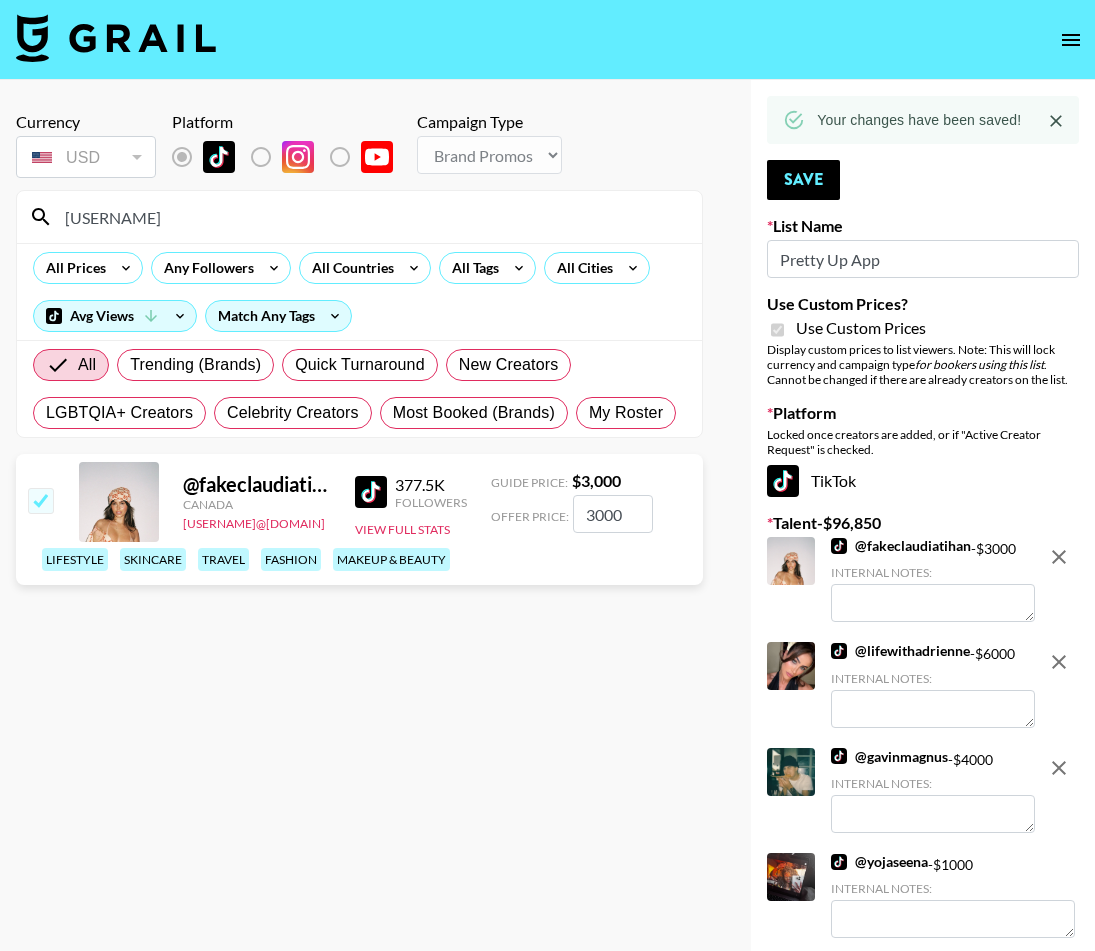 click on "fakecla" at bounding box center (359, 217) 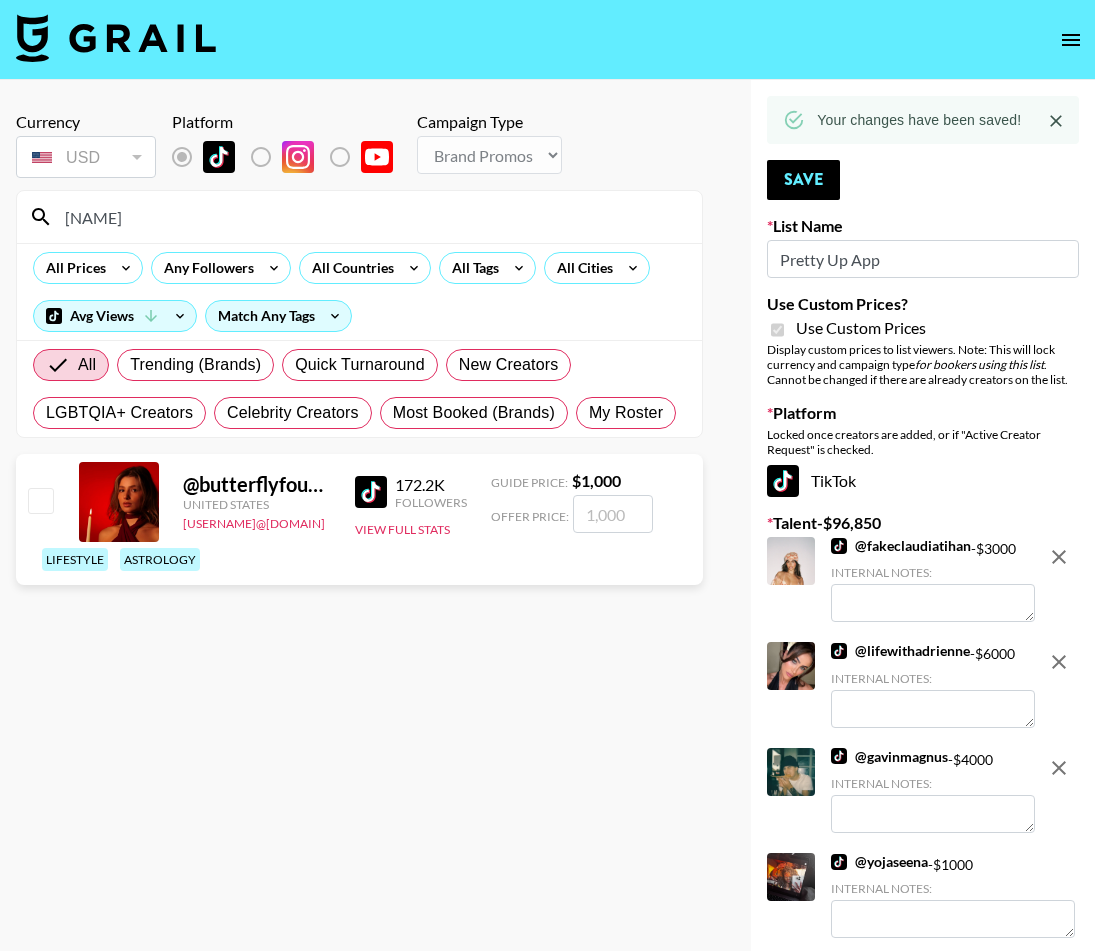 type on "butterfl" 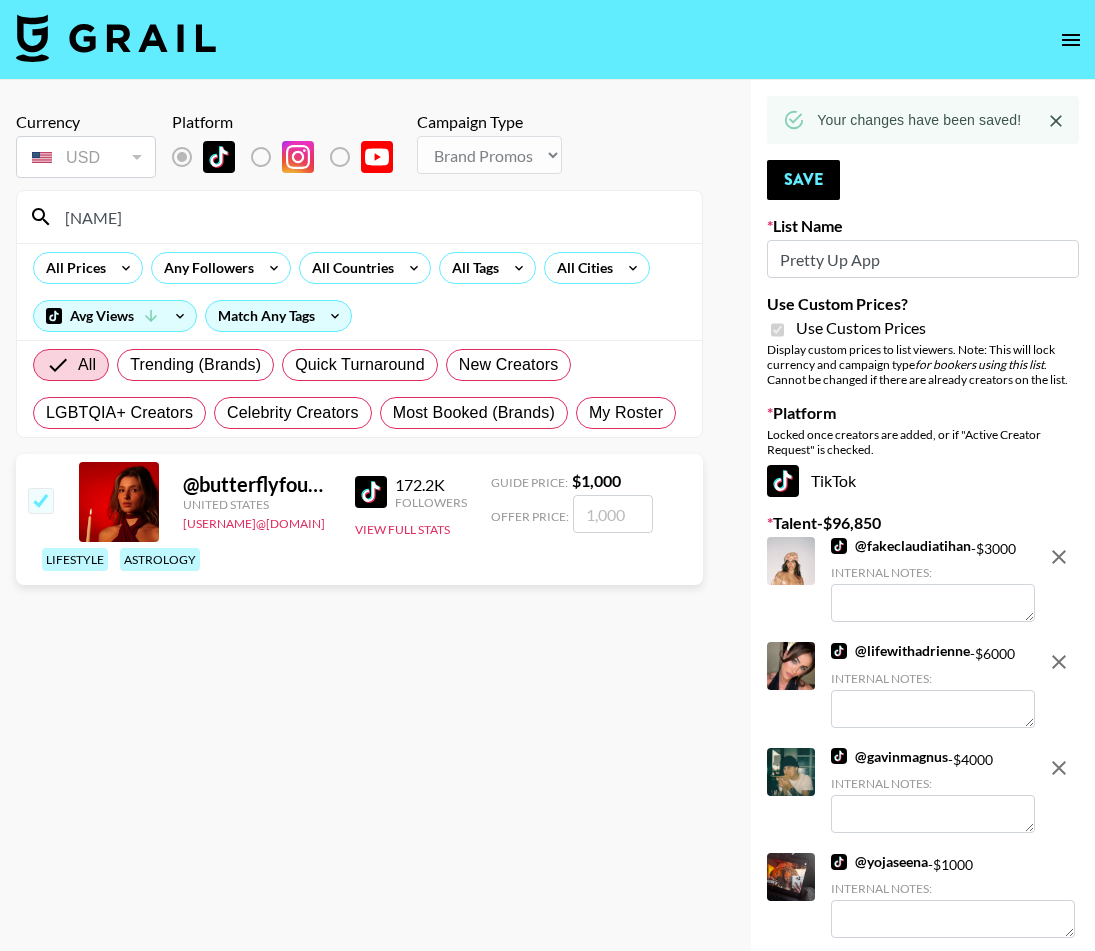 checkbox on "true" 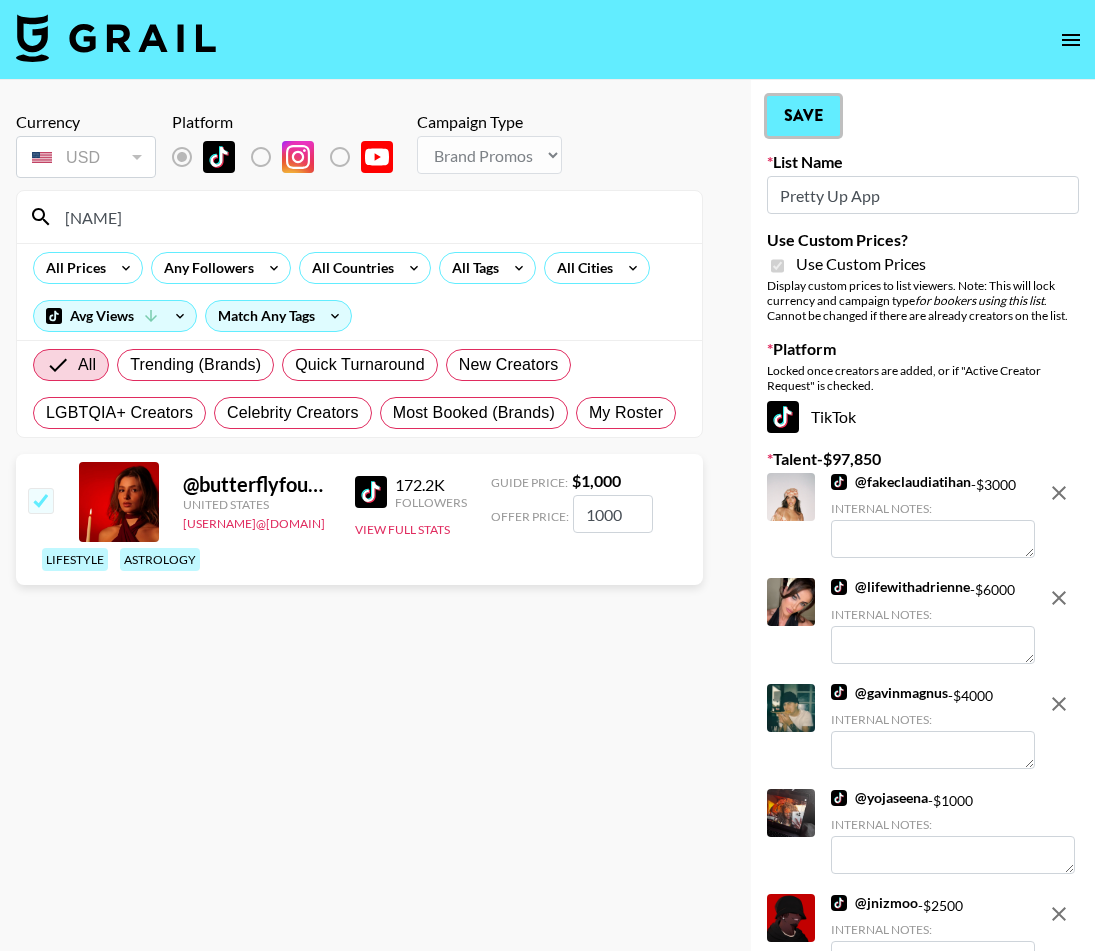 click on "Save" at bounding box center [803, 116] 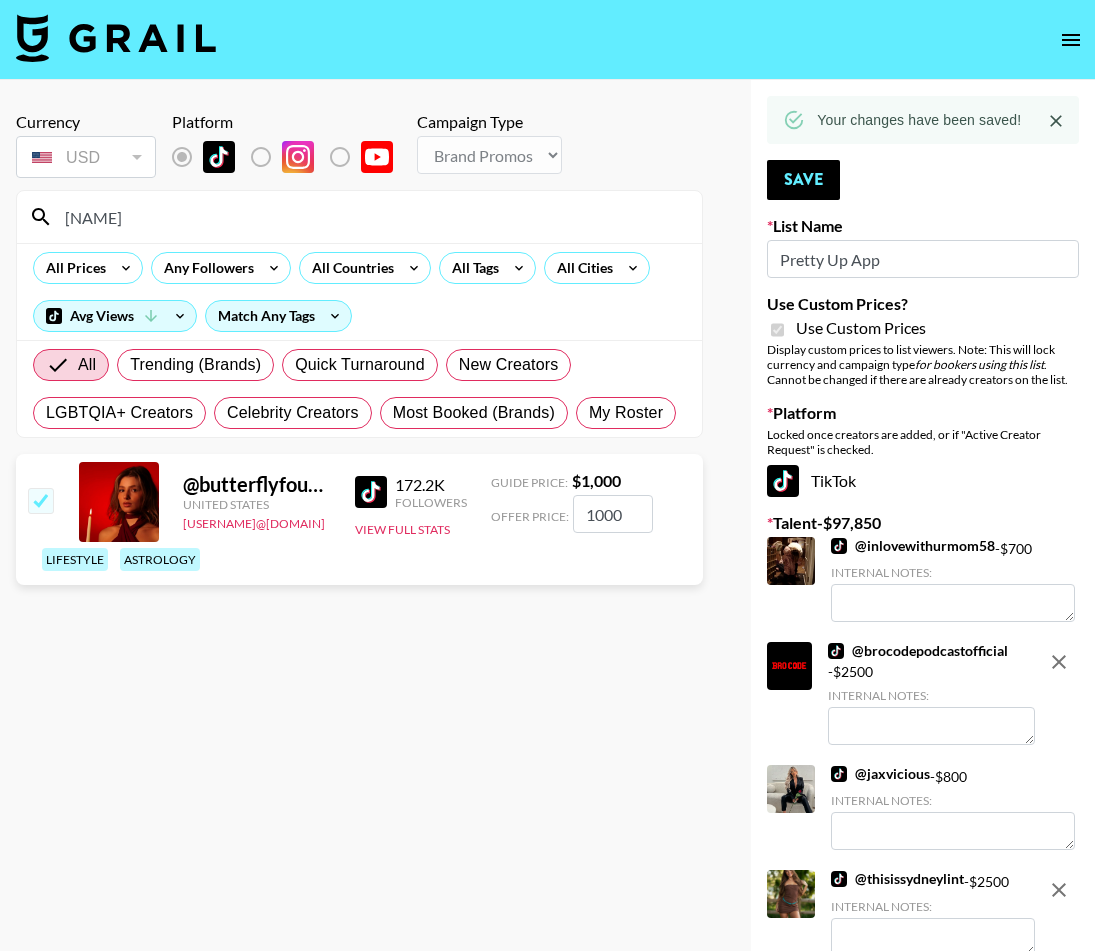 click on "butterfl" at bounding box center (371, 217) 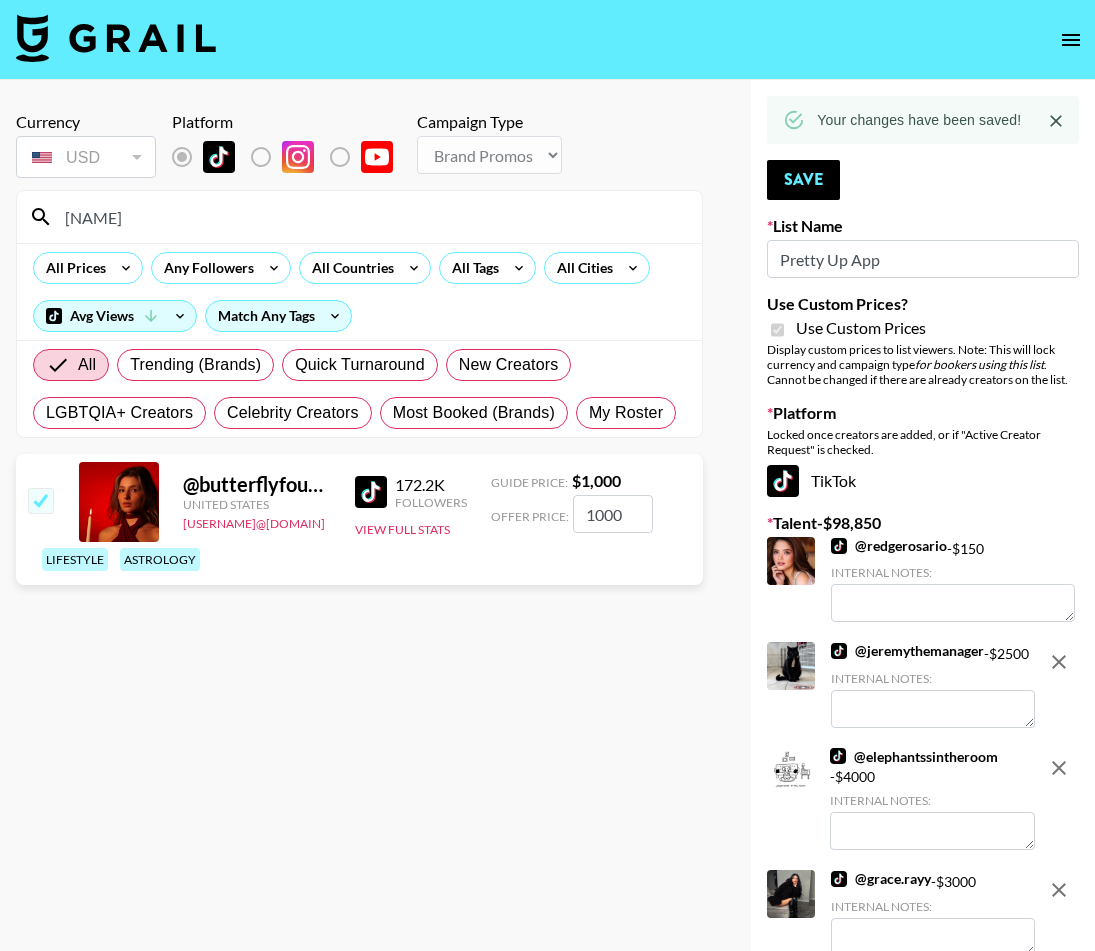 click on "butterfl" at bounding box center (371, 217) 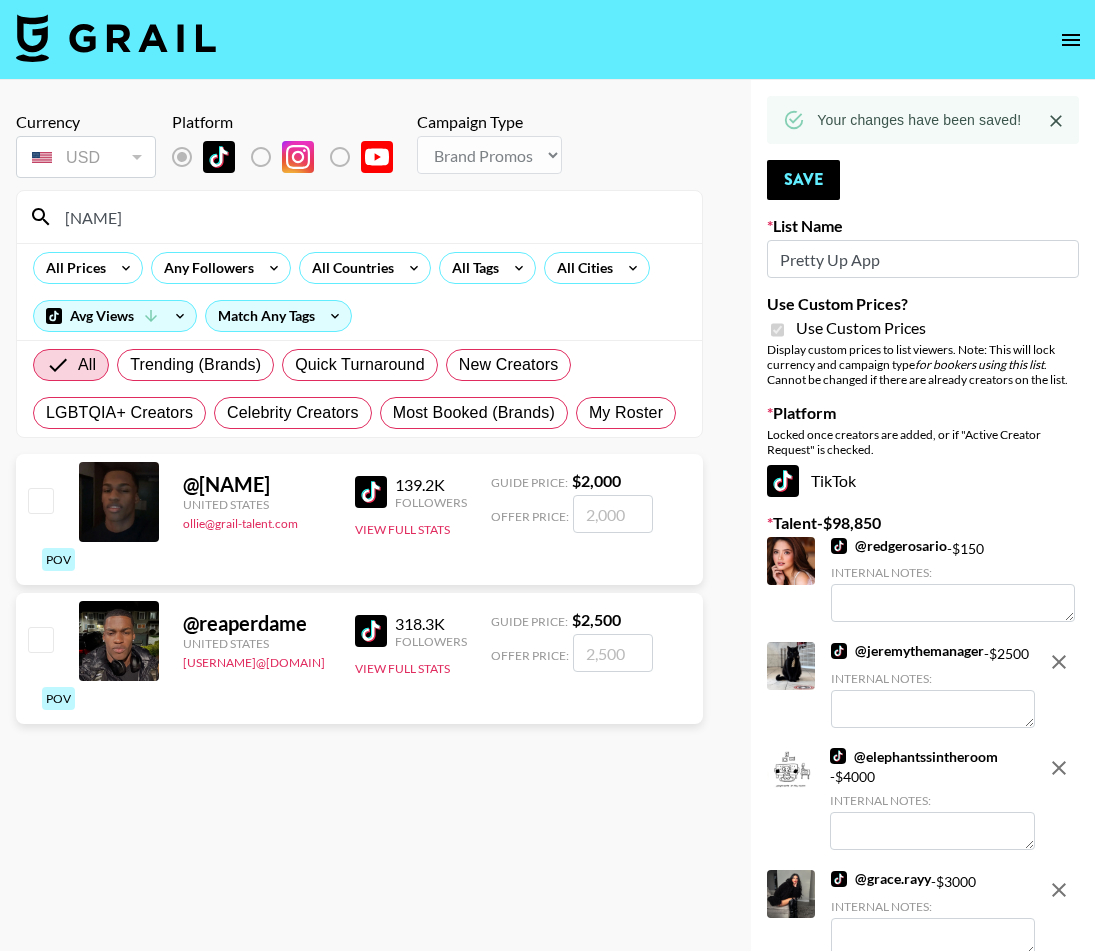 type on "reaperd" 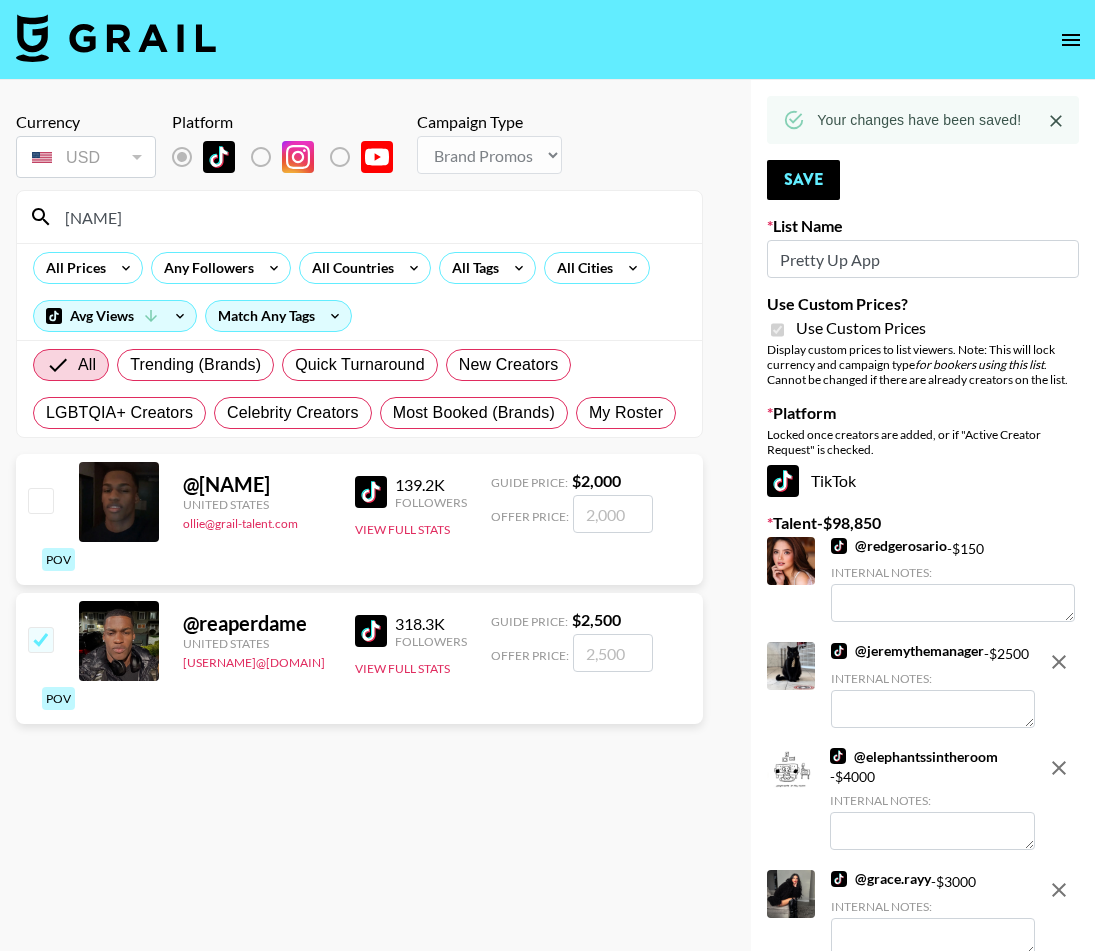 checkbox on "true" 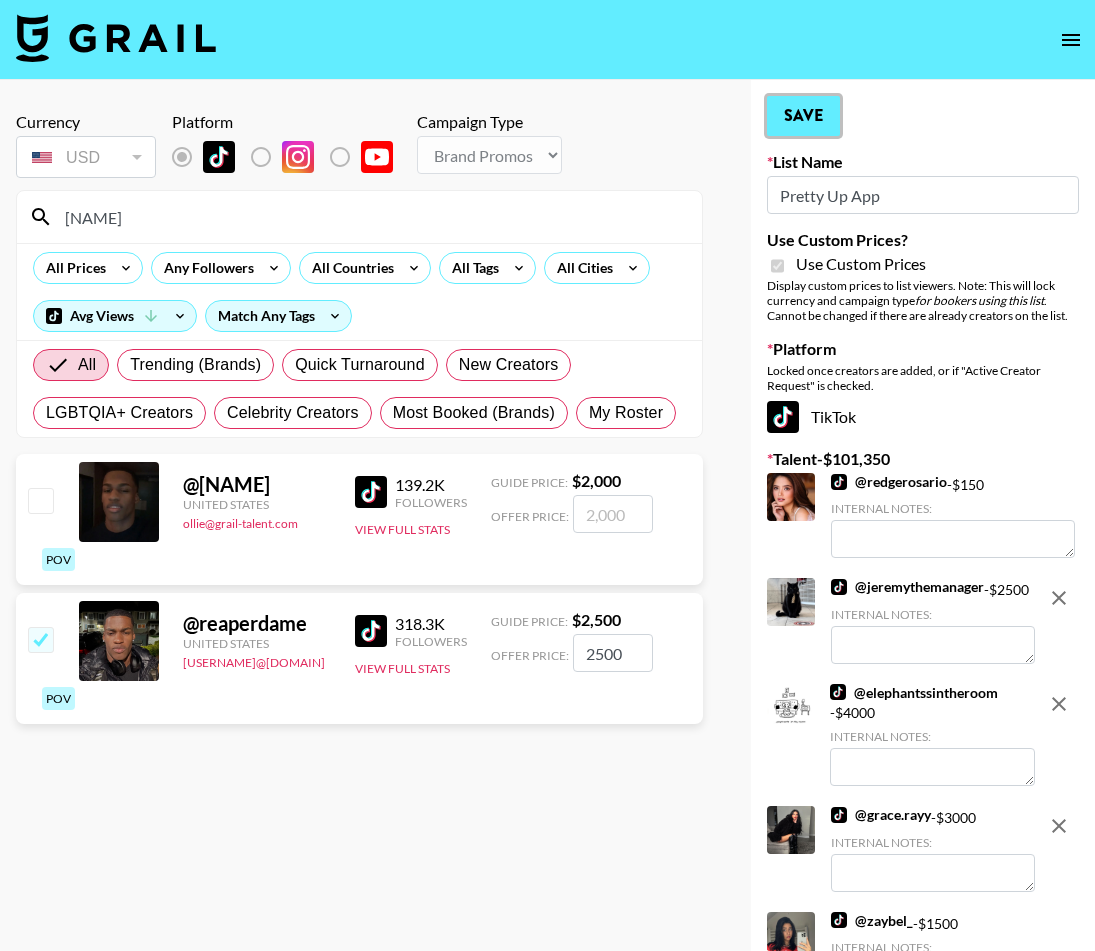 click on "Save" at bounding box center (803, 116) 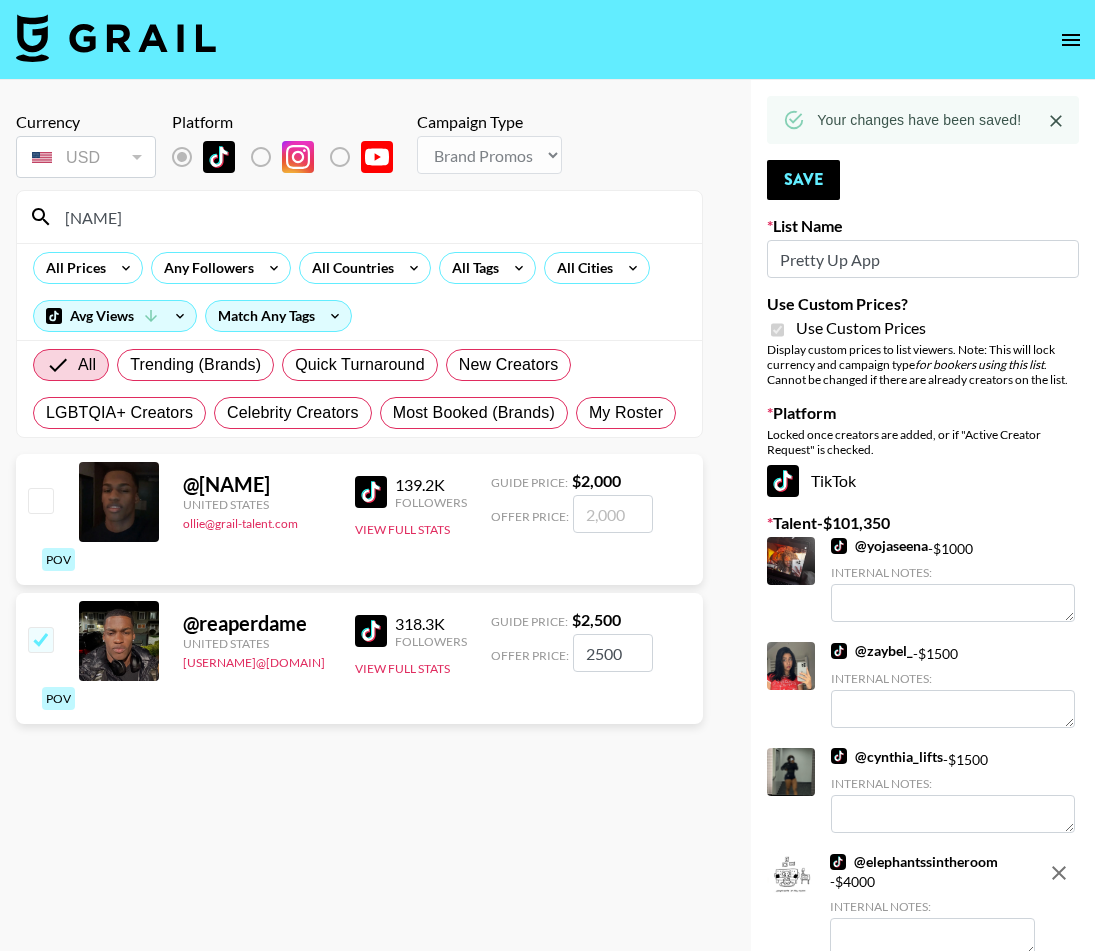 click on "reaperd" at bounding box center (371, 217) 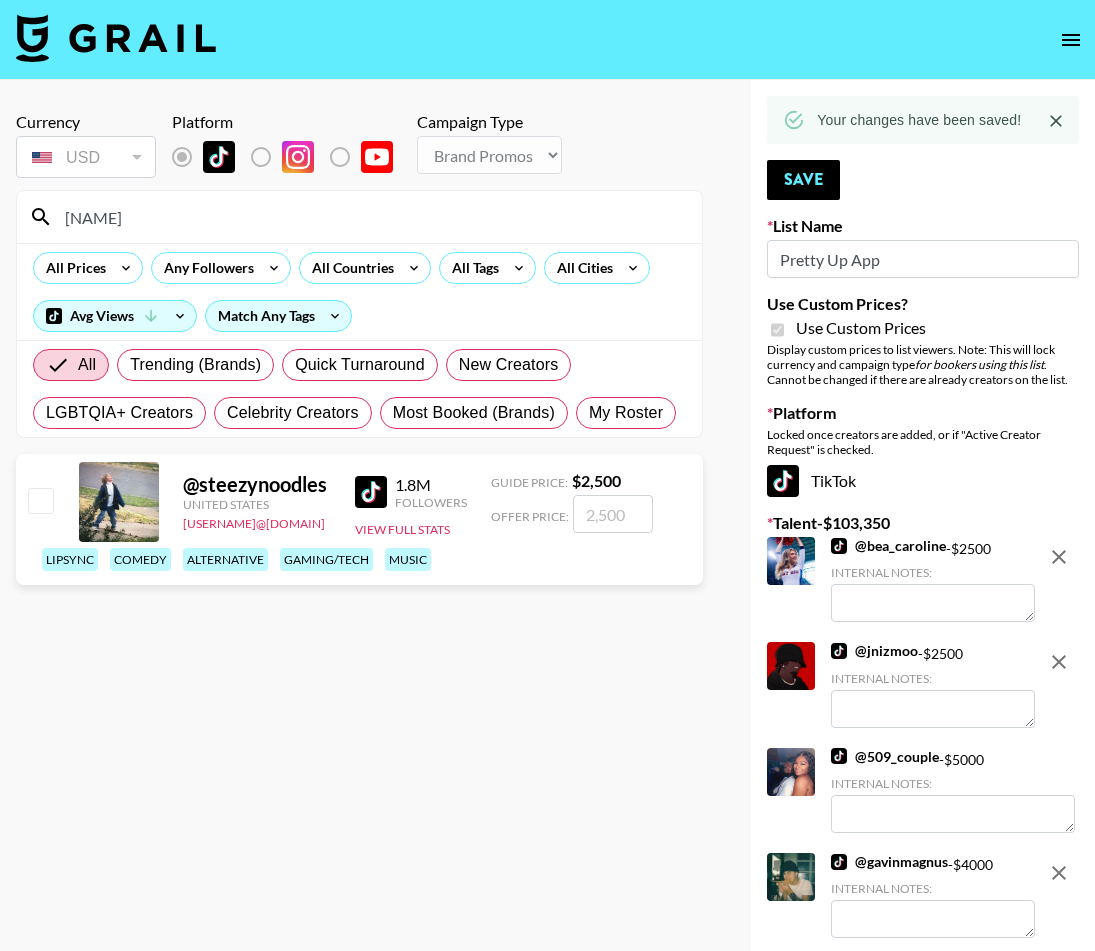 type on "steezyn" 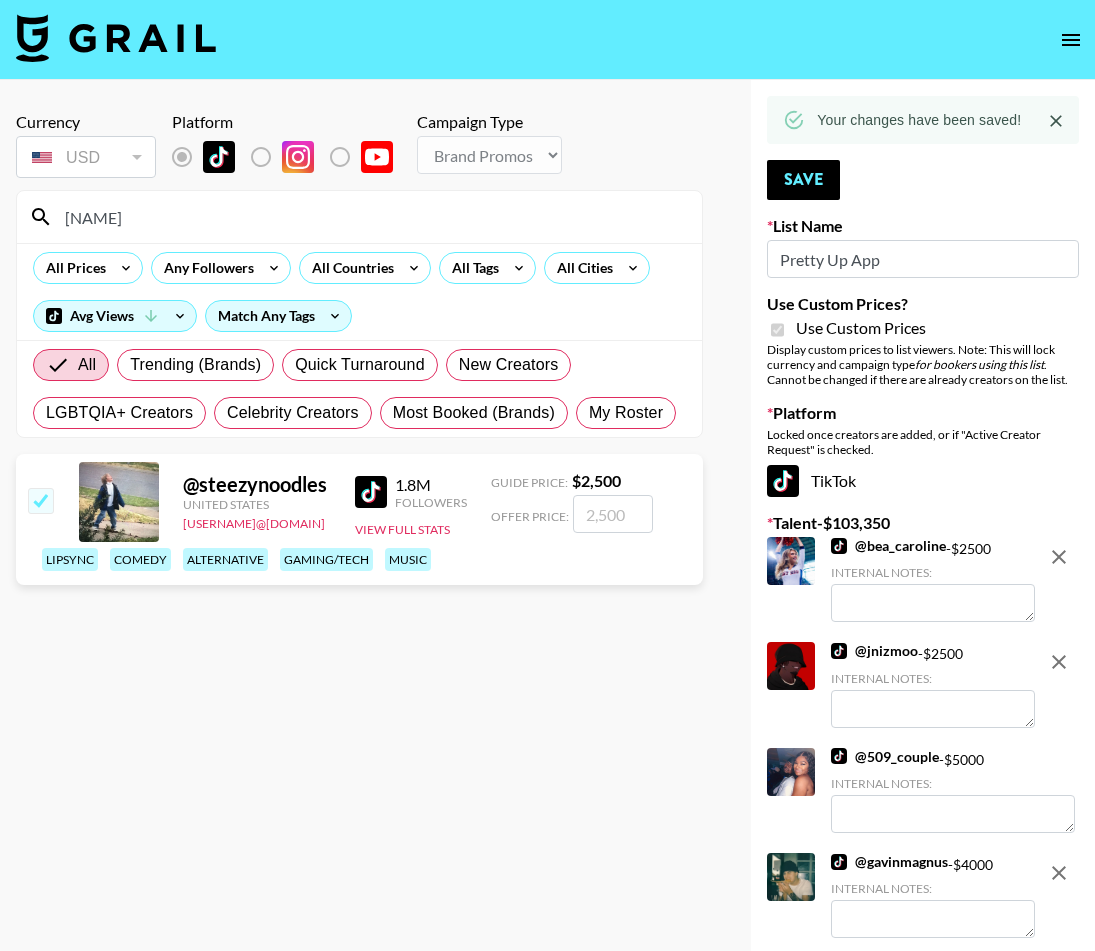 checkbox on "true" 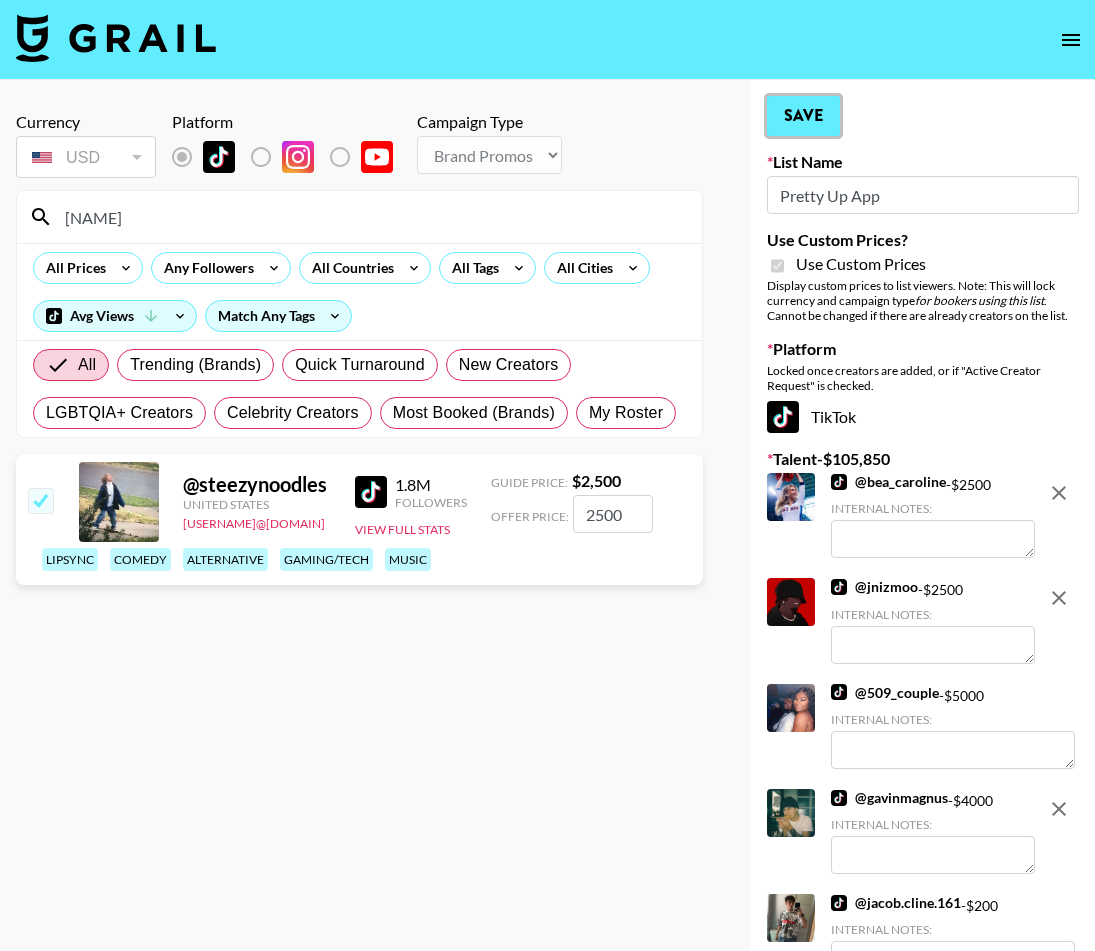 click on "Save" at bounding box center [803, 116] 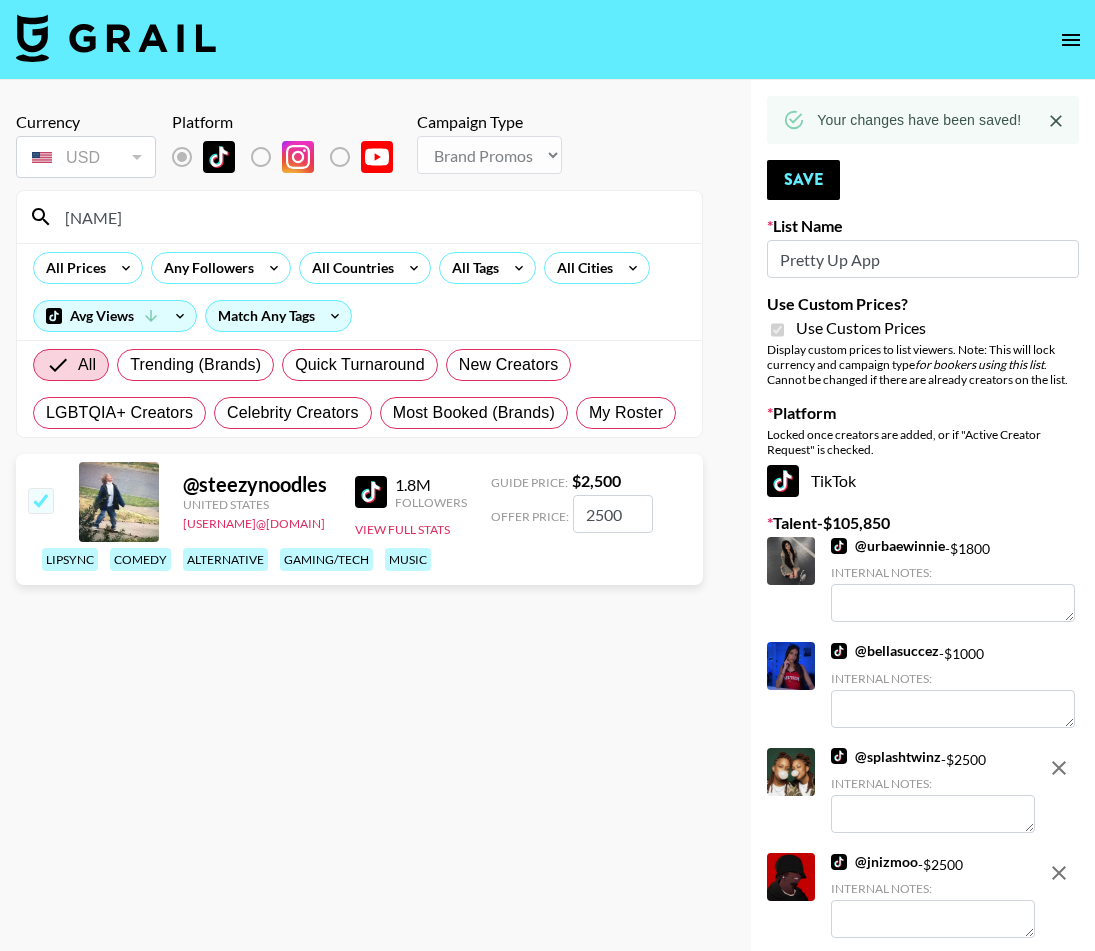 click on "steezyn" at bounding box center (371, 217) 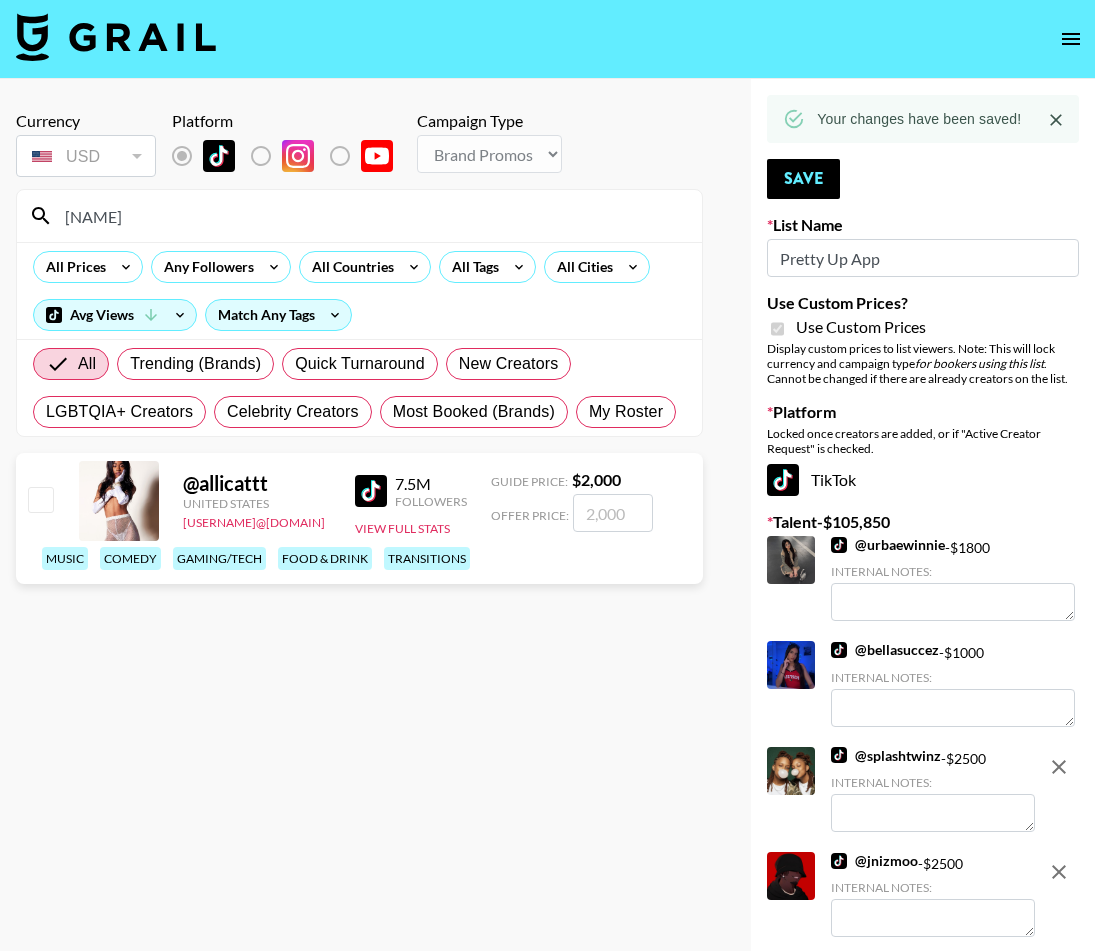 type on "allic" 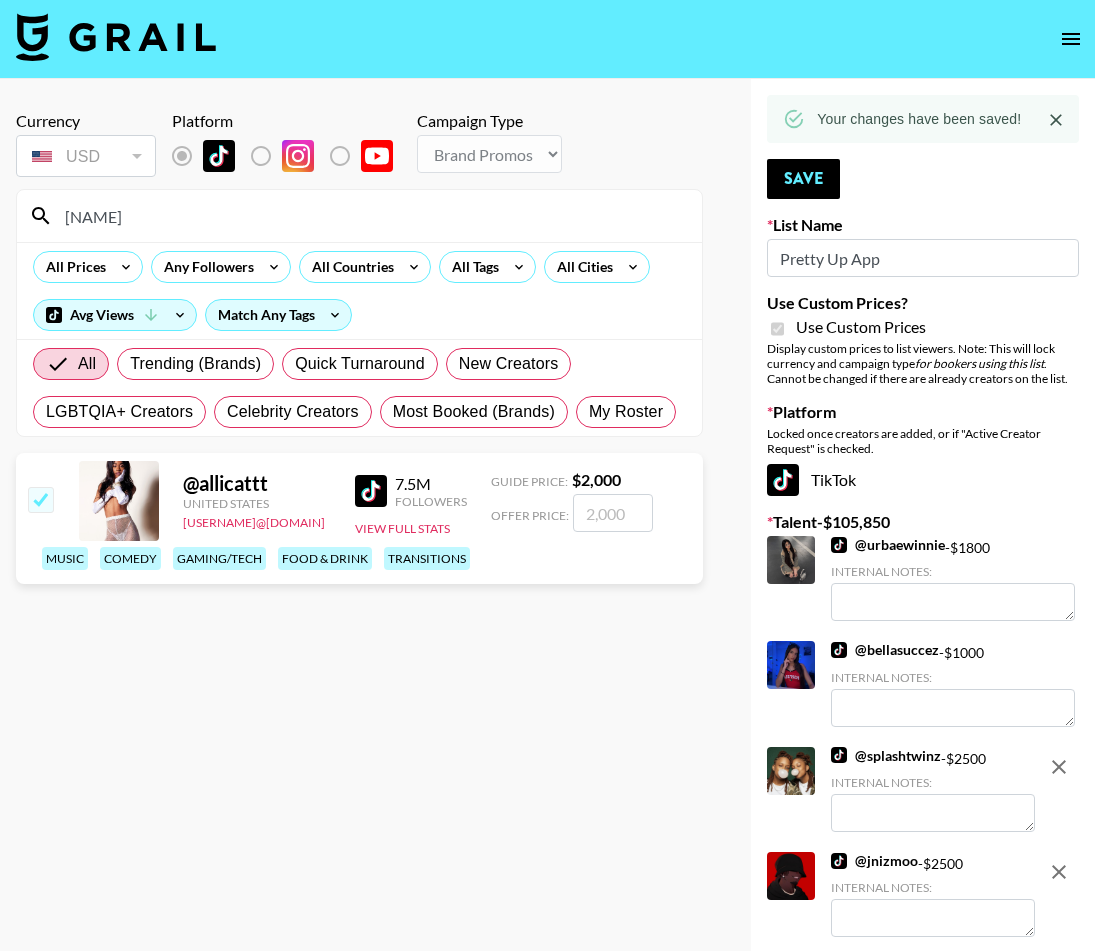 checkbox on "true" 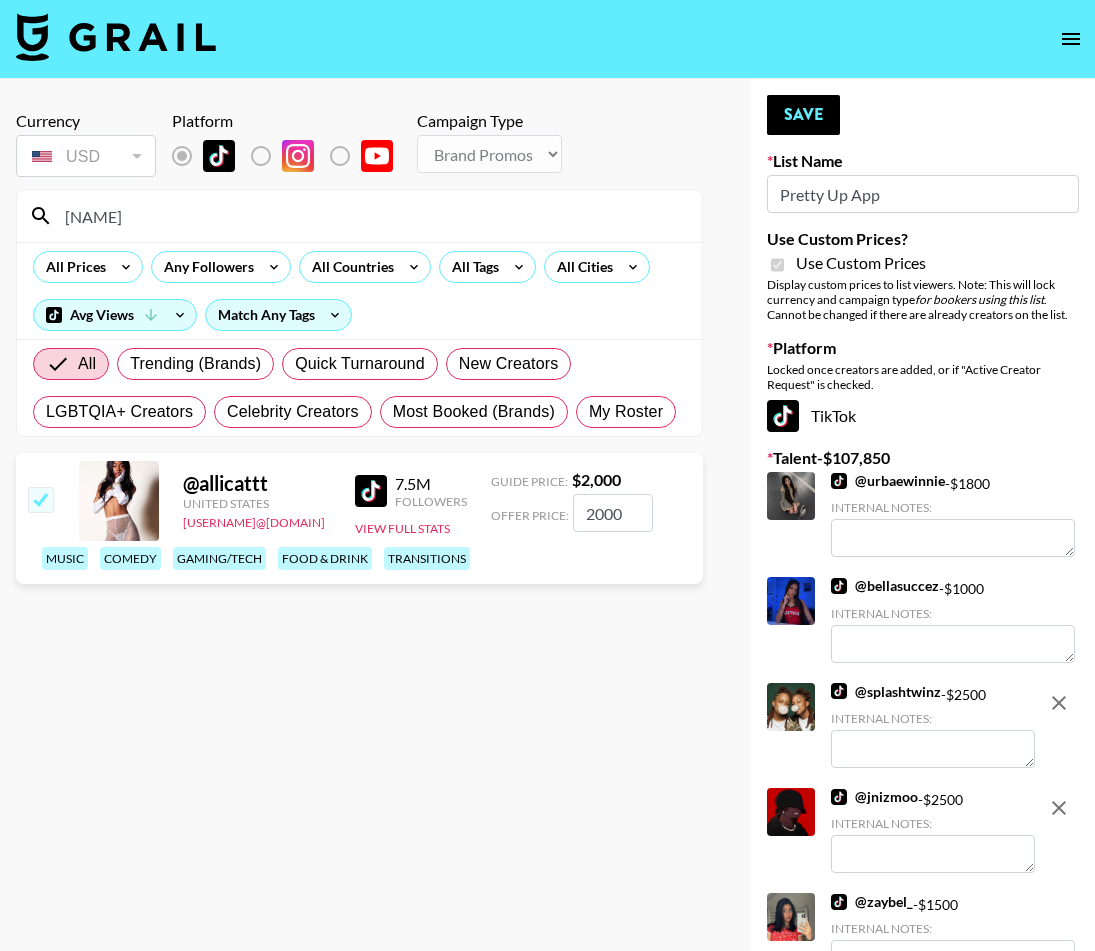 scroll, scrollTop: 2, scrollLeft: 0, axis: vertical 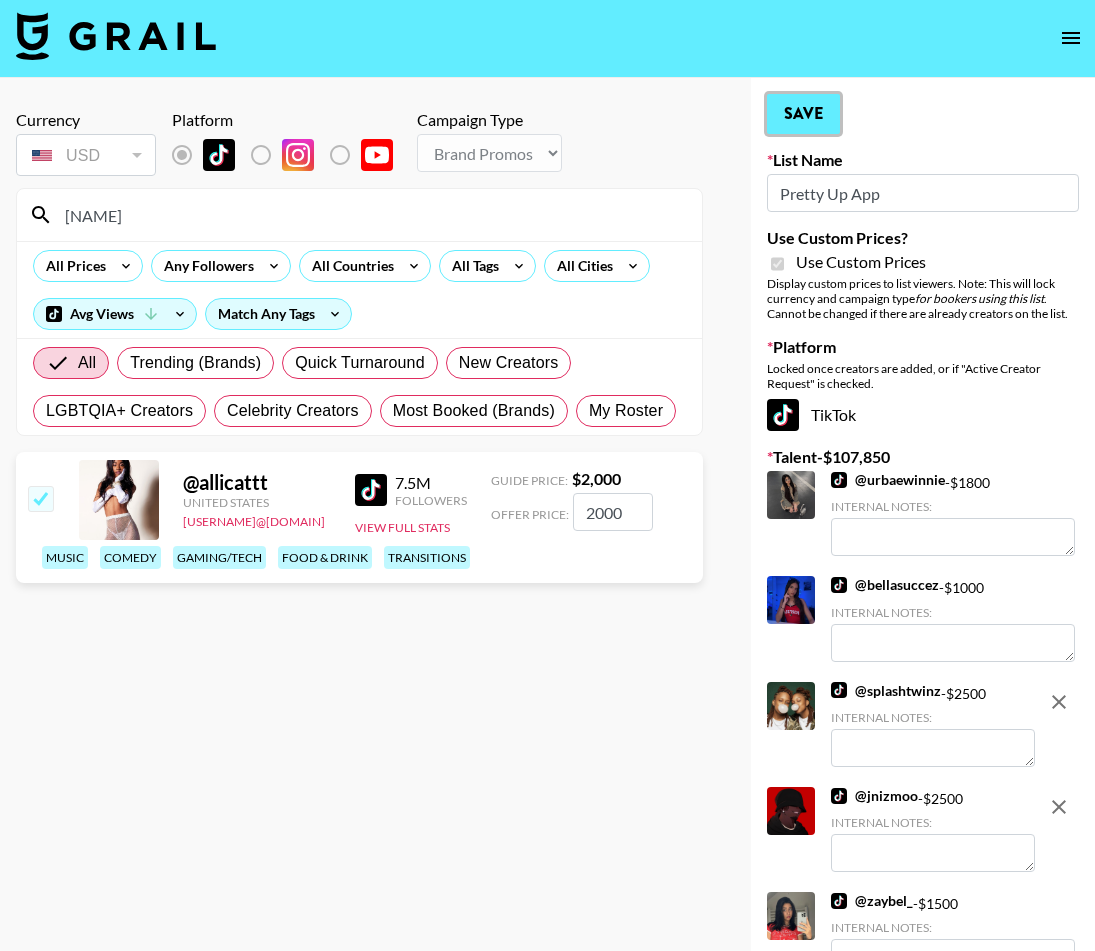 click on "Save" at bounding box center (803, 114) 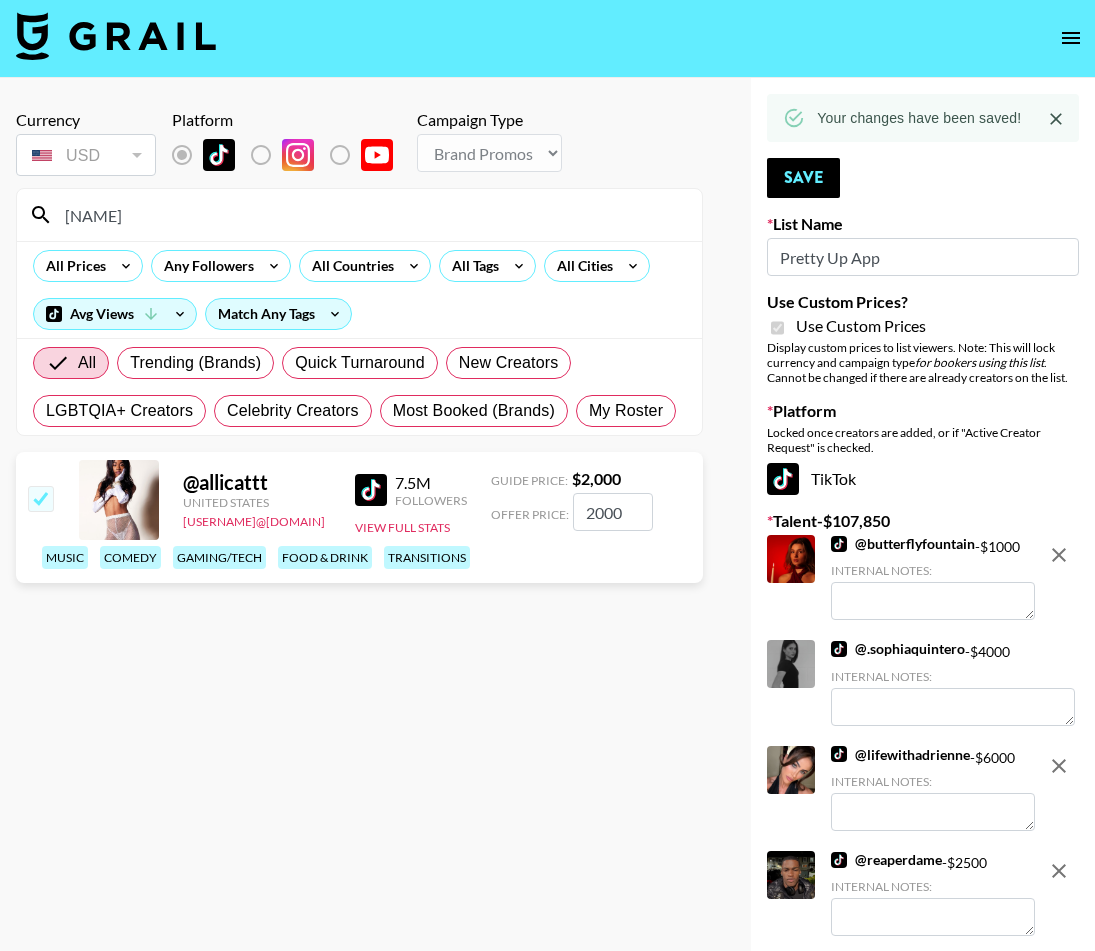 click on "allic" at bounding box center (371, 215) 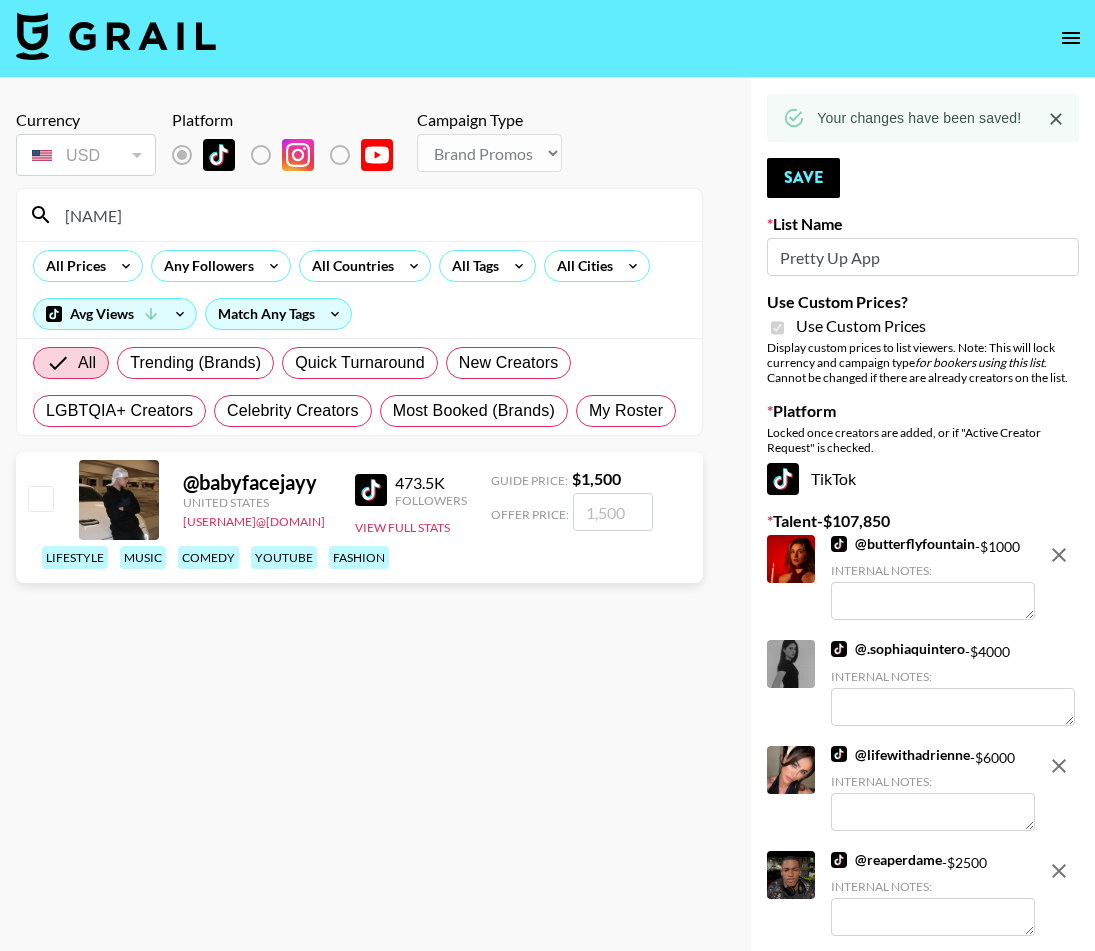 scroll, scrollTop: 3, scrollLeft: 0, axis: vertical 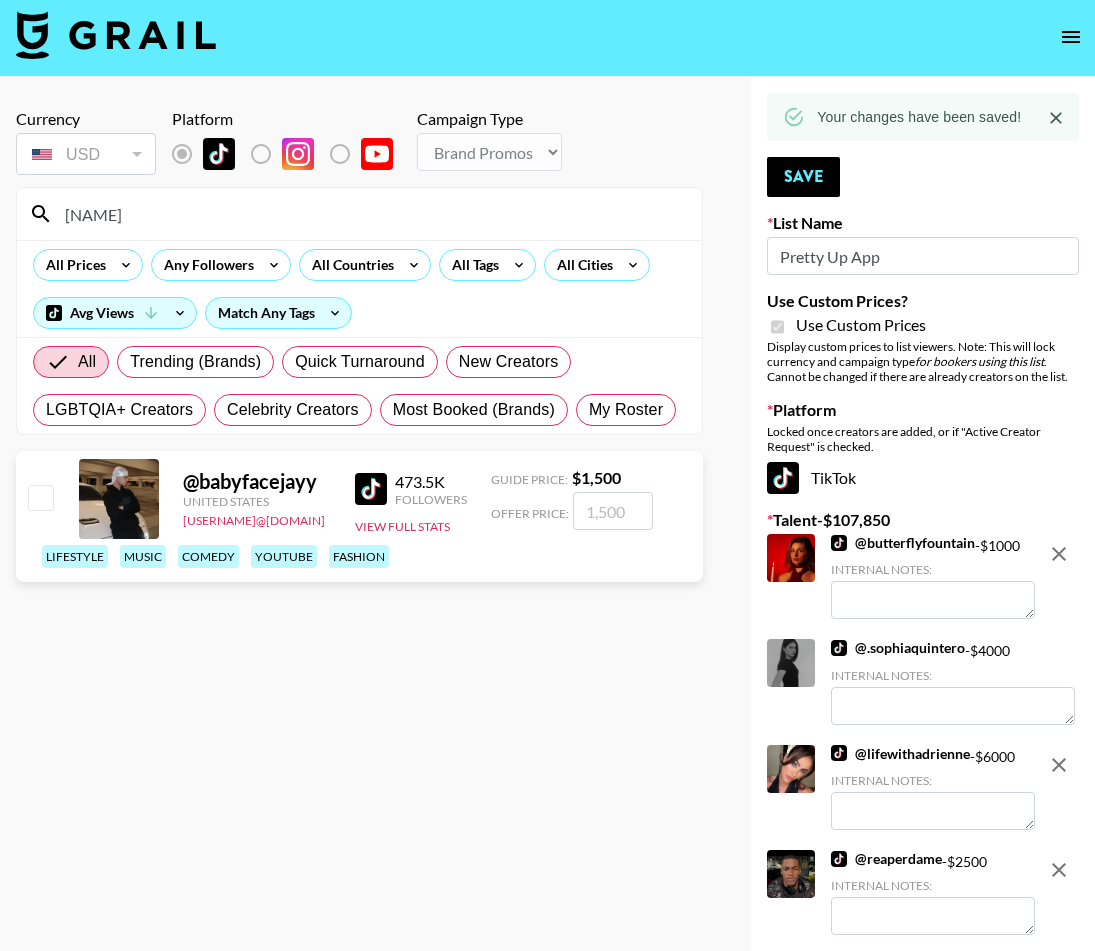 type on "babyface" 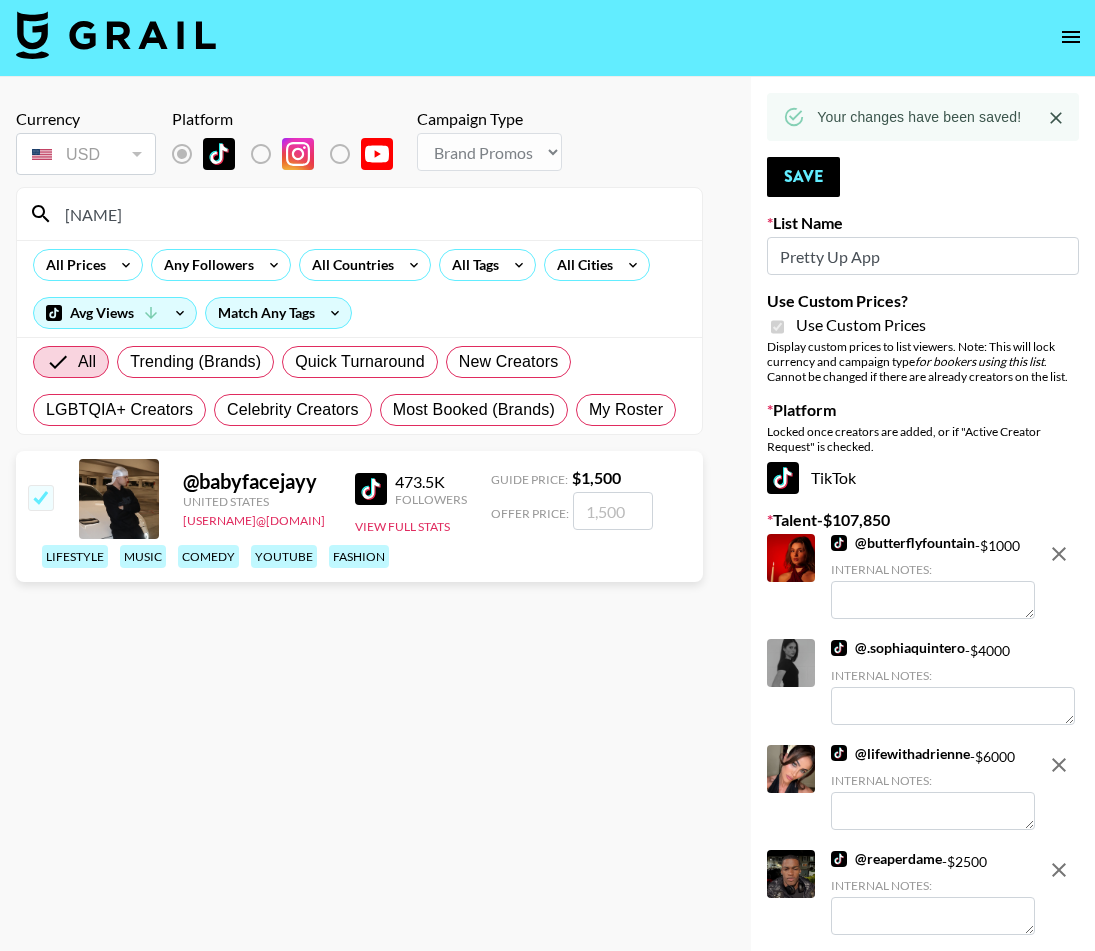 checkbox on "true" 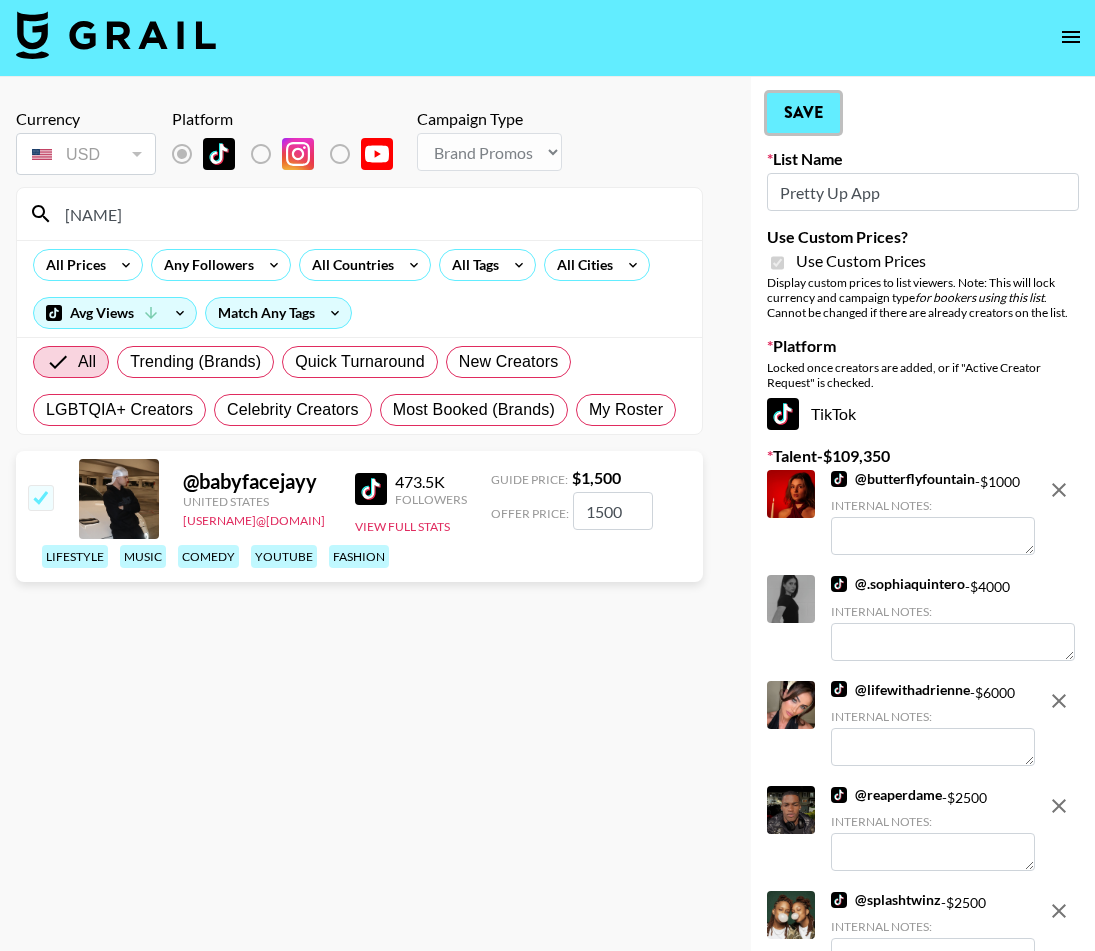 click on "Save" at bounding box center [803, 113] 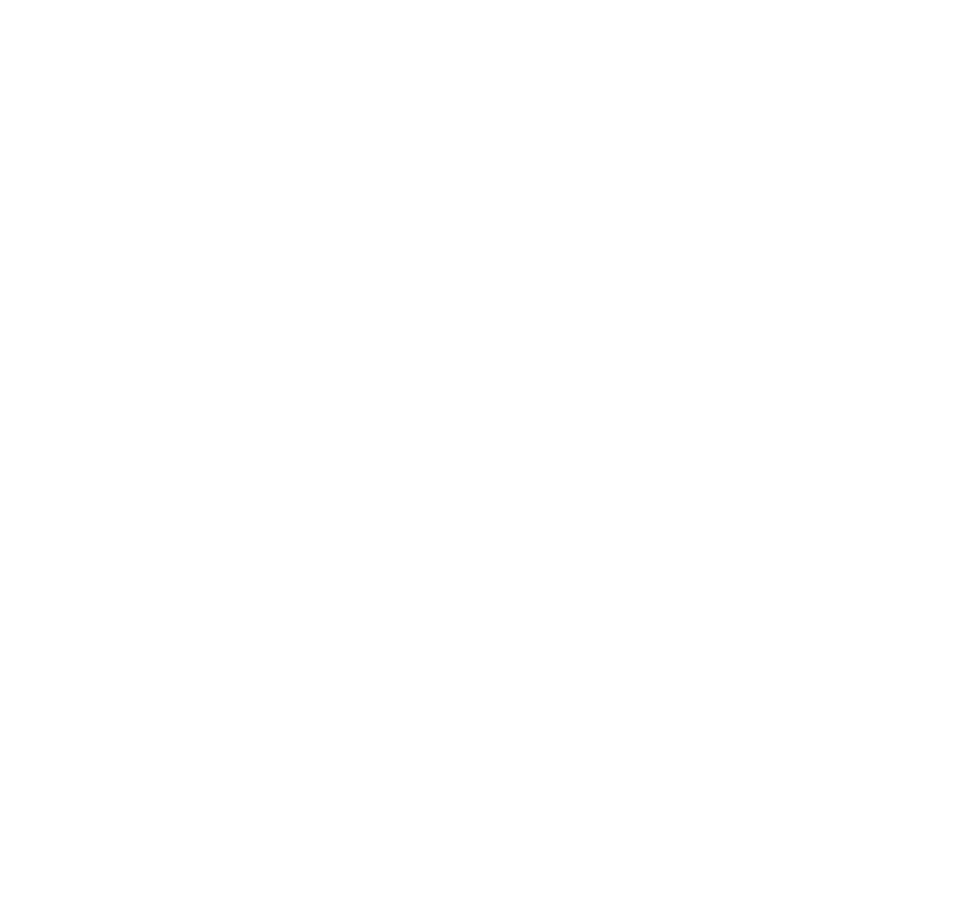scroll, scrollTop: 0, scrollLeft: 0, axis: both 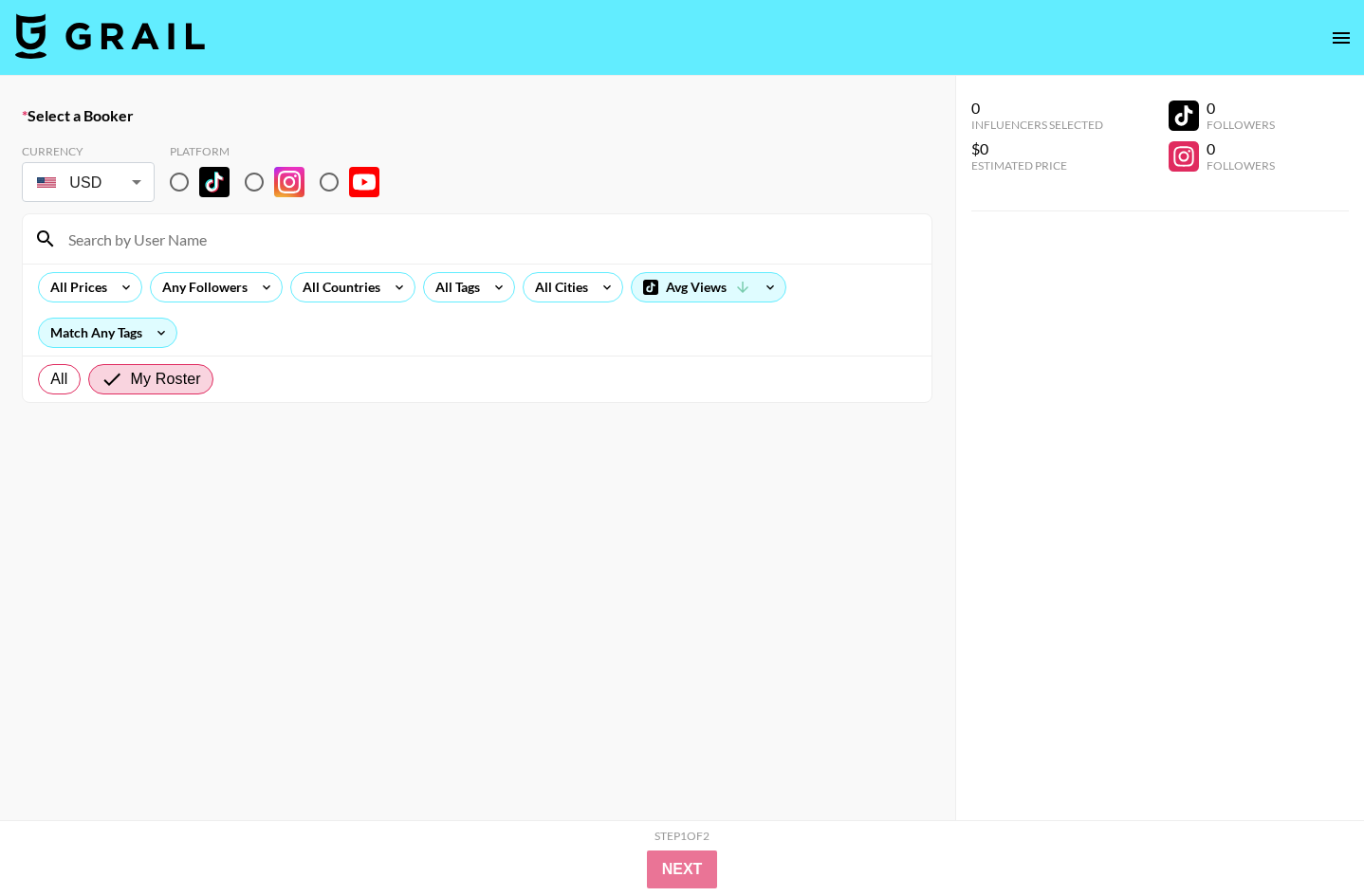 click at bounding box center (110, 36) 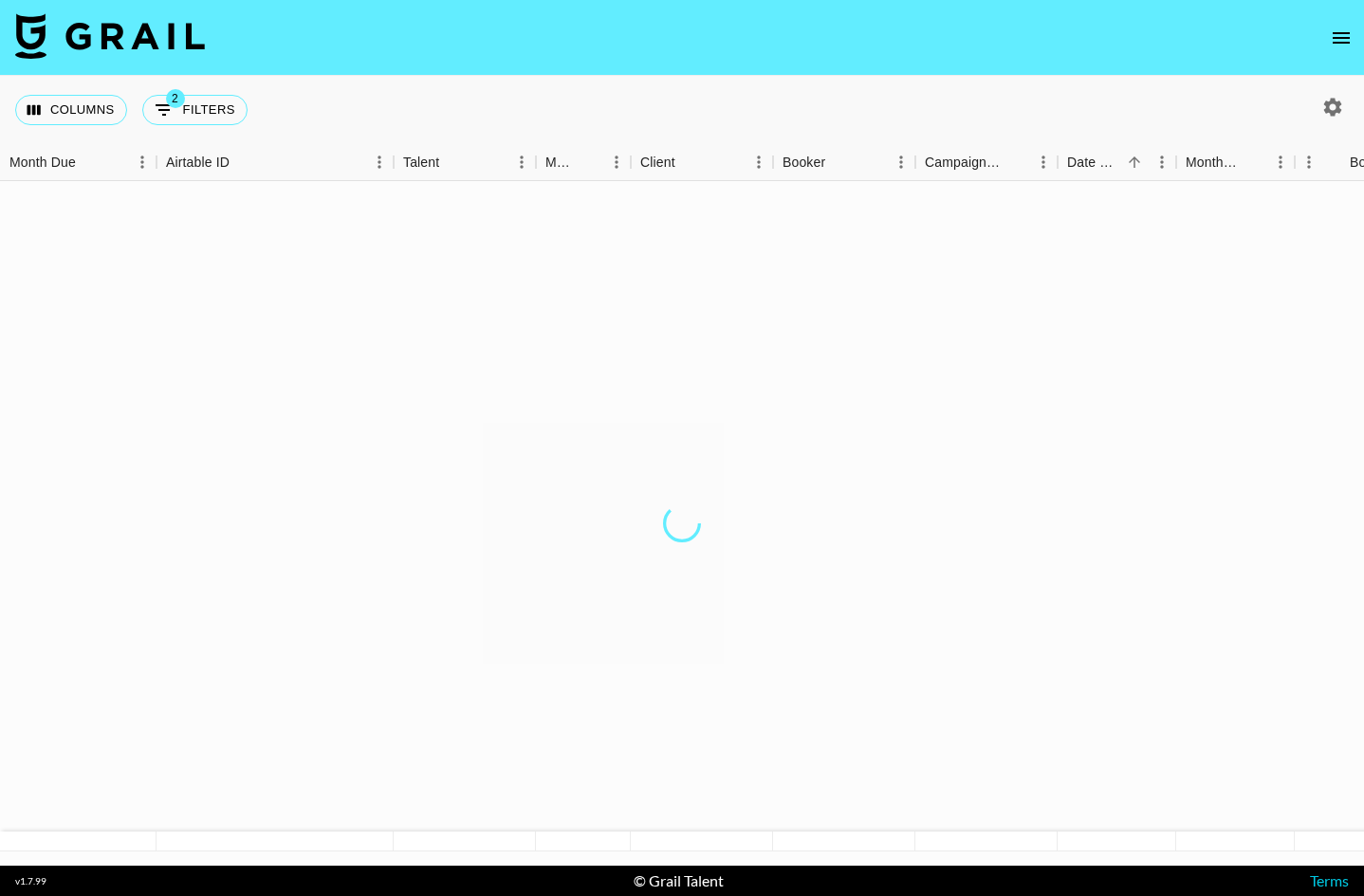 click at bounding box center [110, 36] 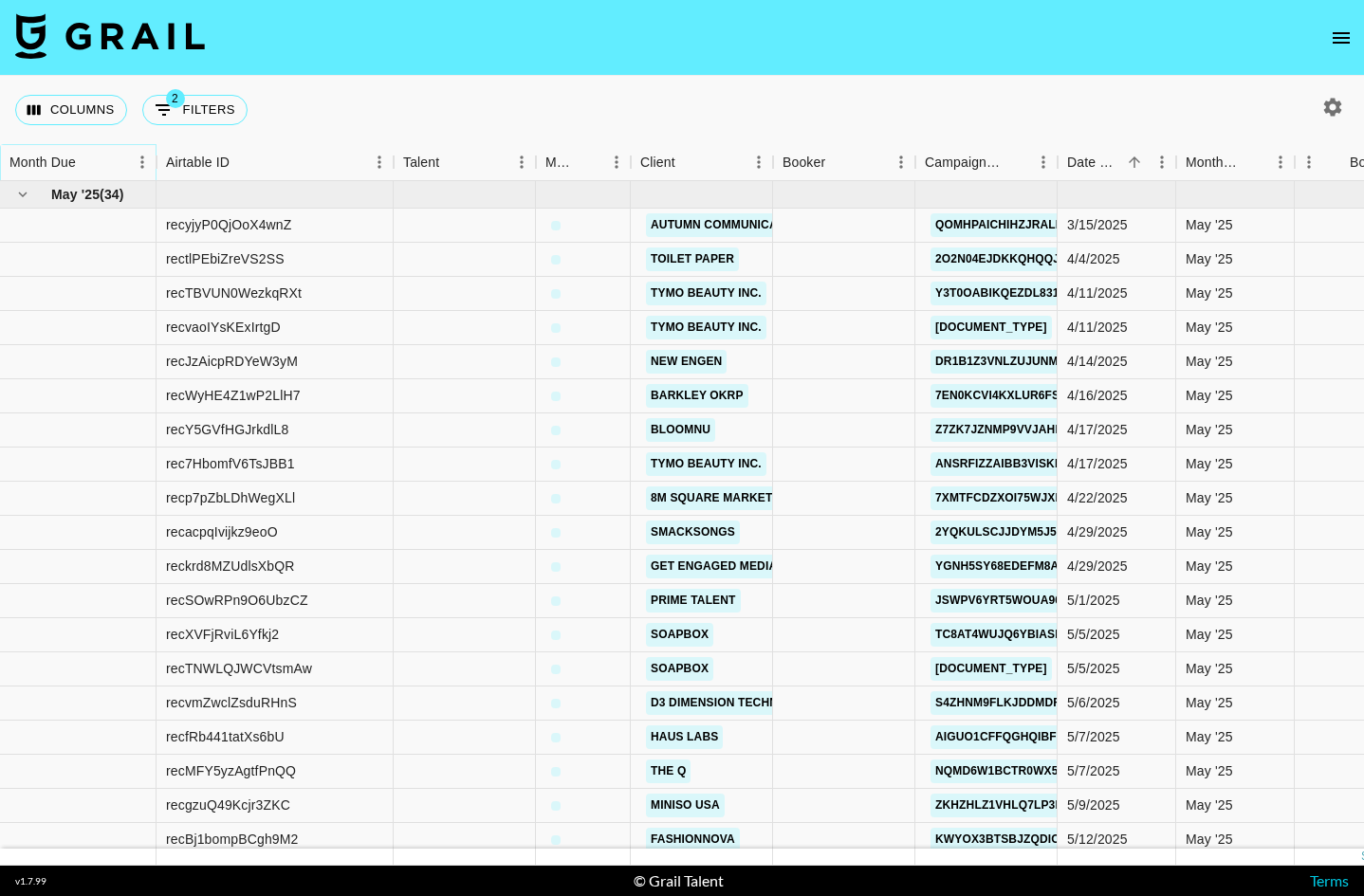 click at bounding box center [89, 162] 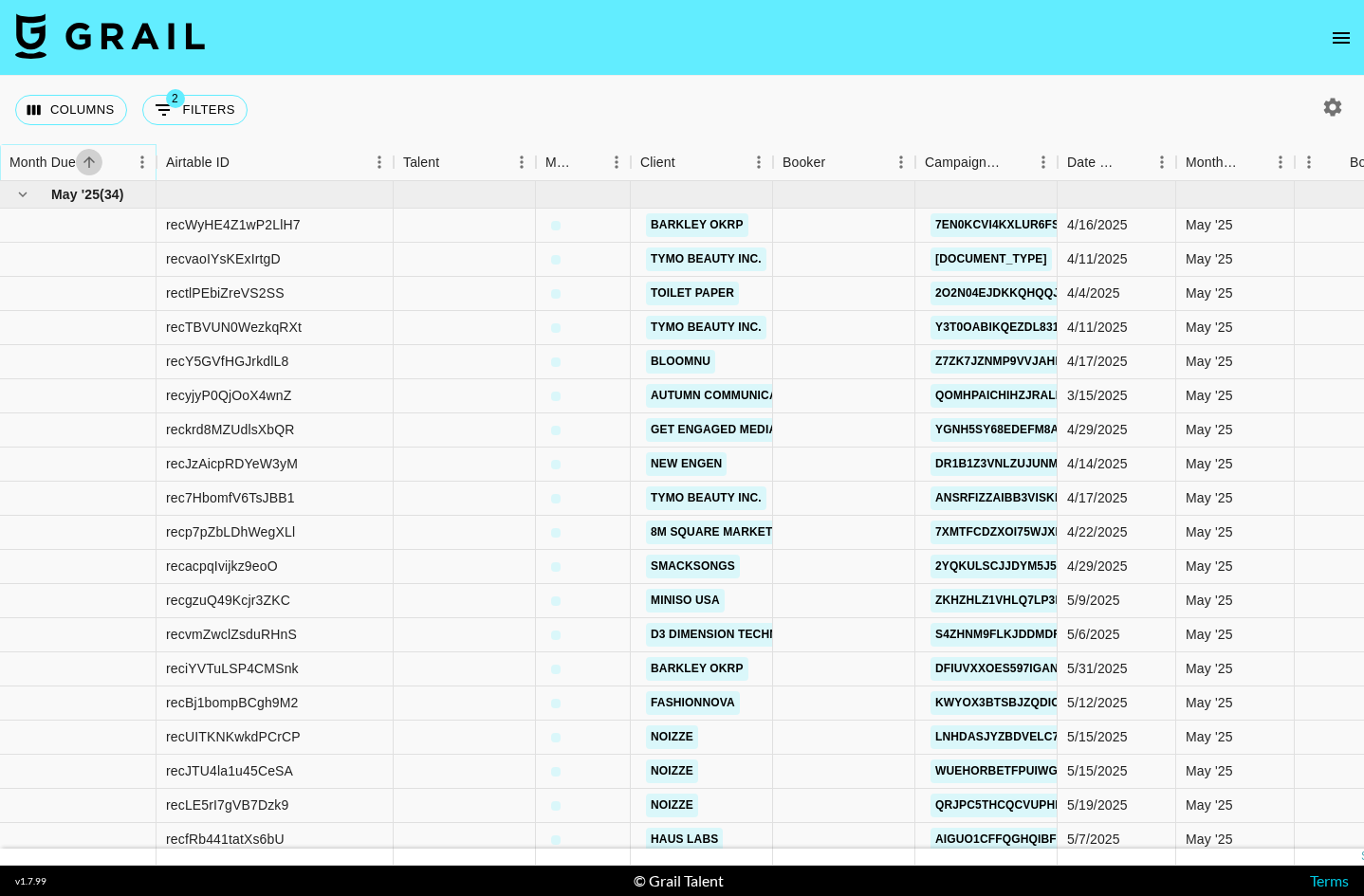 click at bounding box center [89, 162] 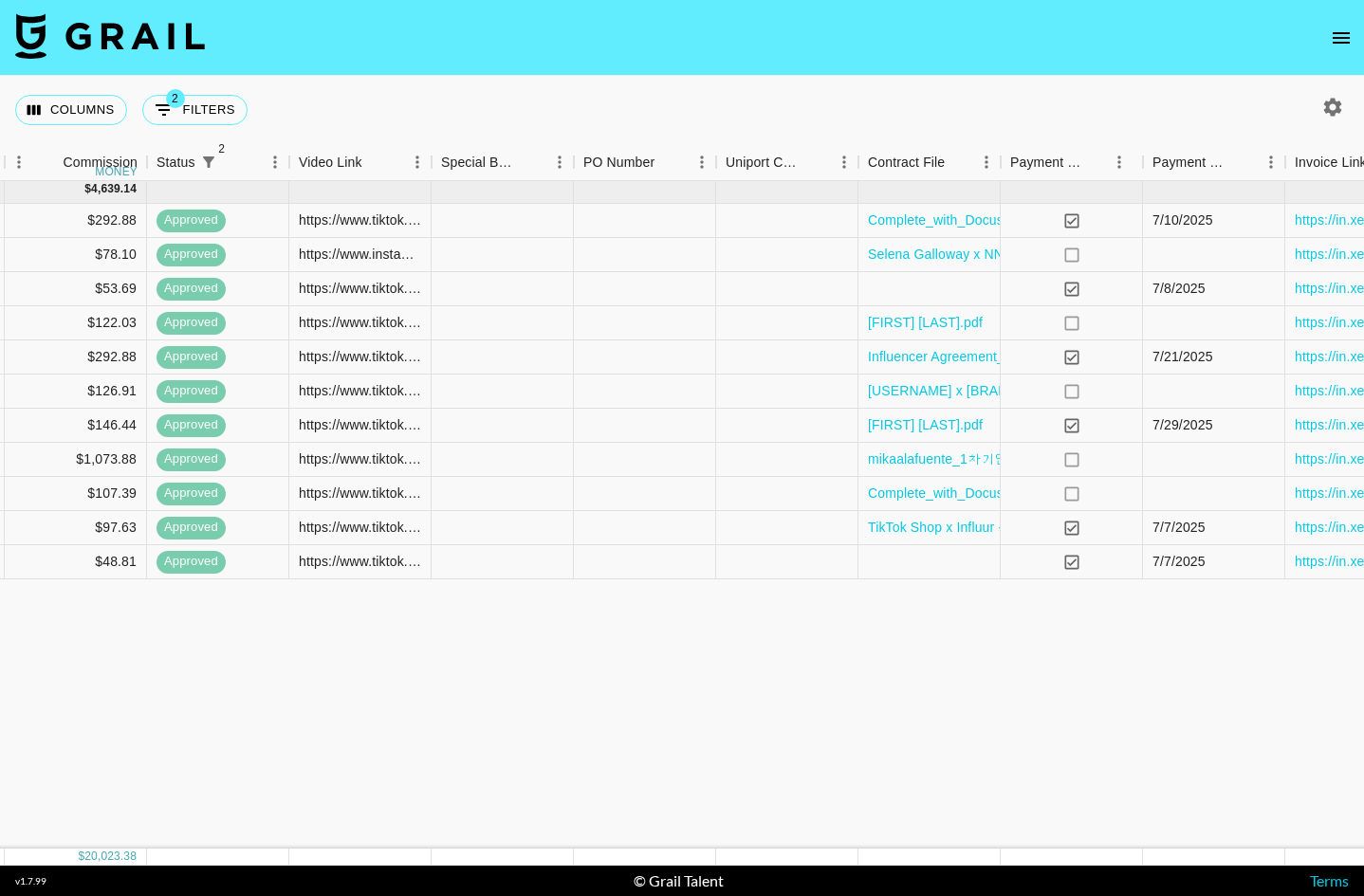 scroll, scrollTop: 0, scrollLeft: 1432, axis: horizontal 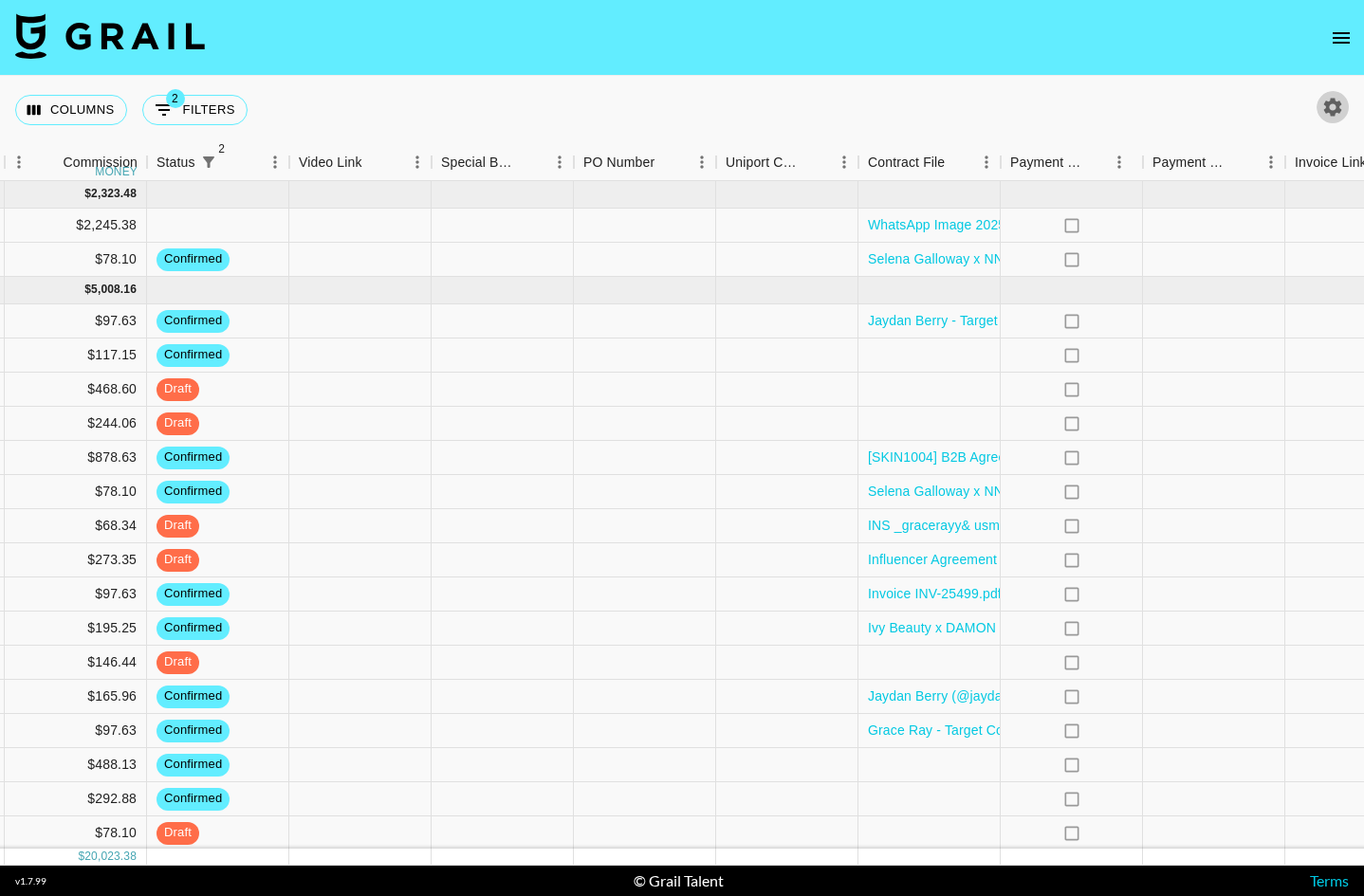 click 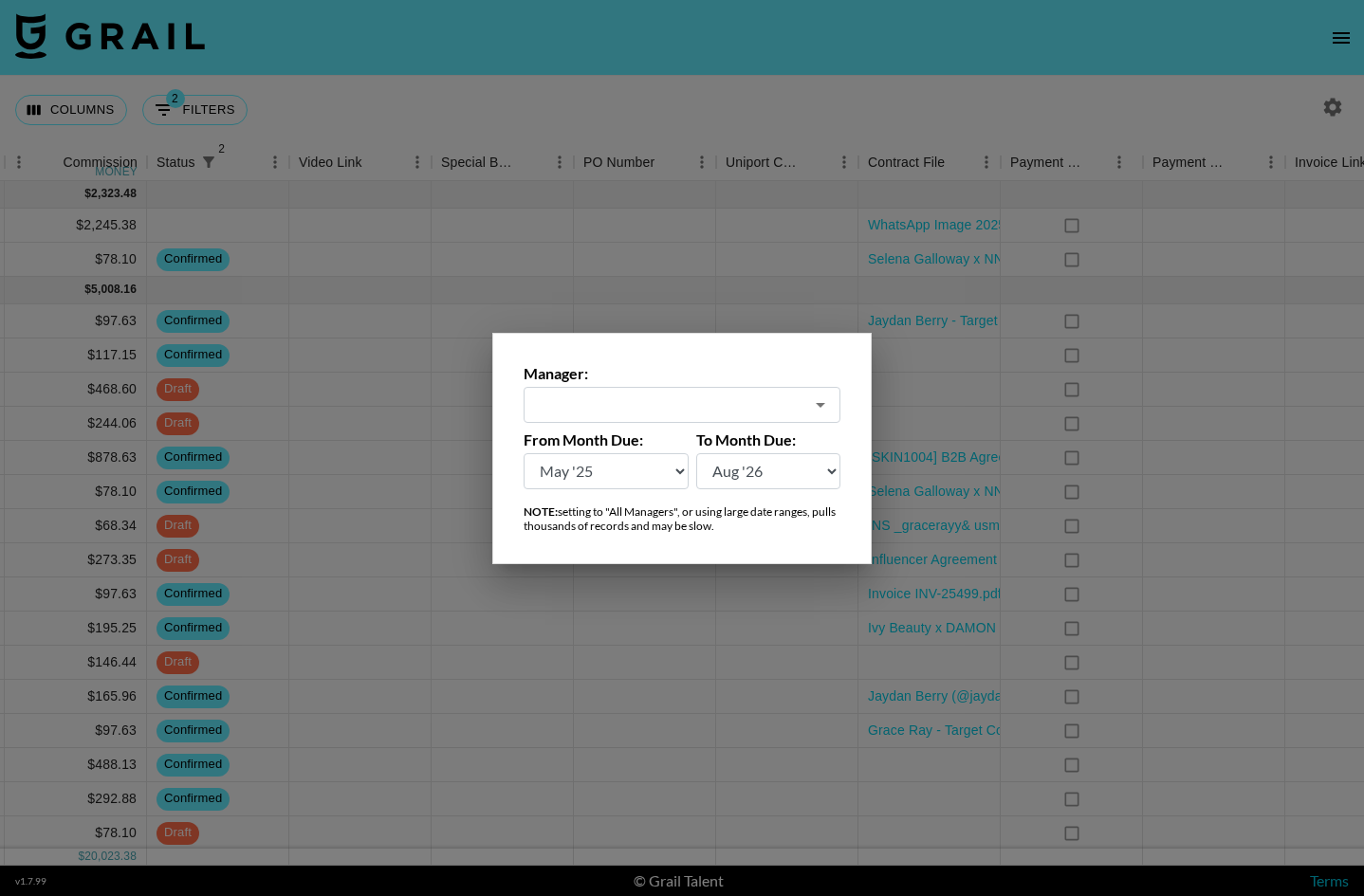click on "​" at bounding box center [682, 405] 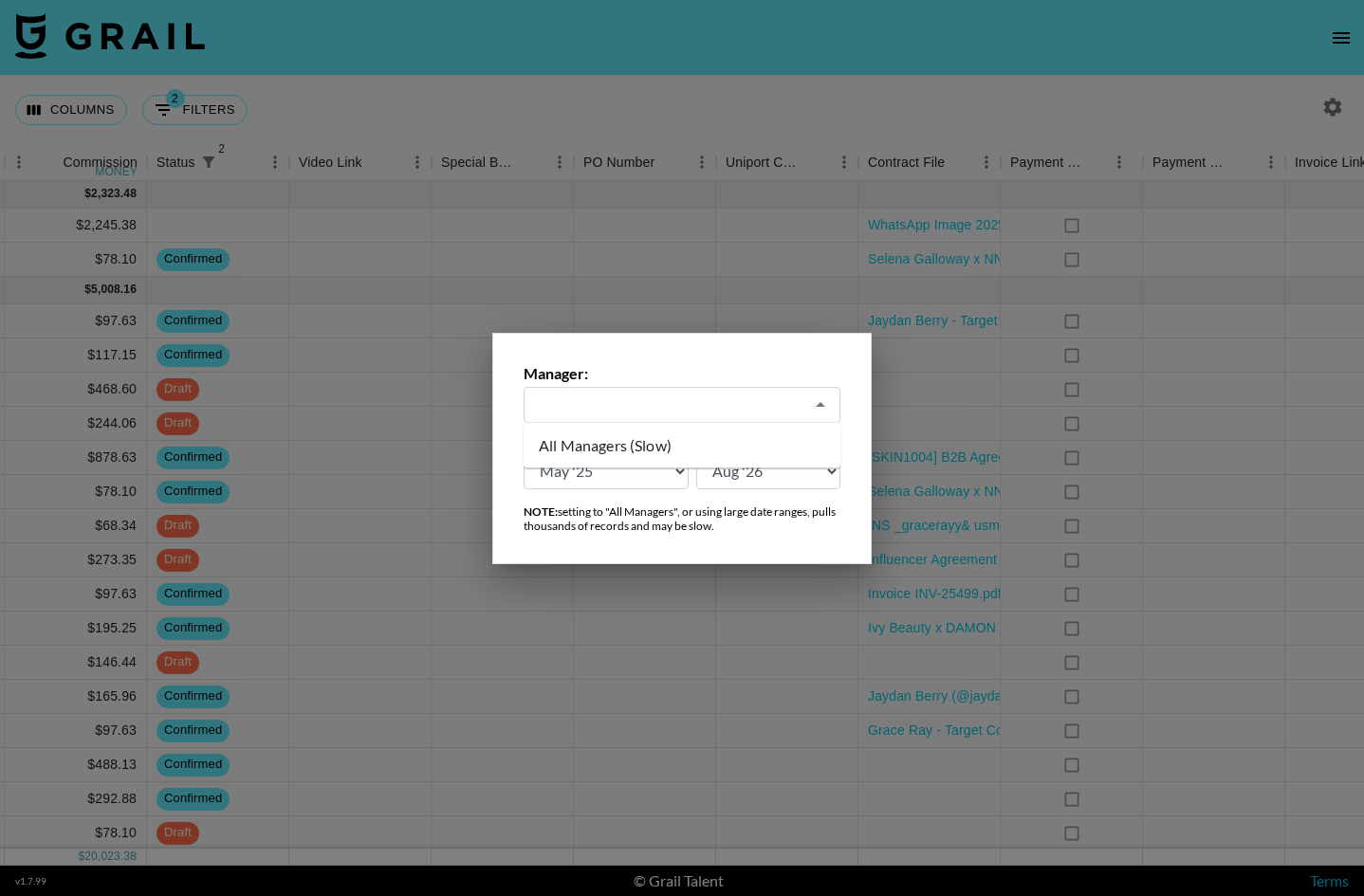 click on "All Managers (Slow)" at bounding box center [682, 446] 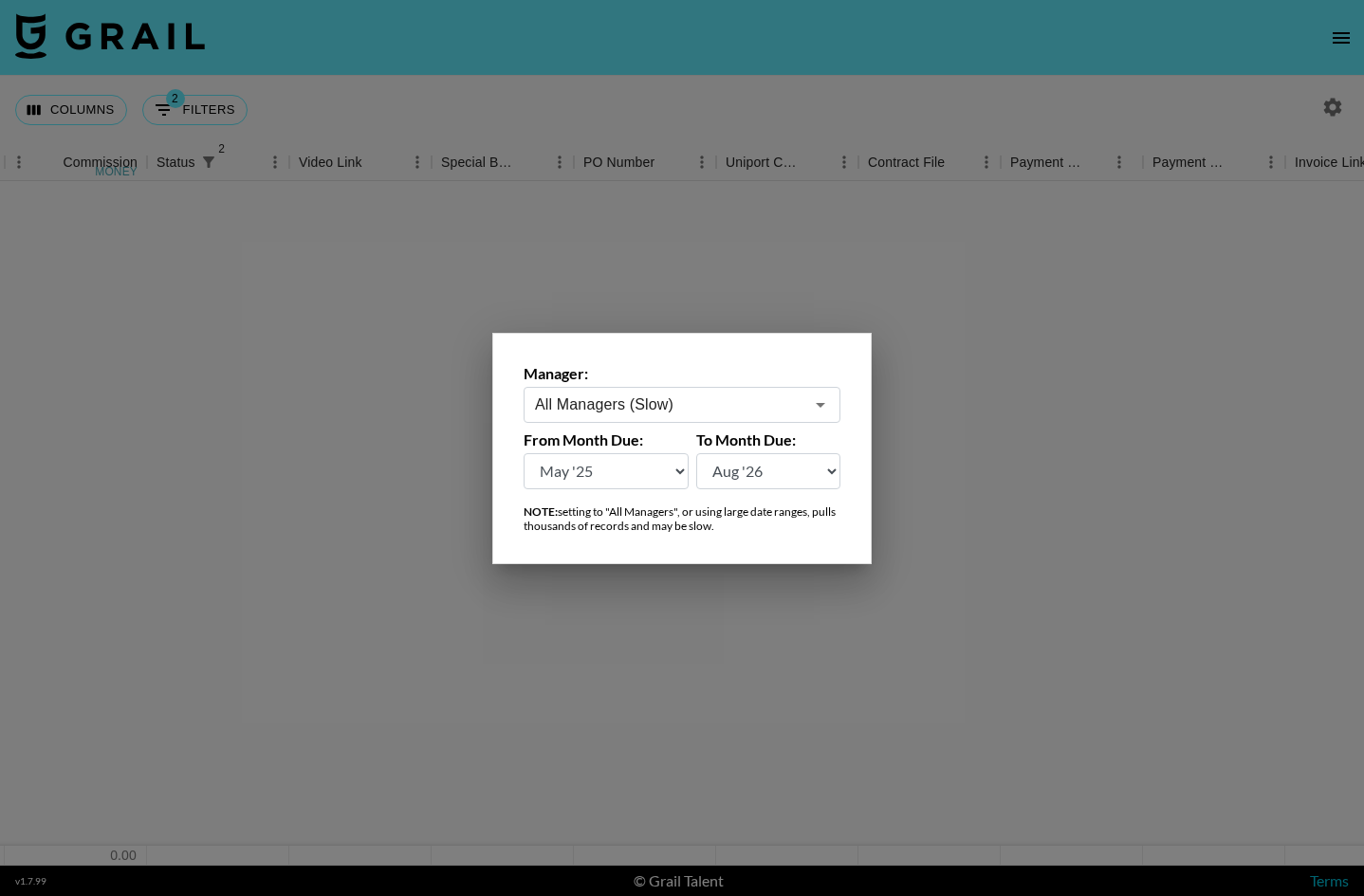 click at bounding box center (682, 448) 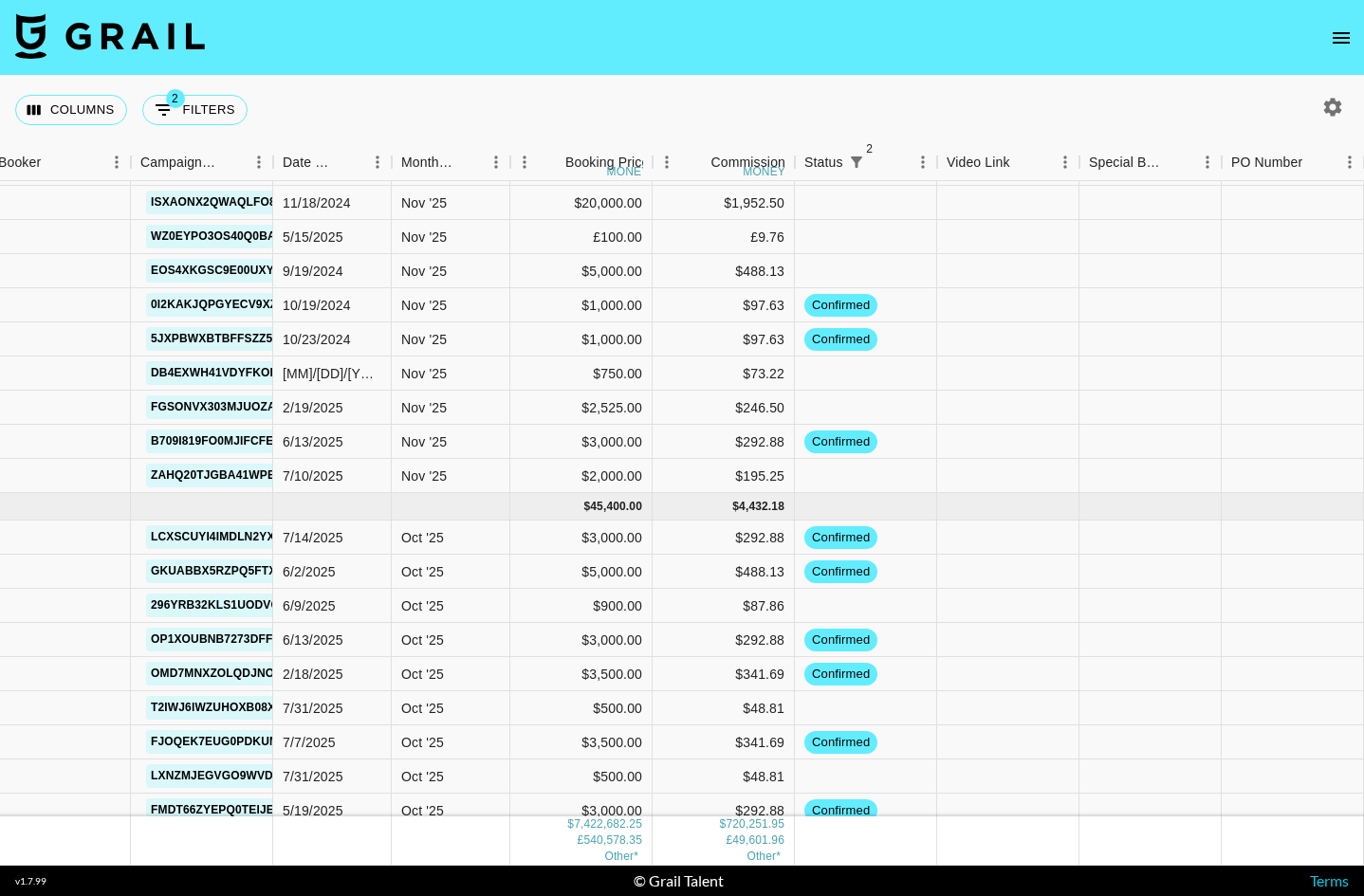 scroll, scrollTop: 206, scrollLeft: 784, axis: both 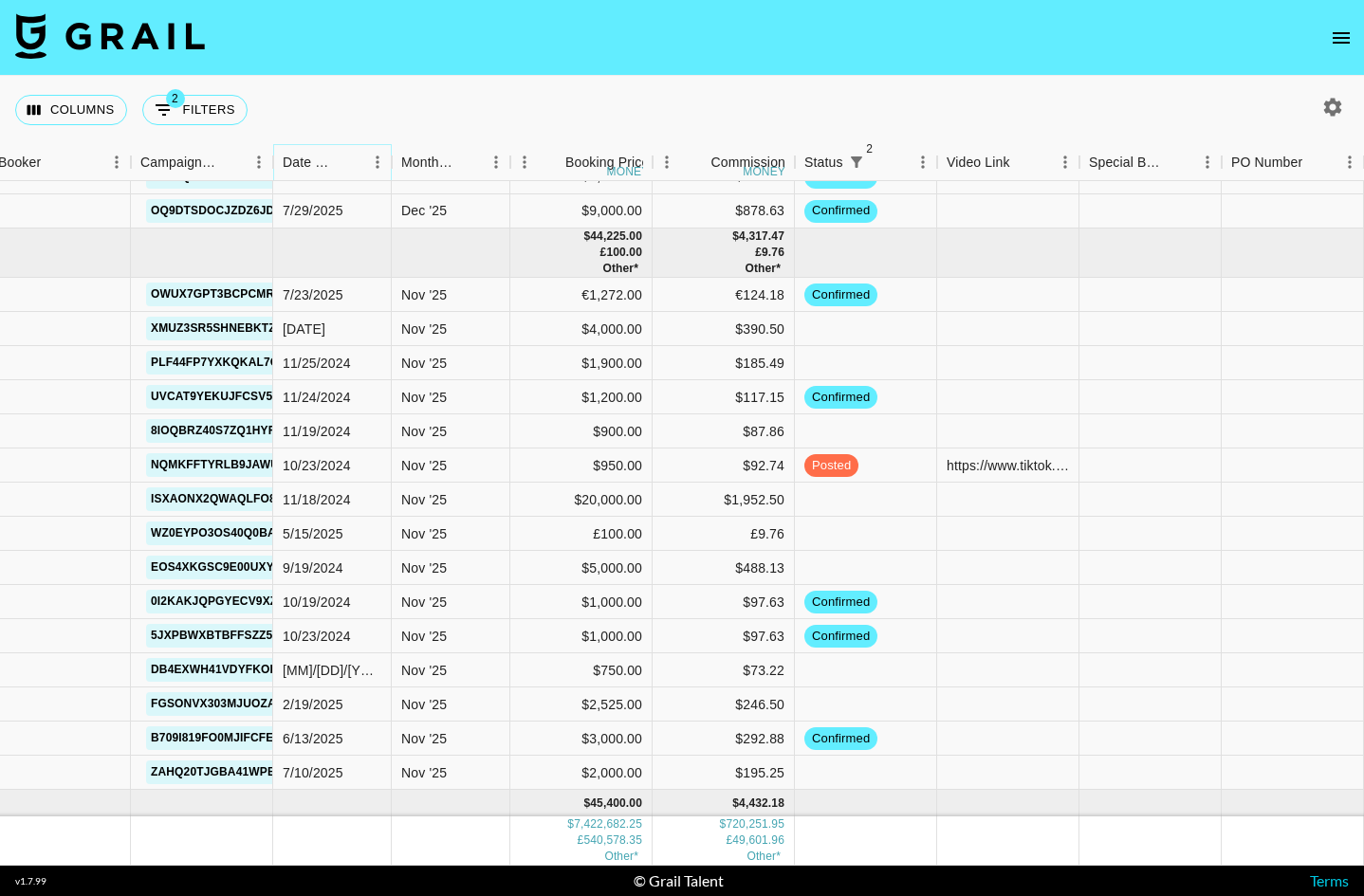 click at bounding box center (350, 162) 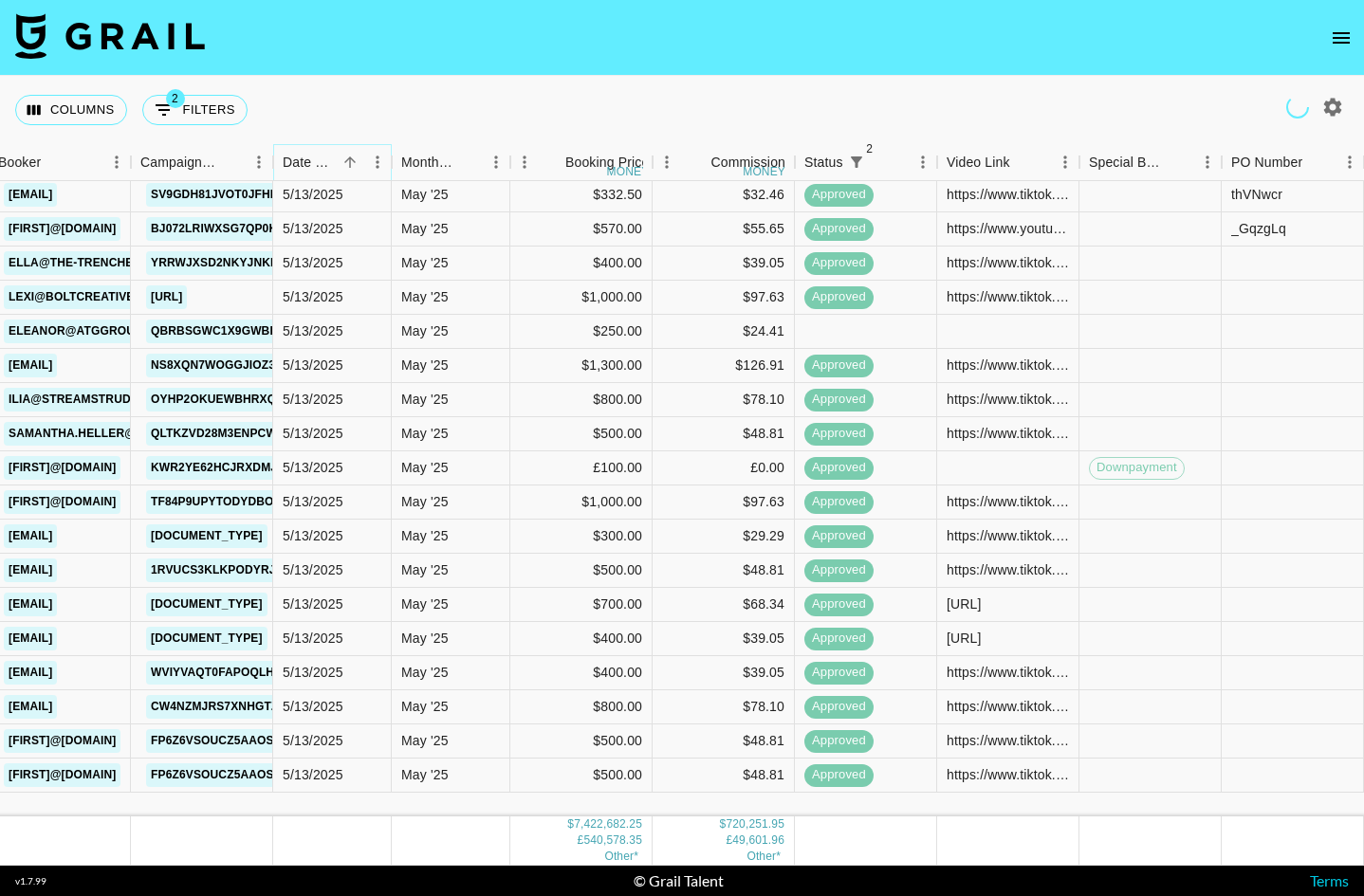 scroll, scrollTop: 28277, scrollLeft: 784, axis: both 